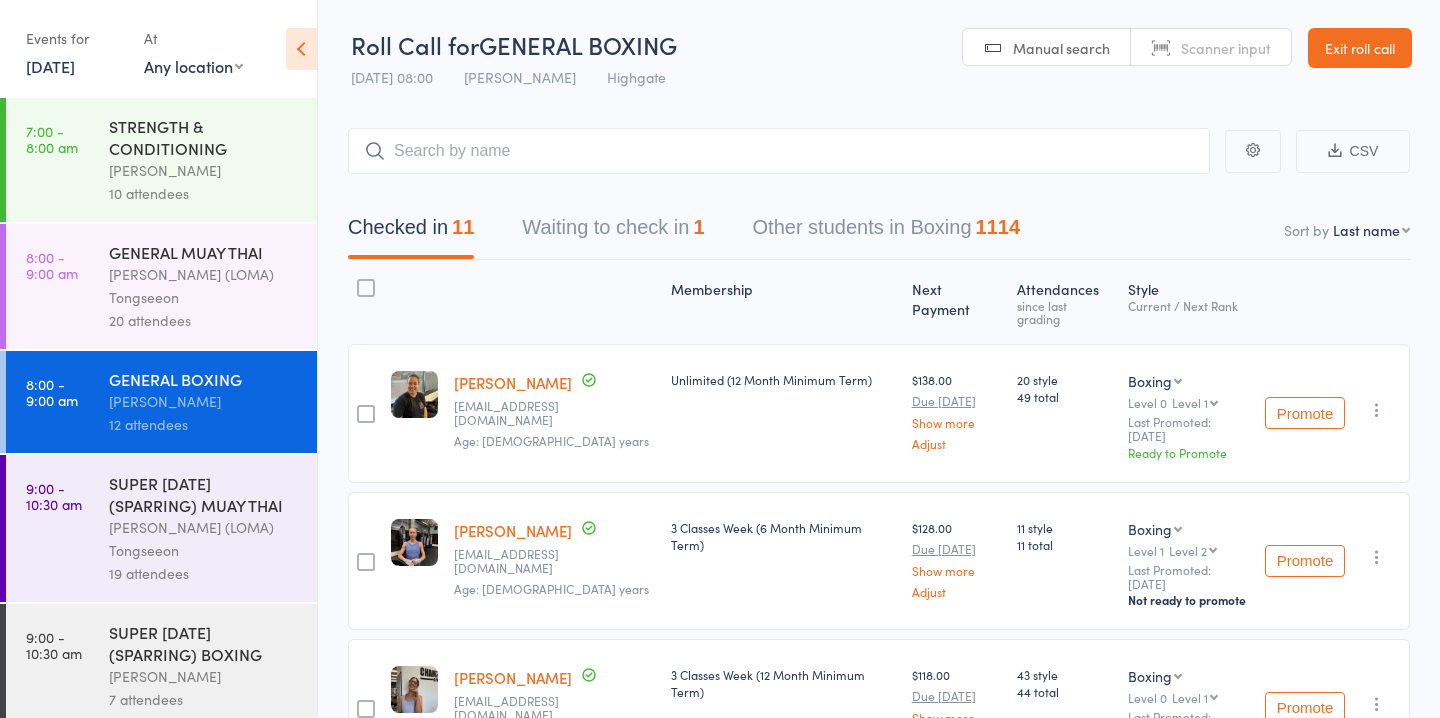 scroll, scrollTop: 1, scrollLeft: 0, axis: vertical 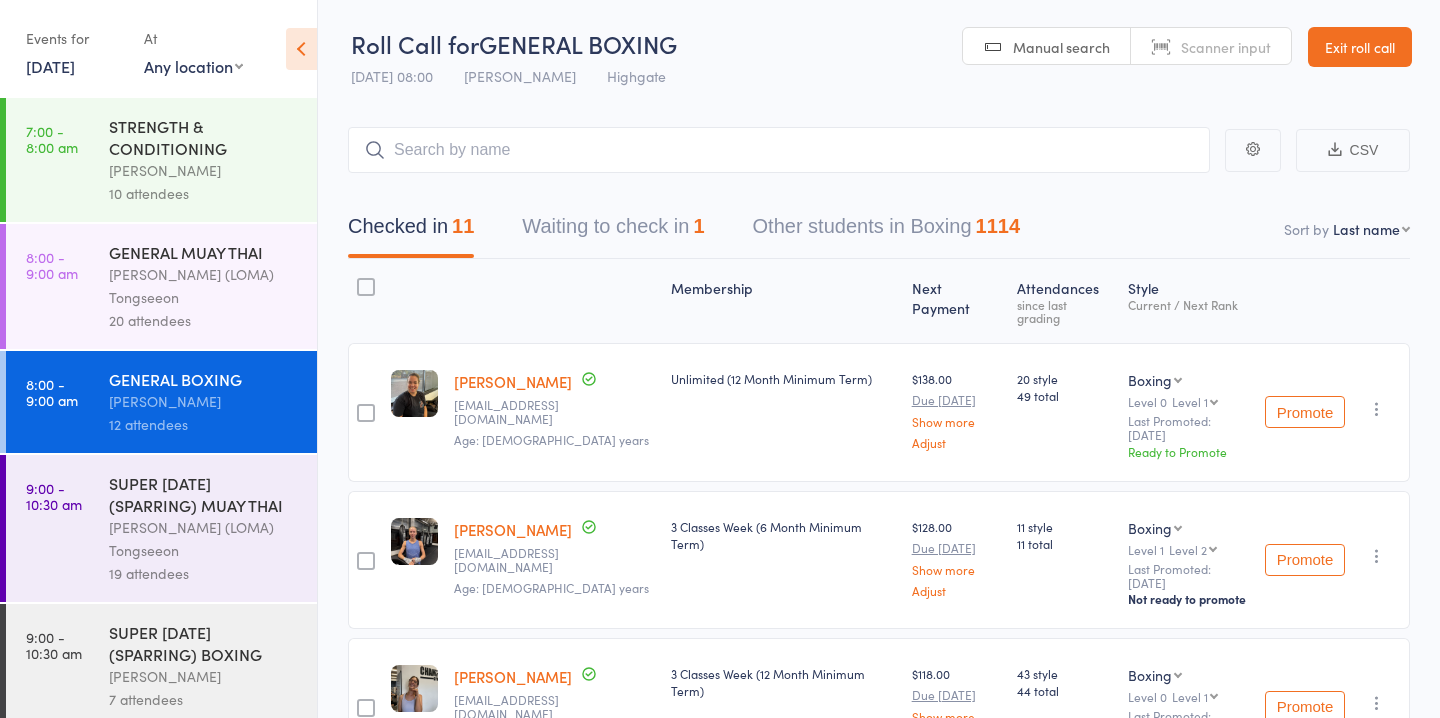 click on "Events for [DATE] [DATE]
[DATE]
Sun Mon Tue Wed Thu Fri Sat
27
29
30
01
02
03
04
05
28
06
07
08
09
10
11
12
29
13
14
15
16
17
18
19
30
20
21
22
23
24
25
26
31
27
28
29
30
31
01
02" at bounding box center [158, 50] 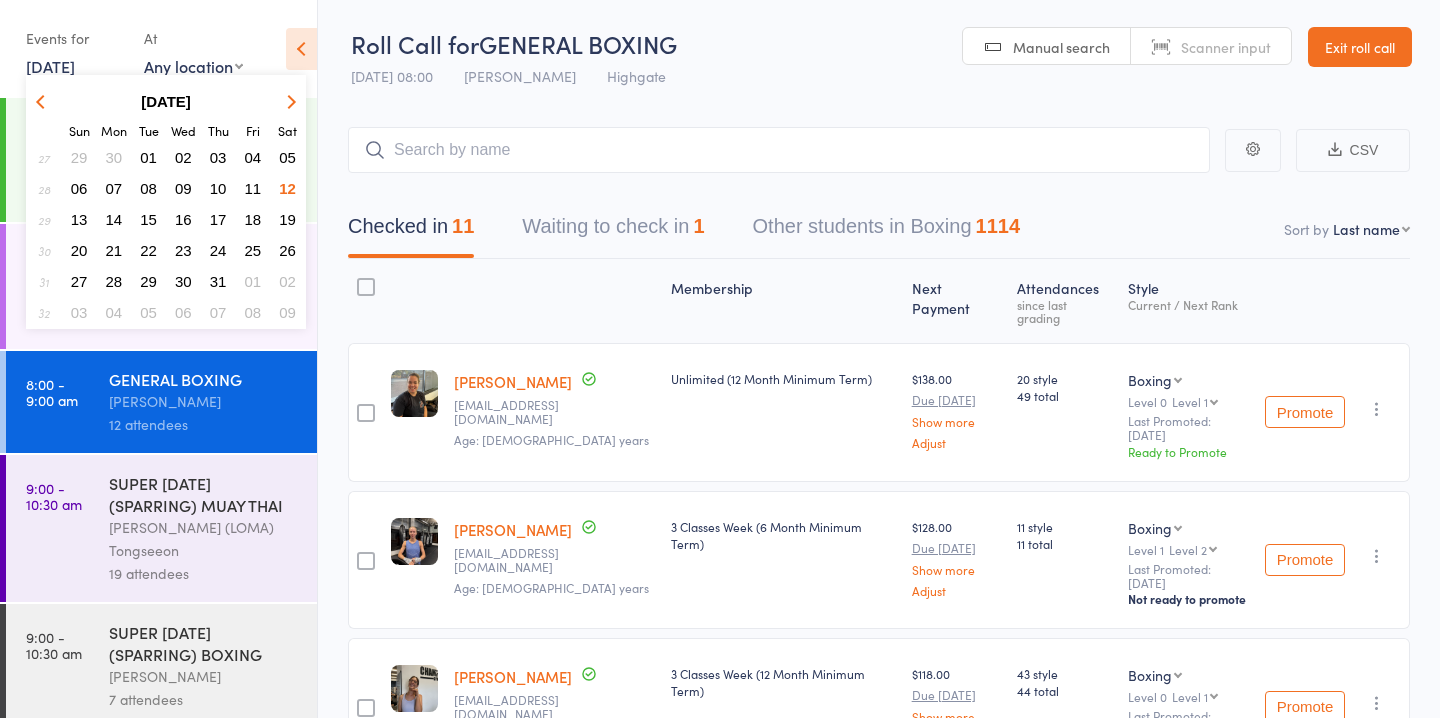 click on "14" at bounding box center (114, 219) 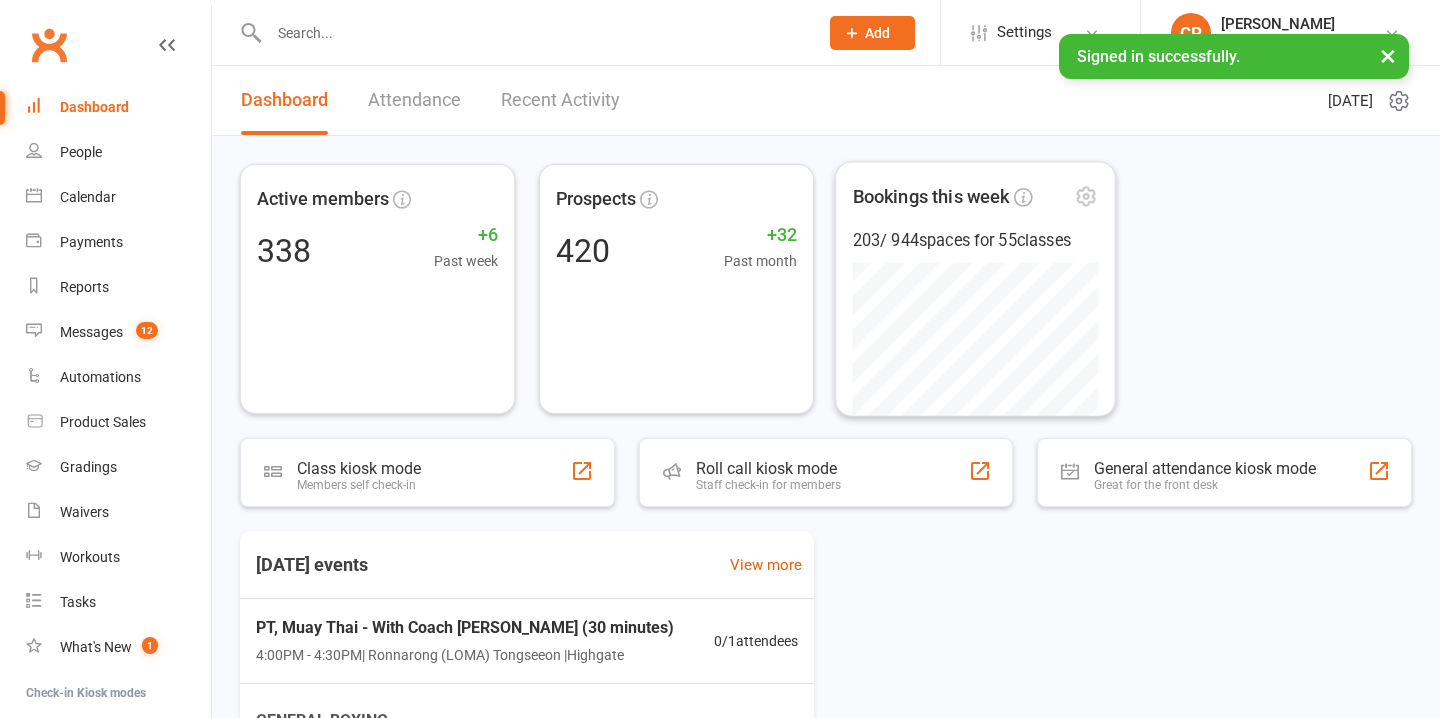 scroll, scrollTop: 0, scrollLeft: 0, axis: both 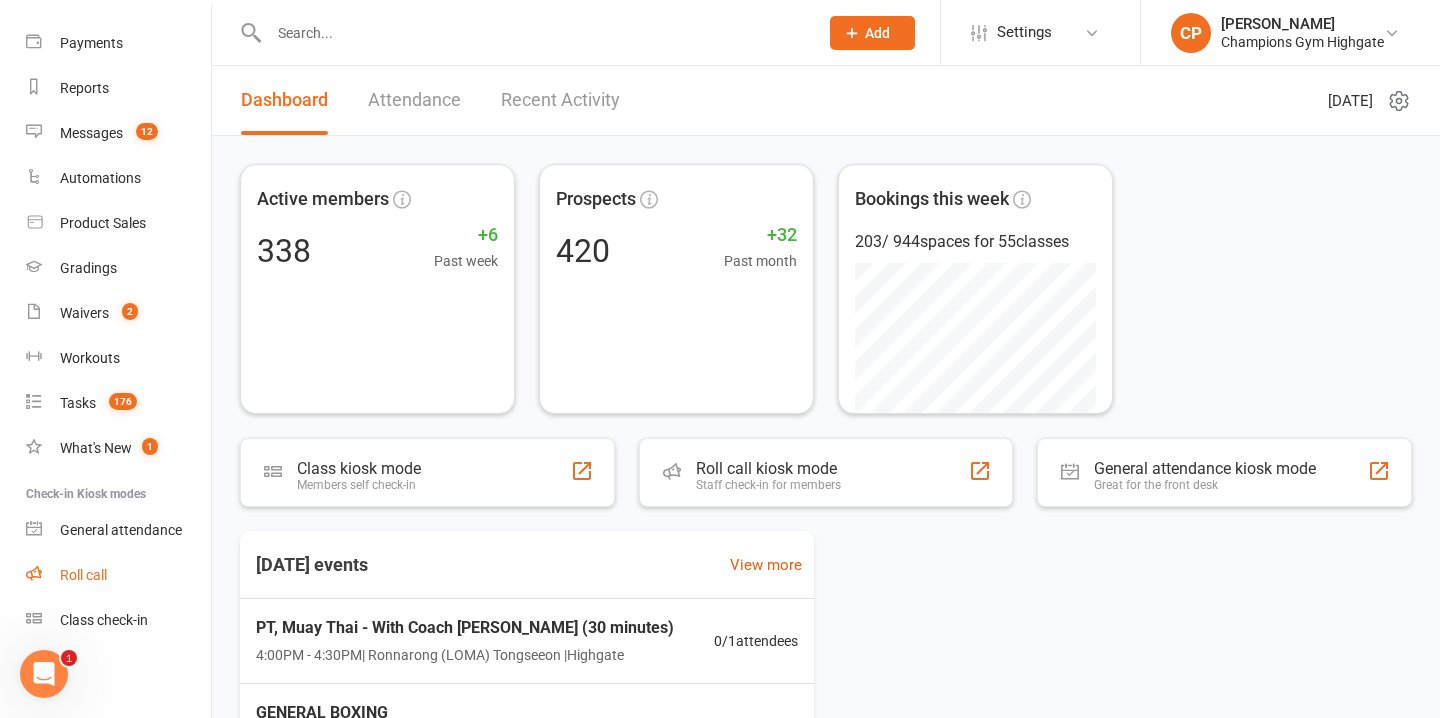 click on "Roll call" at bounding box center [83, 575] 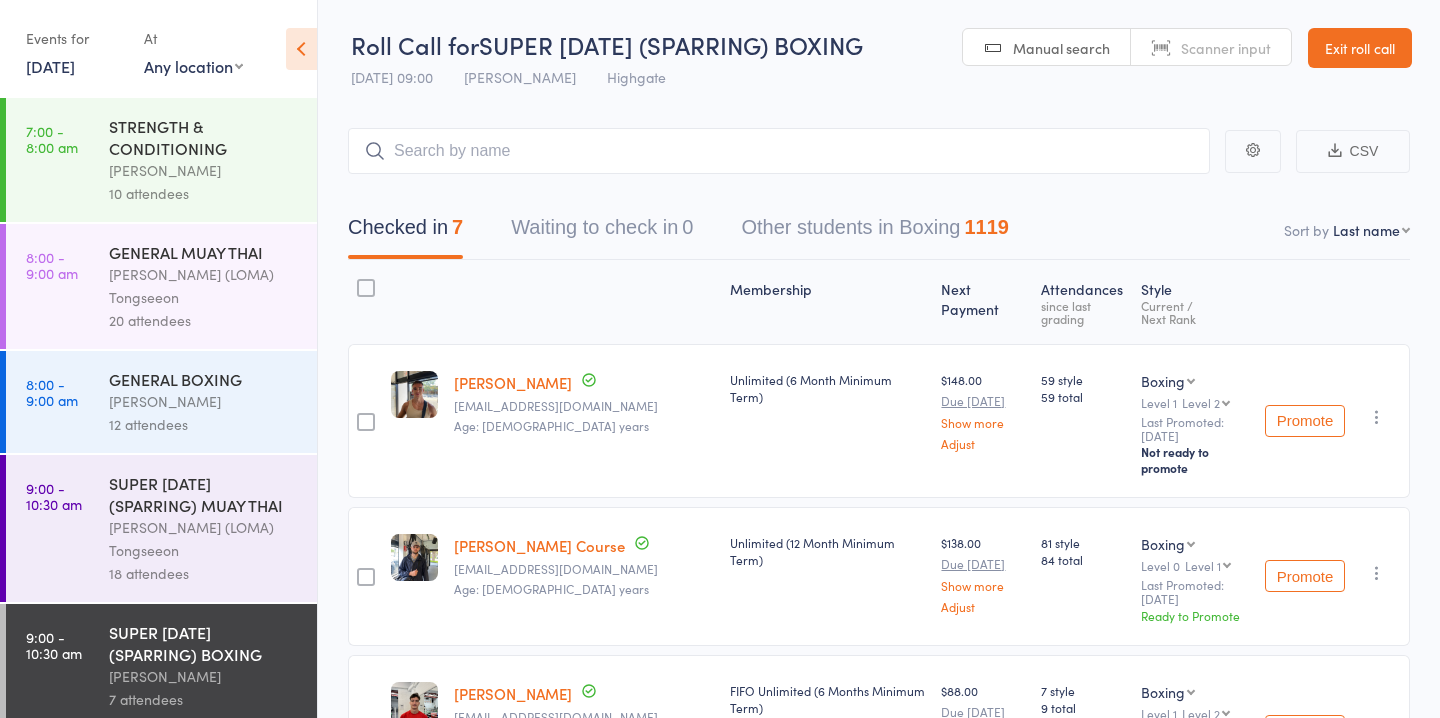 scroll, scrollTop: 1, scrollLeft: 0, axis: vertical 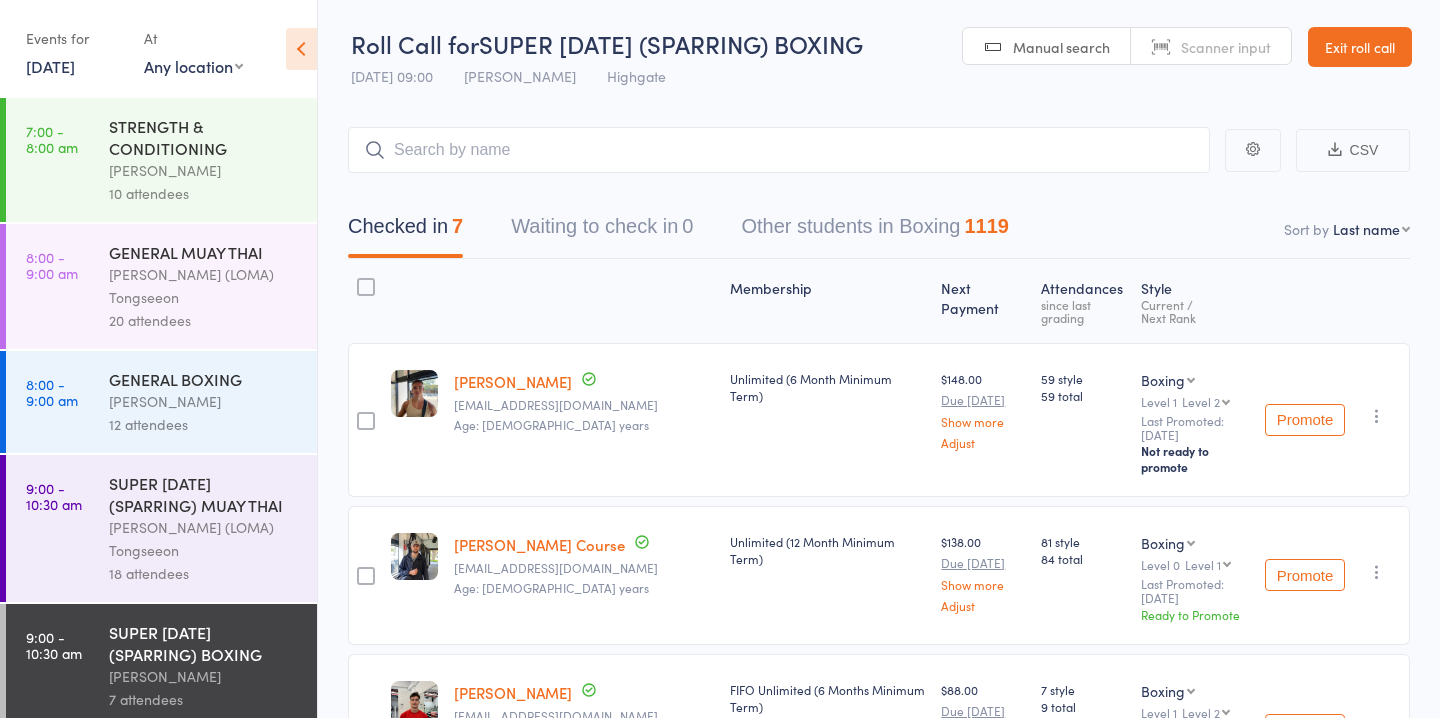 click on "[DATE]" at bounding box center [50, 66] 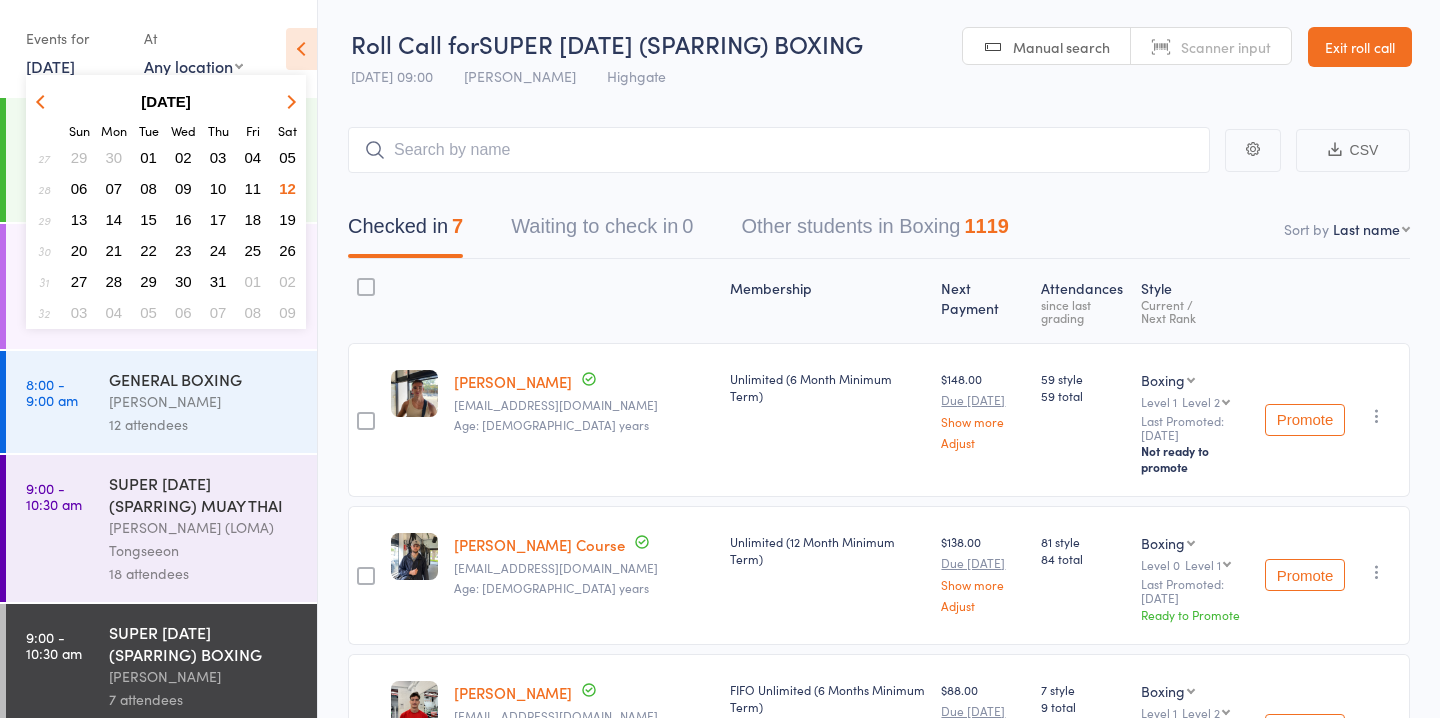 click on "14" at bounding box center [114, 219] 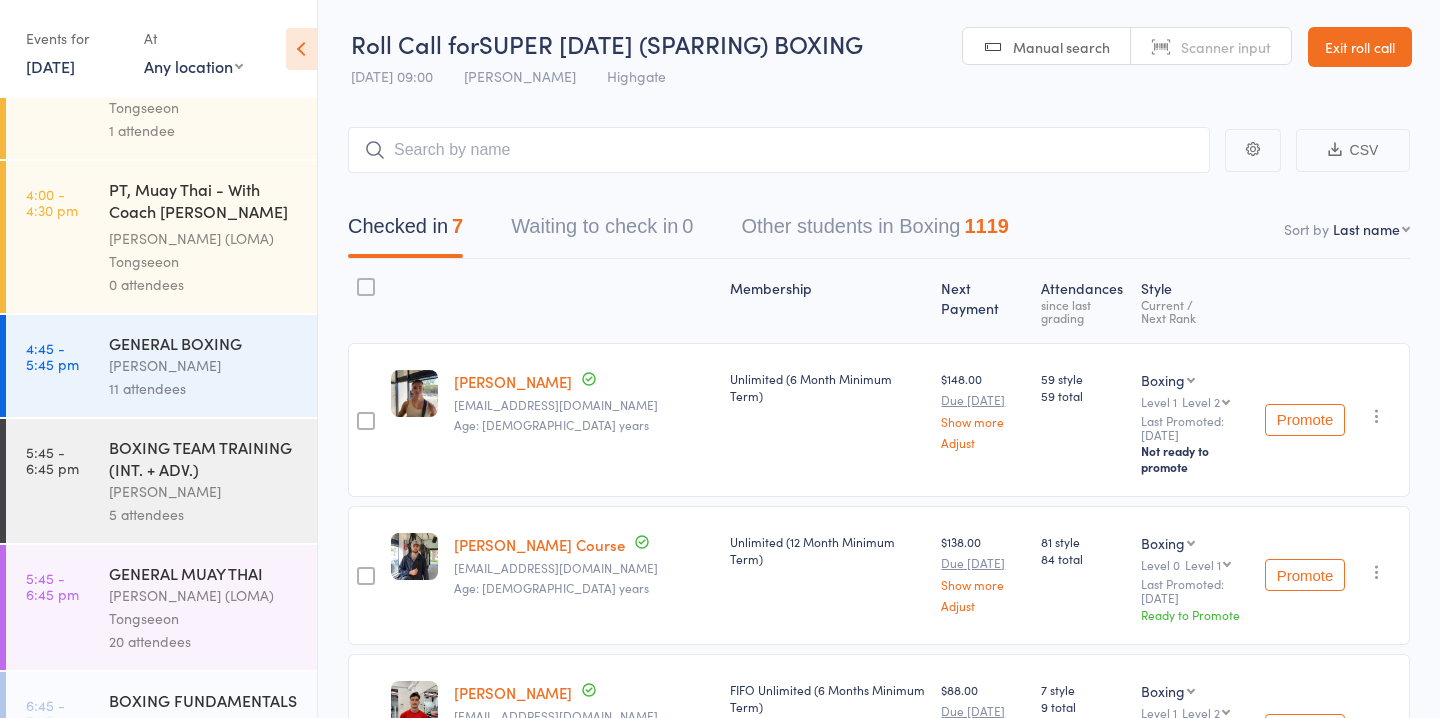 scroll, scrollTop: 247, scrollLeft: 0, axis: vertical 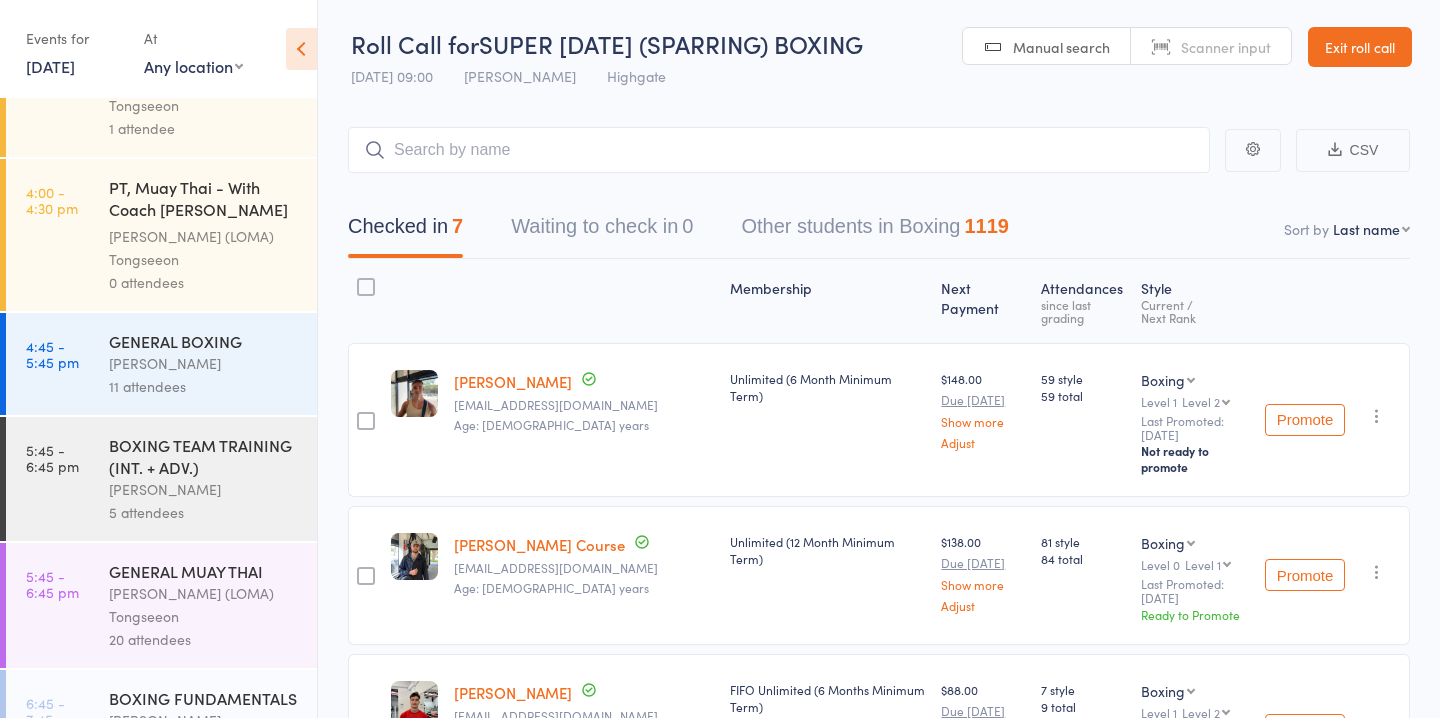 click on "11 attendees" at bounding box center (204, 386) 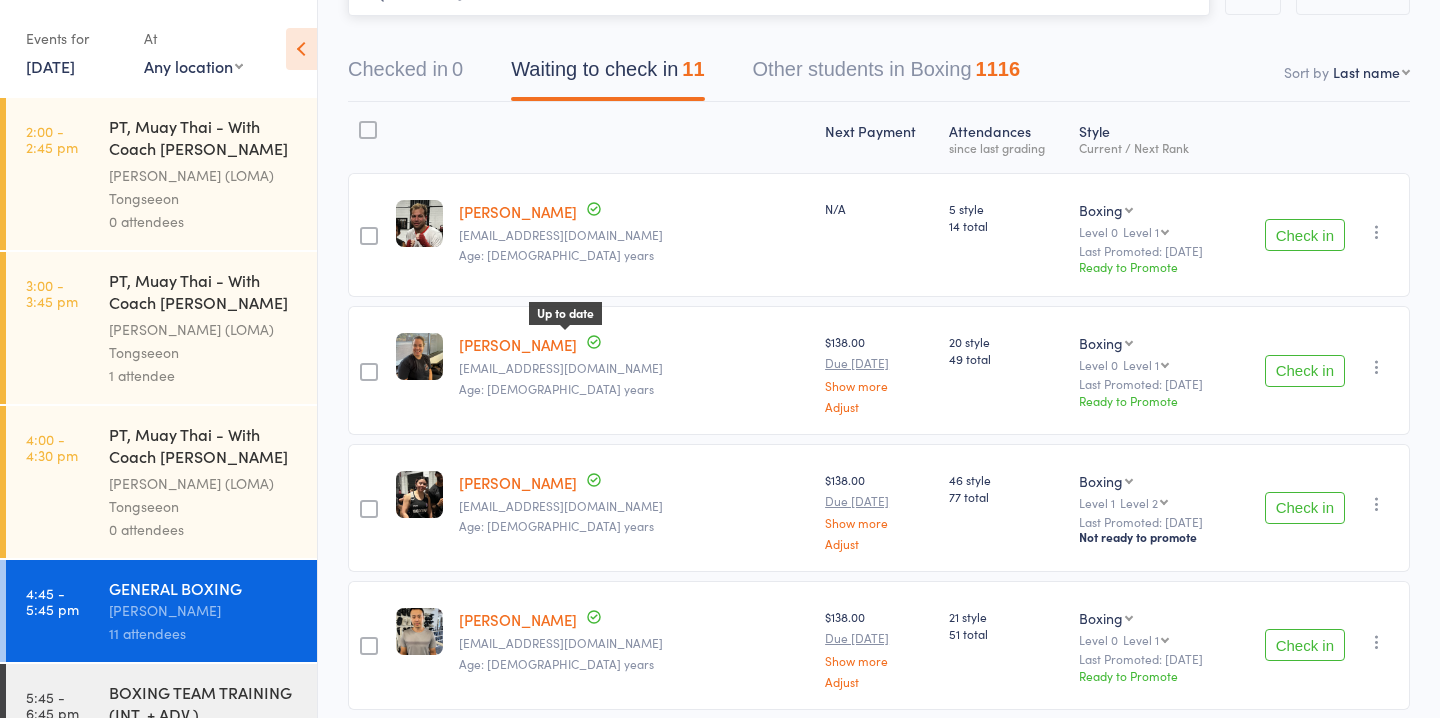 scroll, scrollTop: 183, scrollLeft: 0, axis: vertical 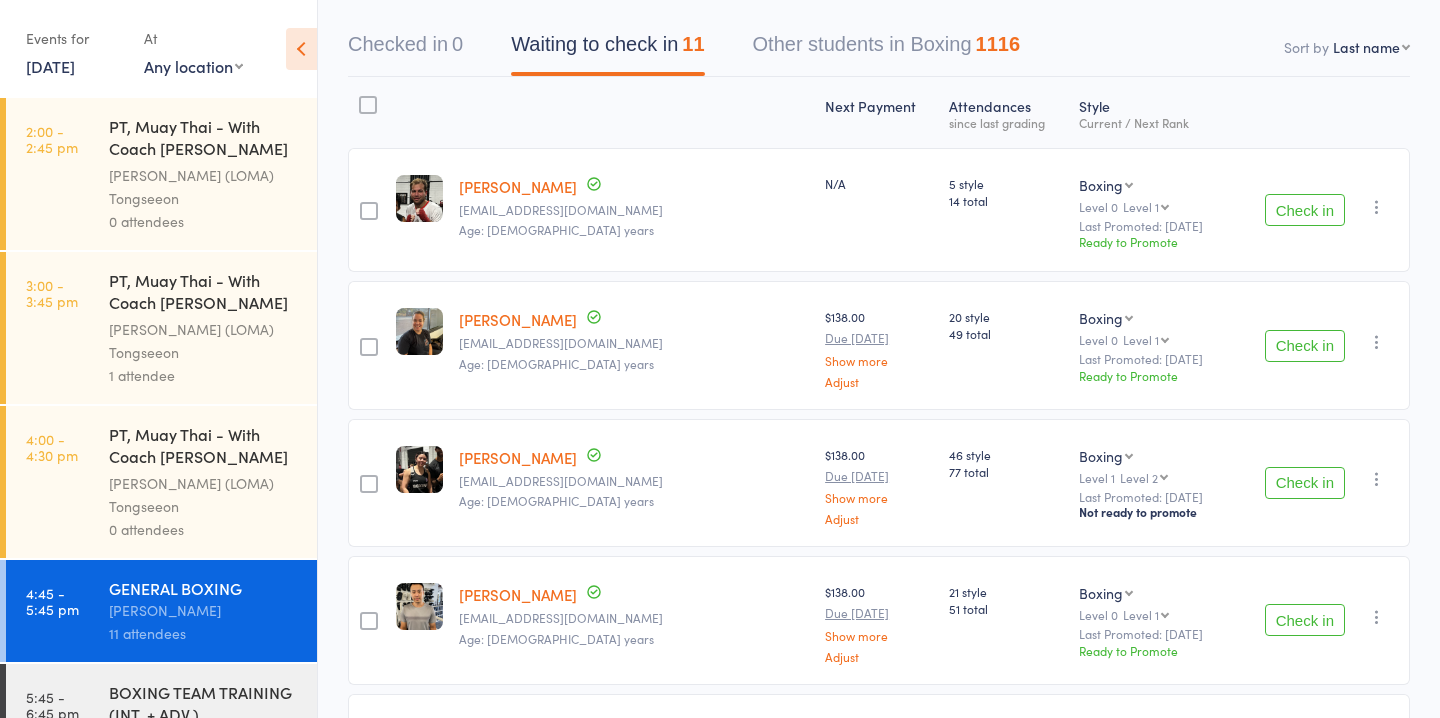 click on "Check in" at bounding box center [1305, 346] 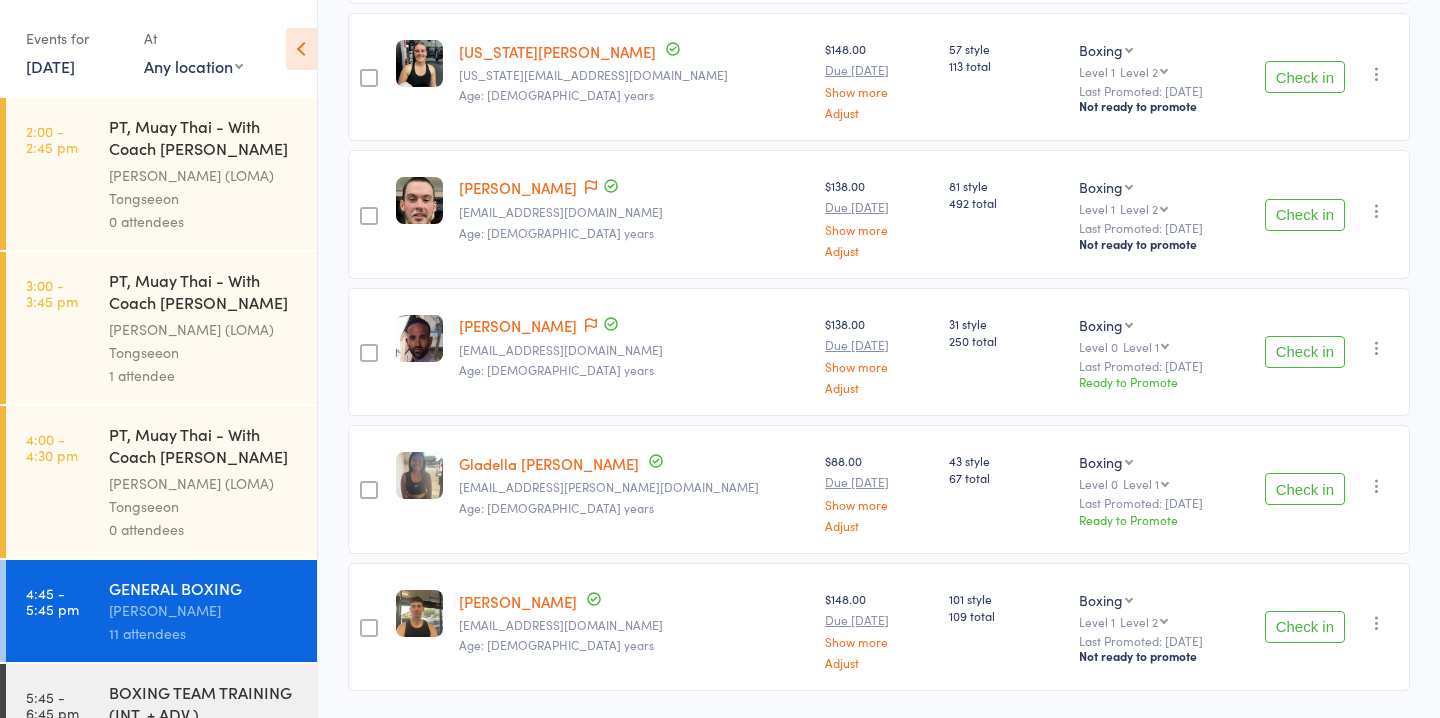scroll, scrollTop: 1058, scrollLeft: 0, axis: vertical 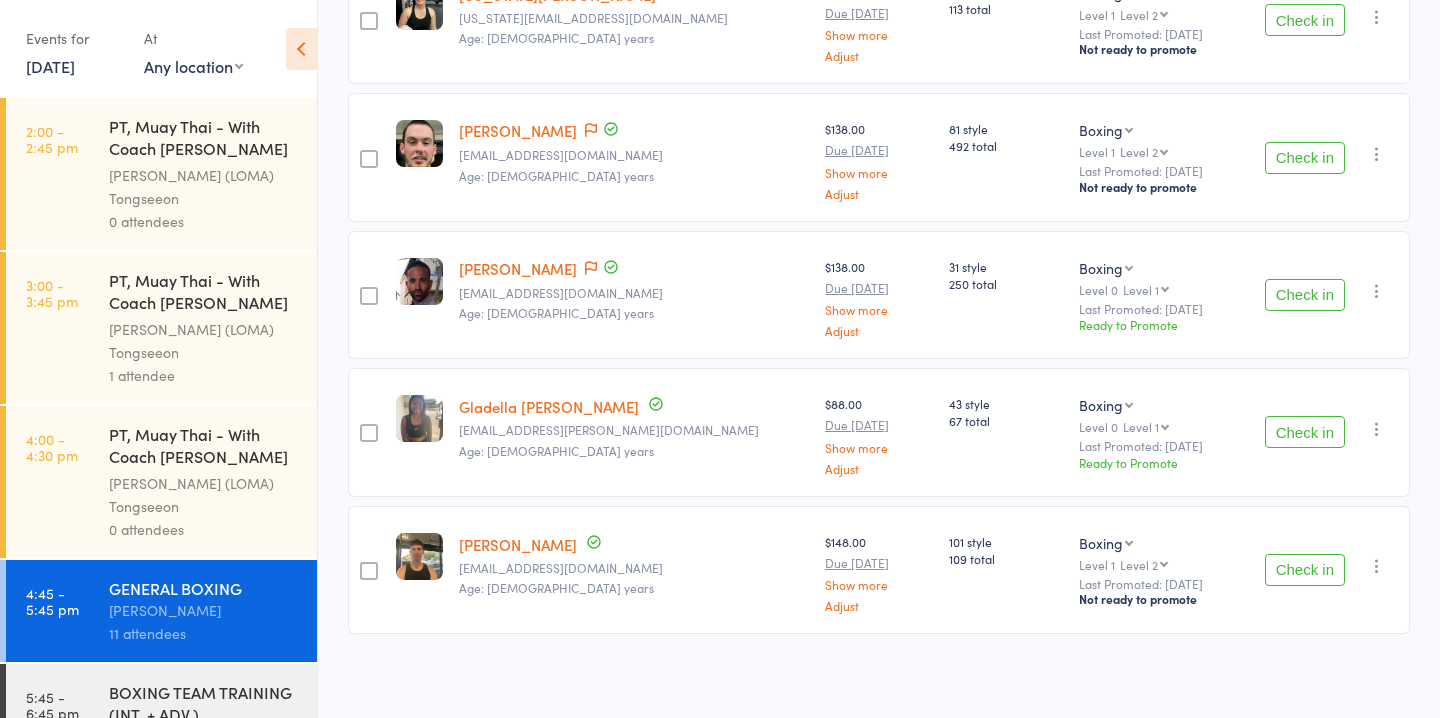 click on "Check in" at bounding box center [1305, 295] 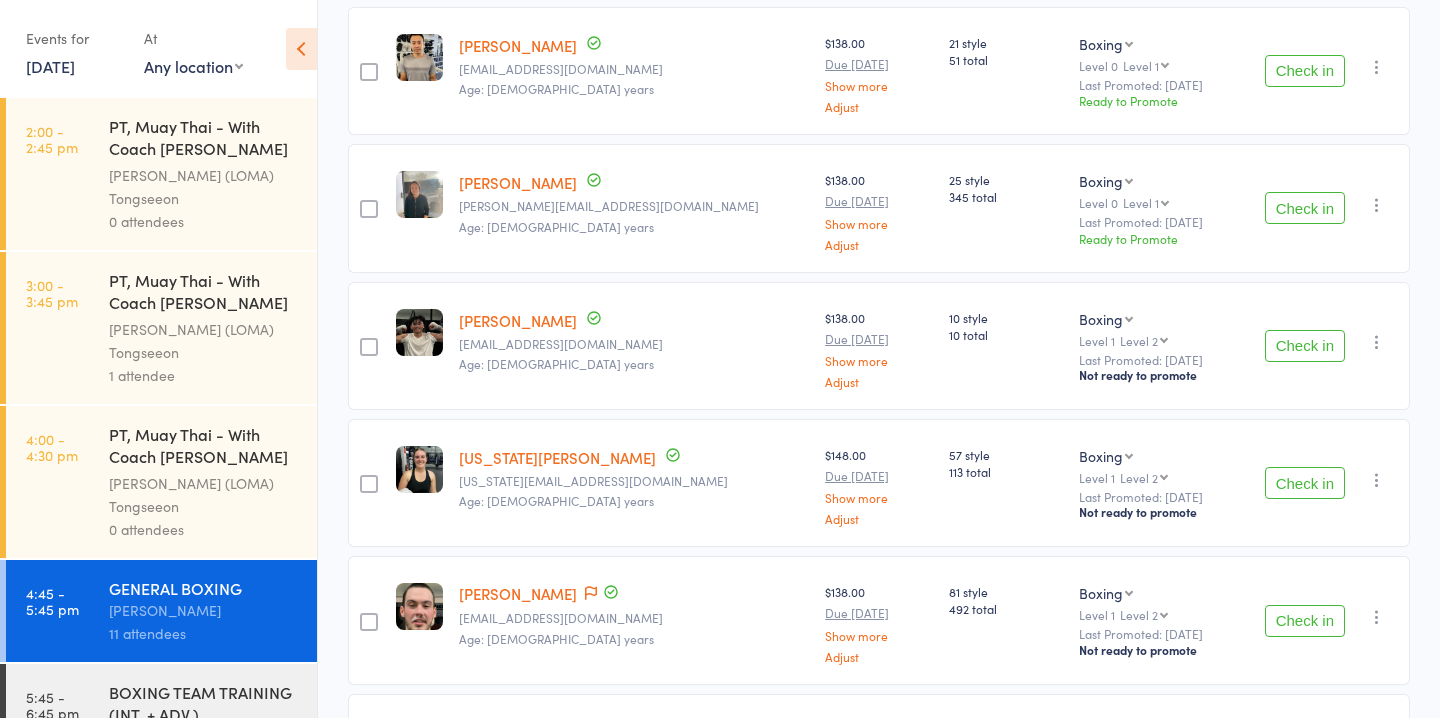 scroll, scrollTop: 603, scrollLeft: 0, axis: vertical 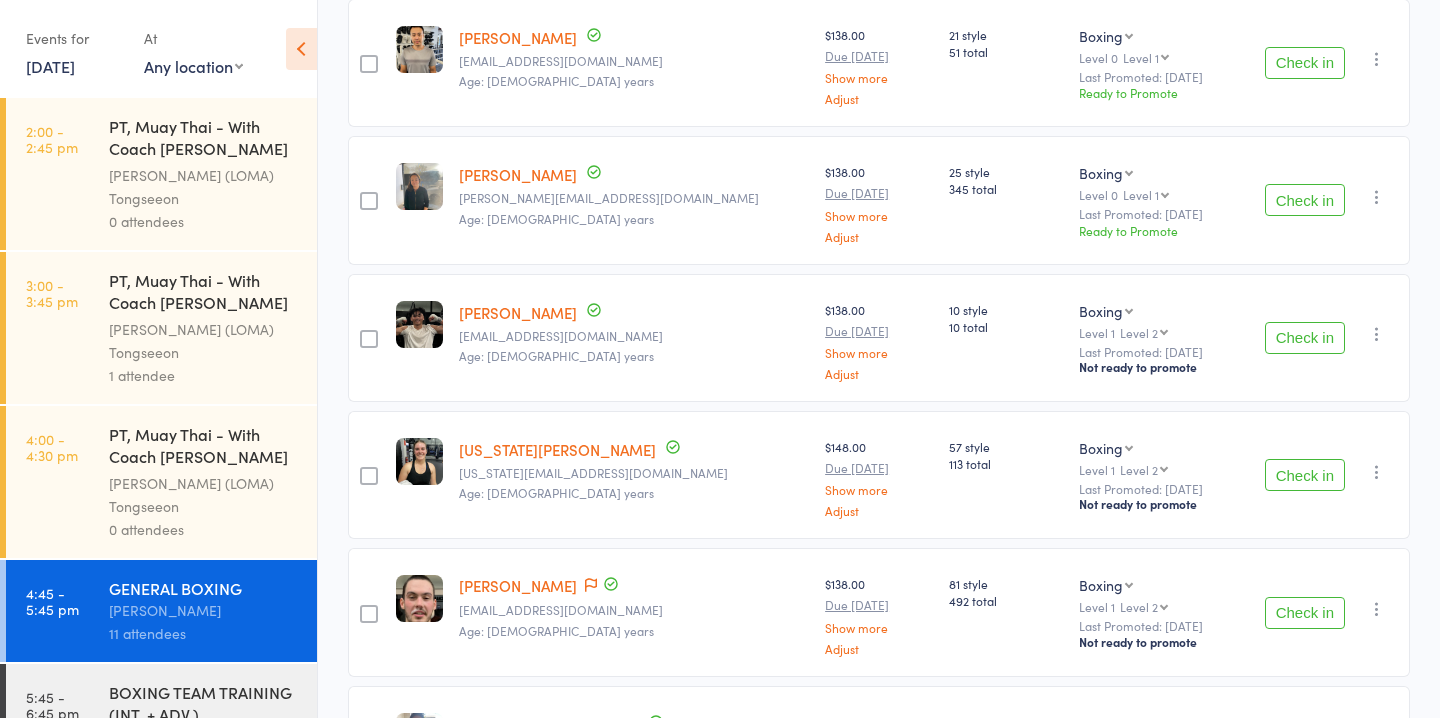 click on "Check in" at bounding box center (1305, 613) 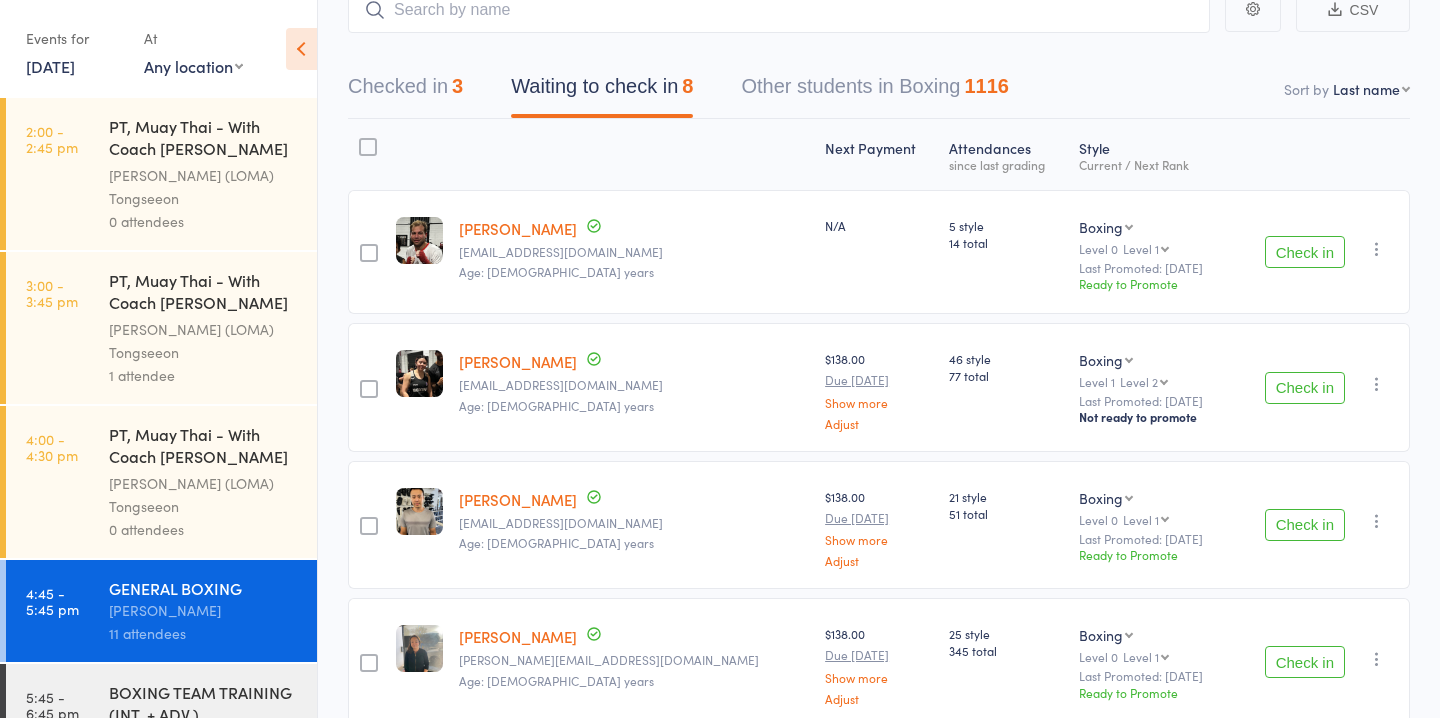 scroll, scrollTop: 0, scrollLeft: 0, axis: both 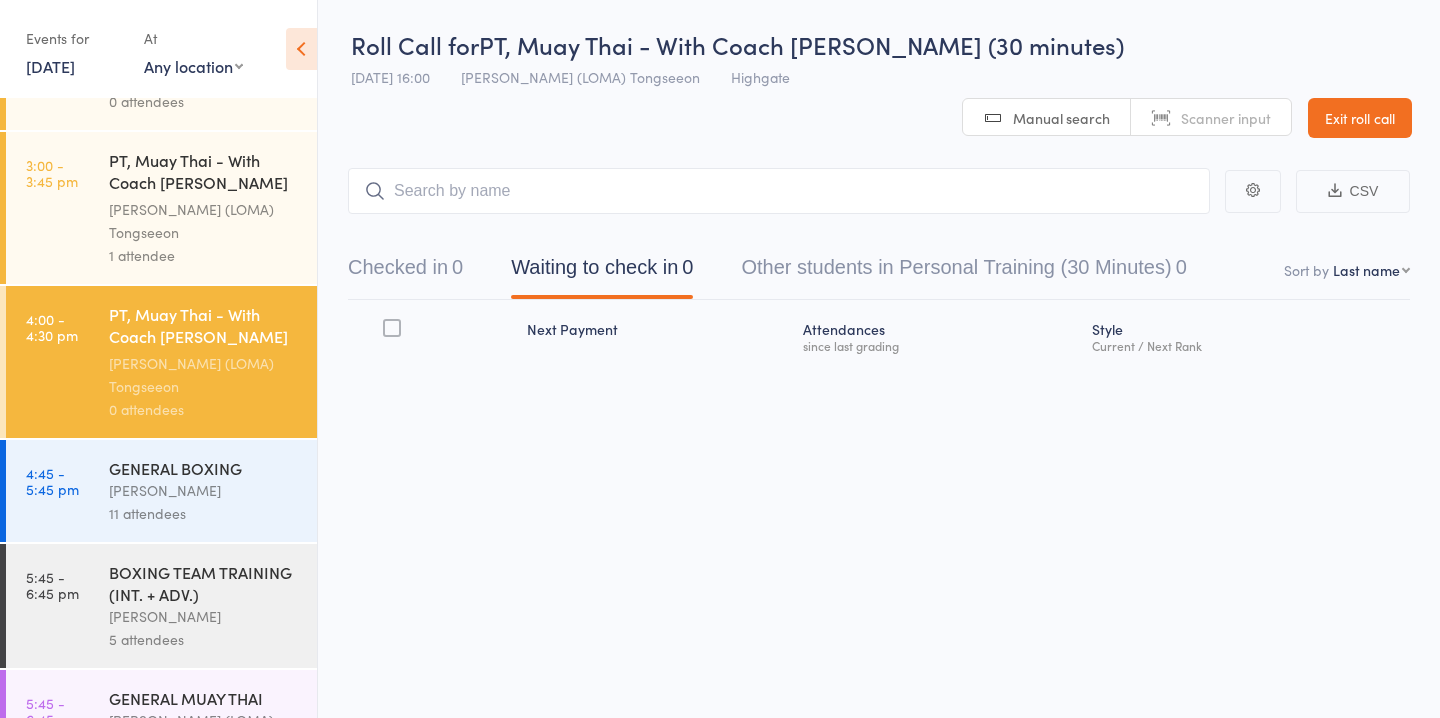 click on "BOXING TEAM TRAINING (INT. + ADV.)" at bounding box center (204, 583) 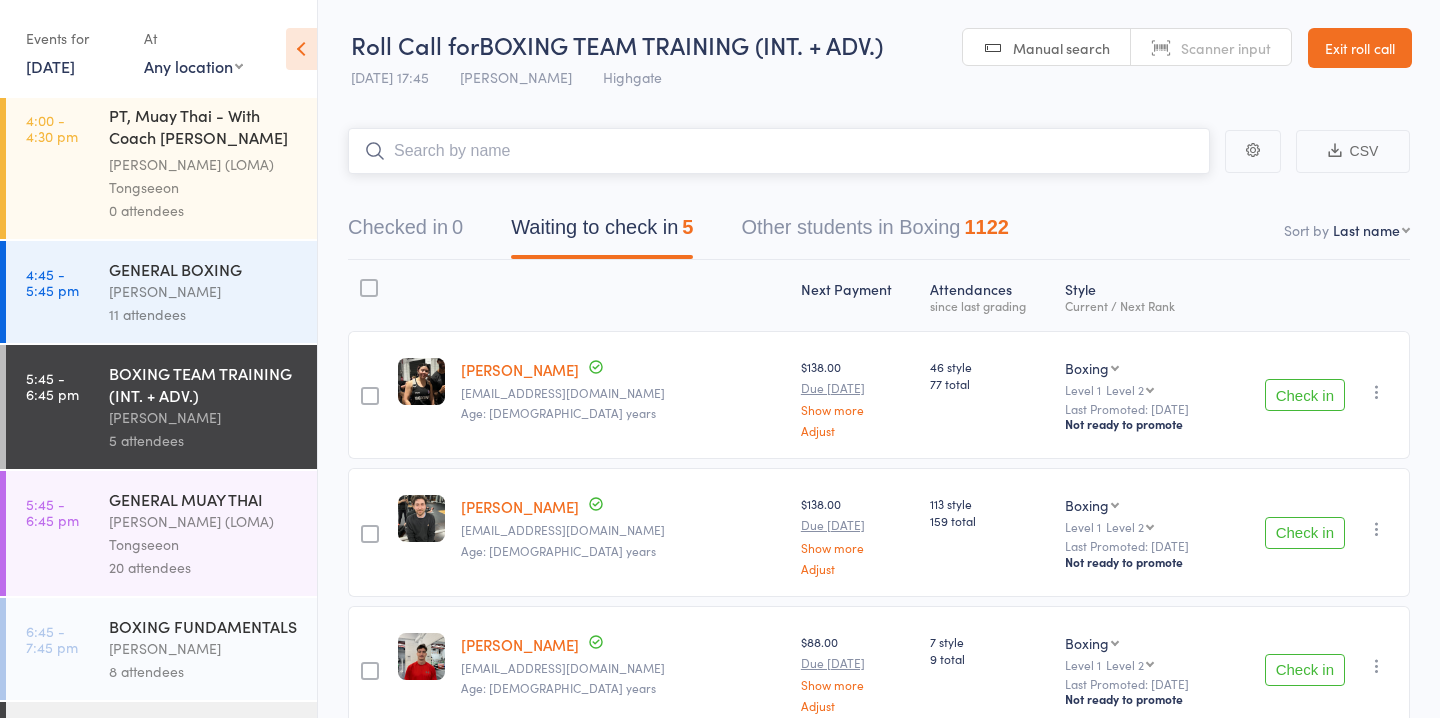 scroll, scrollTop: 443, scrollLeft: 0, axis: vertical 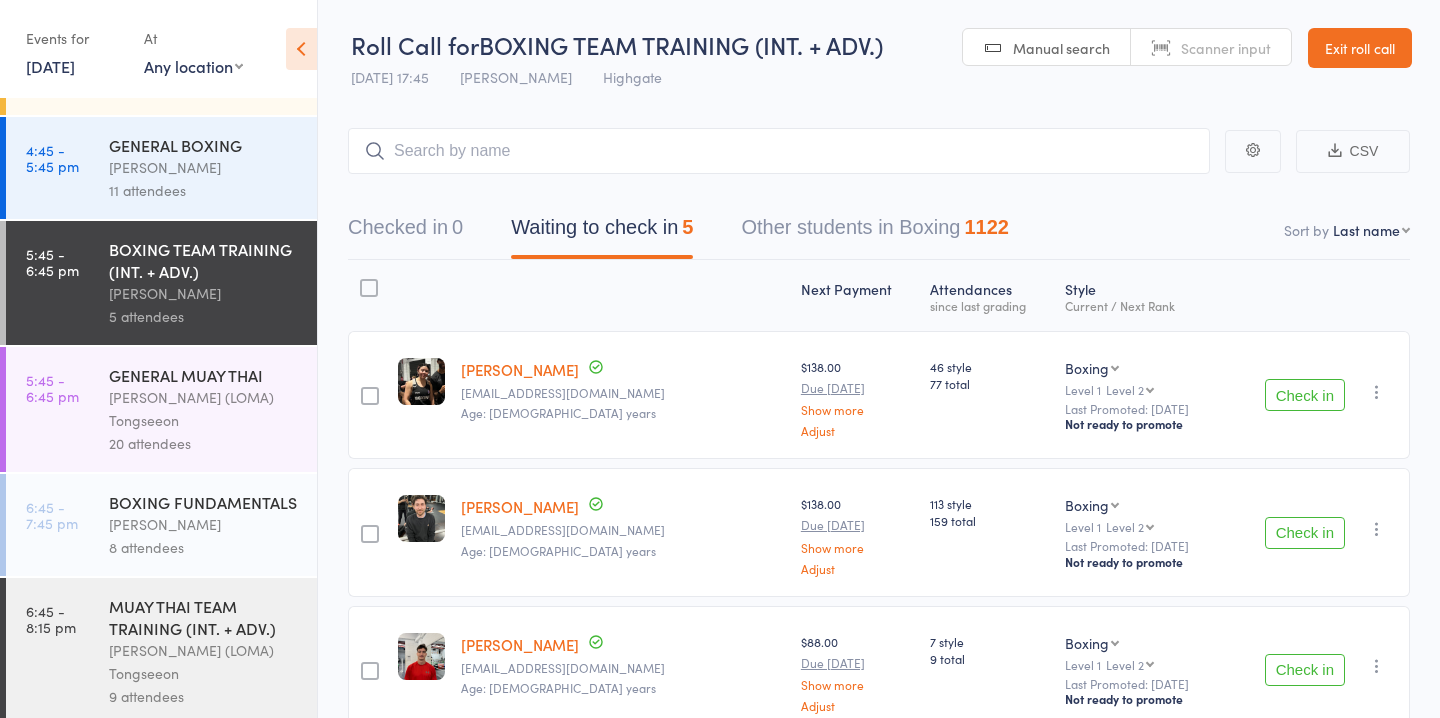 click on "20 attendees" at bounding box center (204, 443) 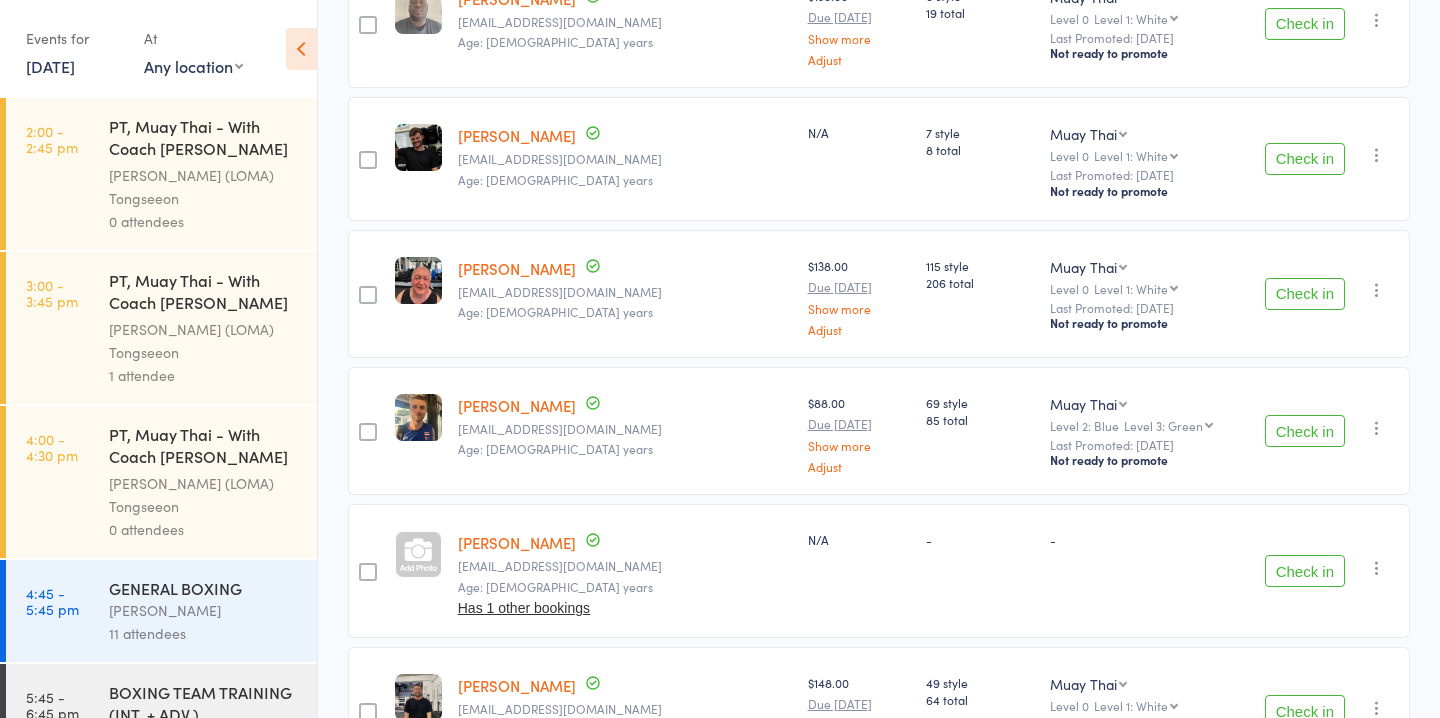 scroll, scrollTop: 0, scrollLeft: 0, axis: both 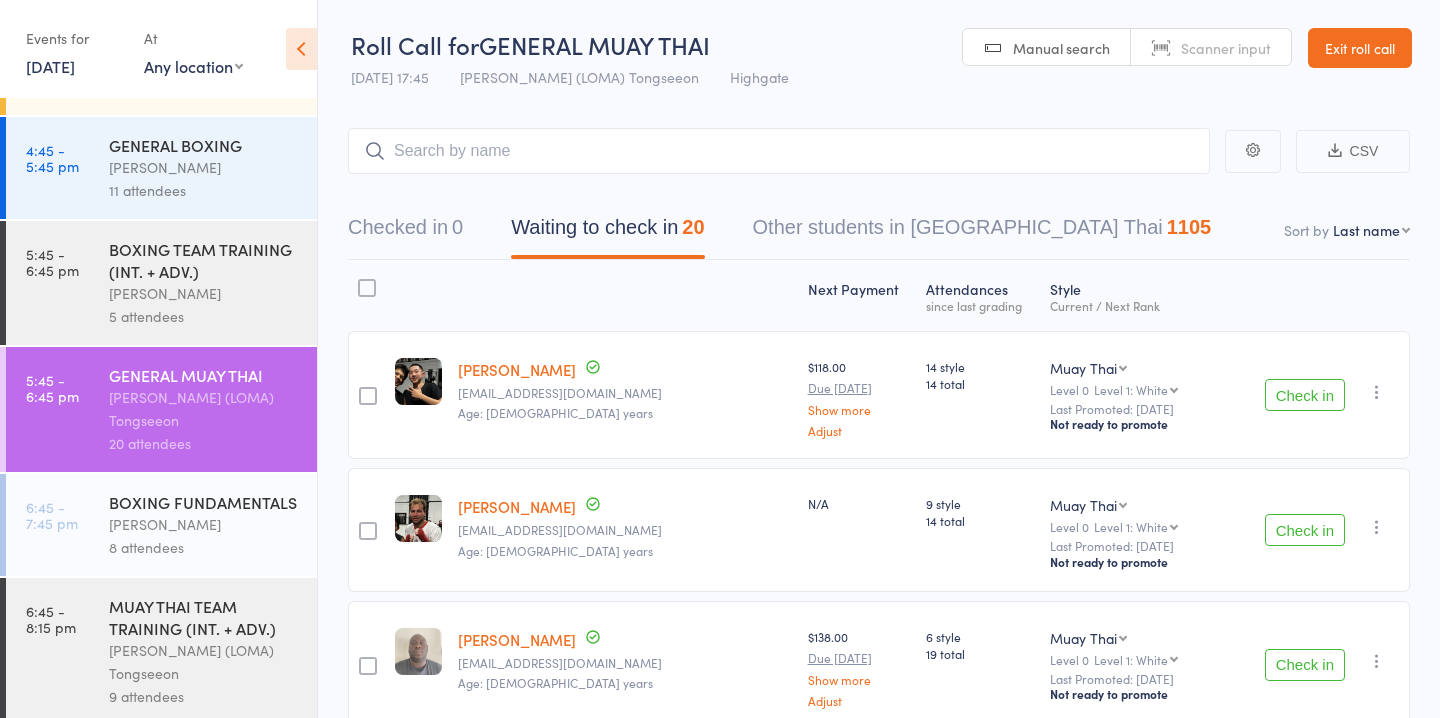 click on "5 attendees" at bounding box center (204, 316) 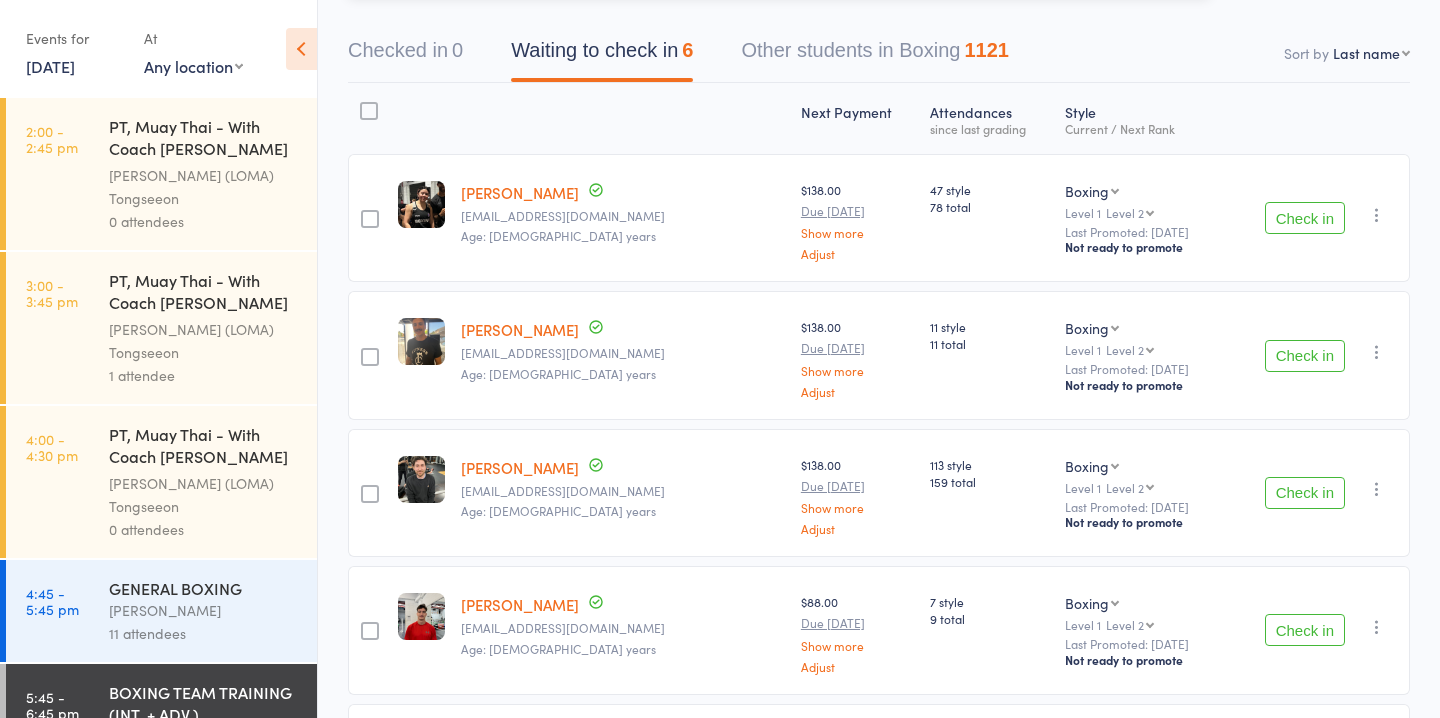scroll, scrollTop: 179, scrollLeft: 0, axis: vertical 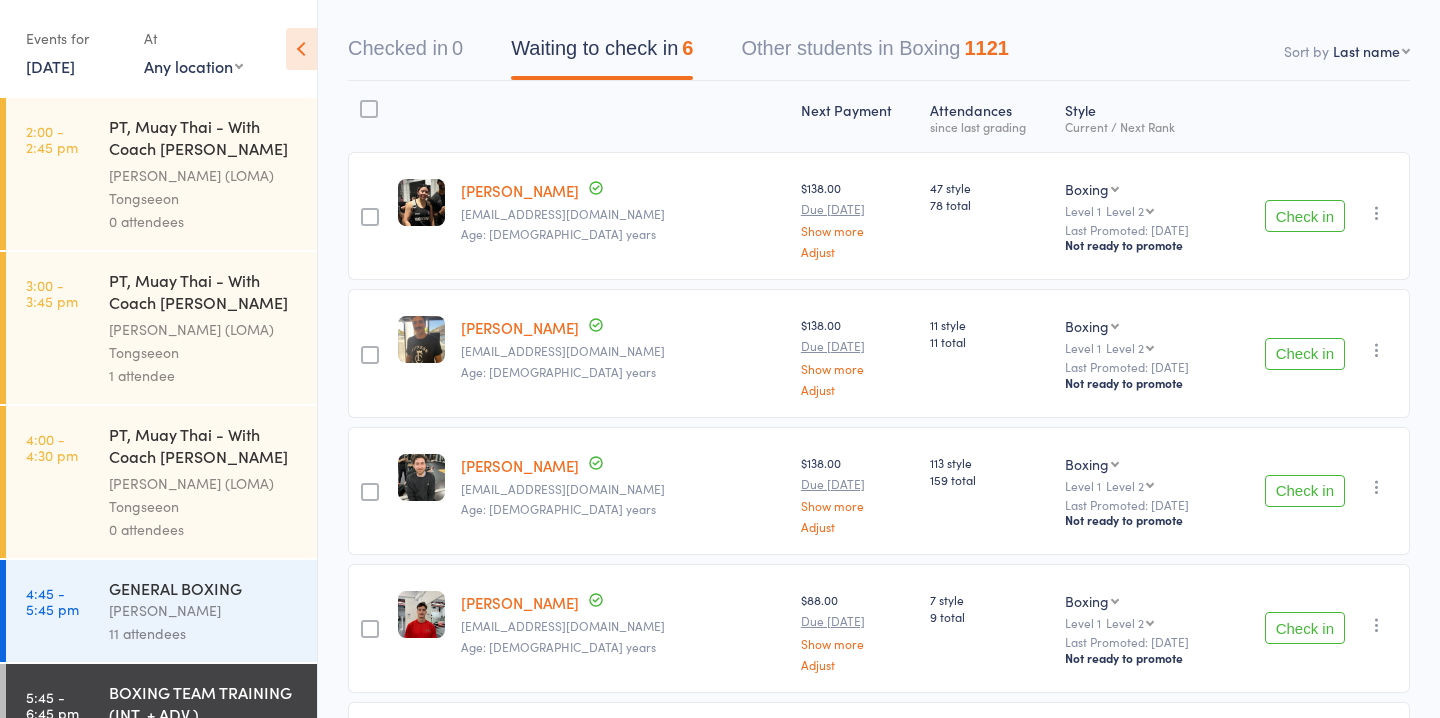 click on "Check in" at bounding box center (1305, 216) 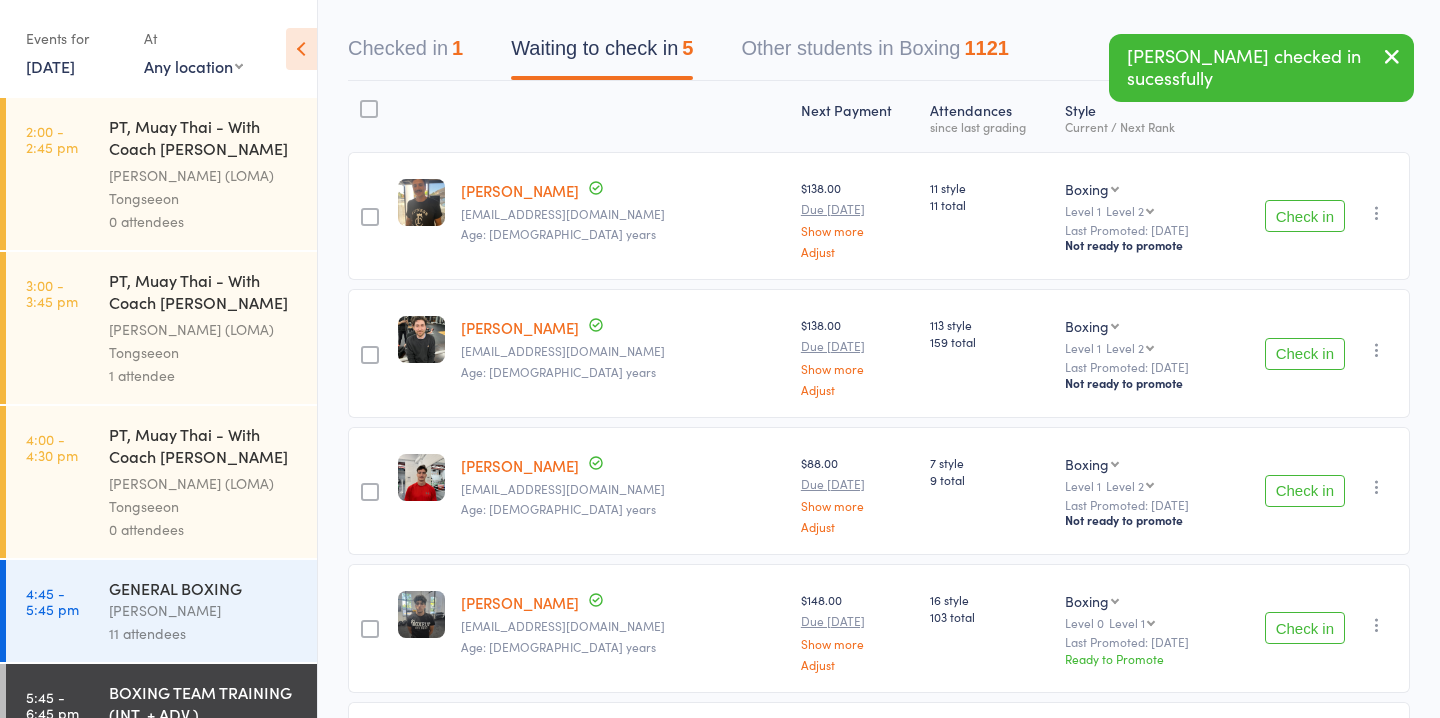 scroll, scrollTop: 377, scrollLeft: 0, axis: vertical 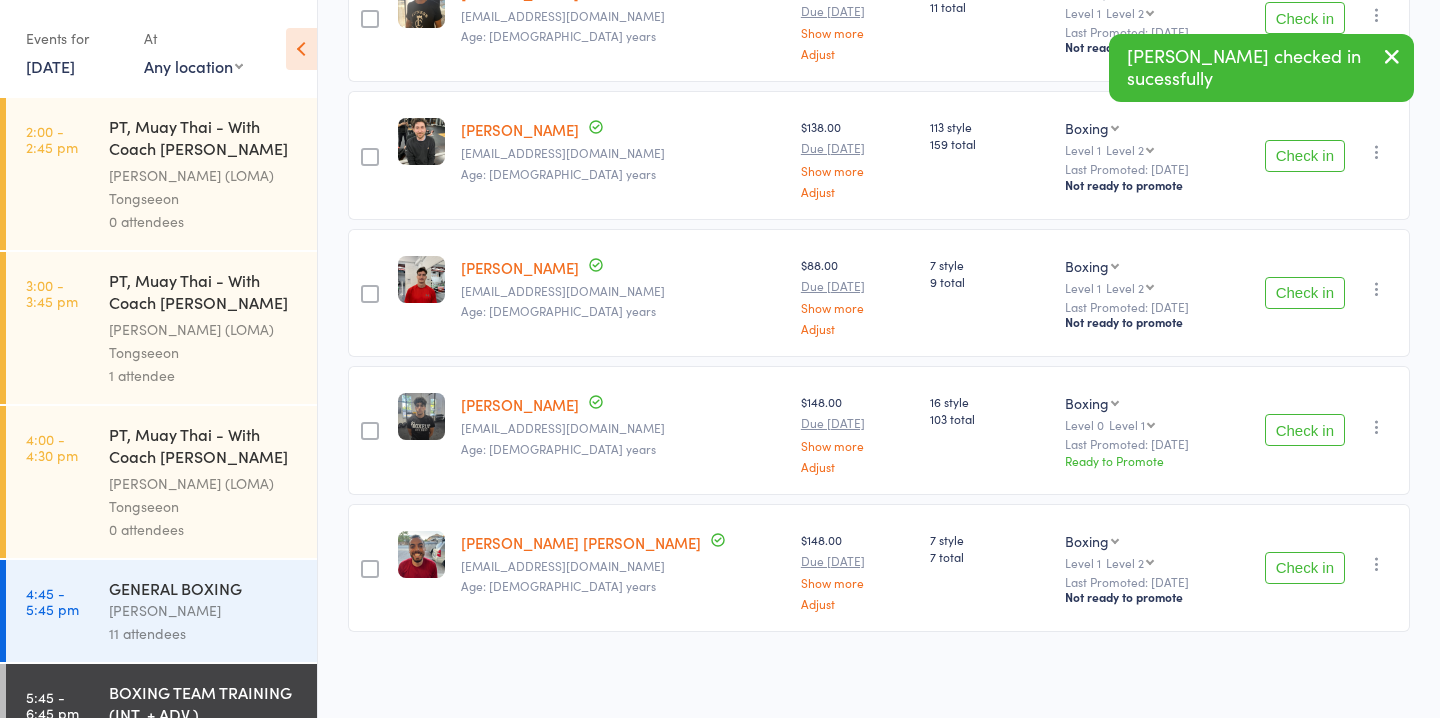 click on "Check in" at bounding box center (1305, 430) 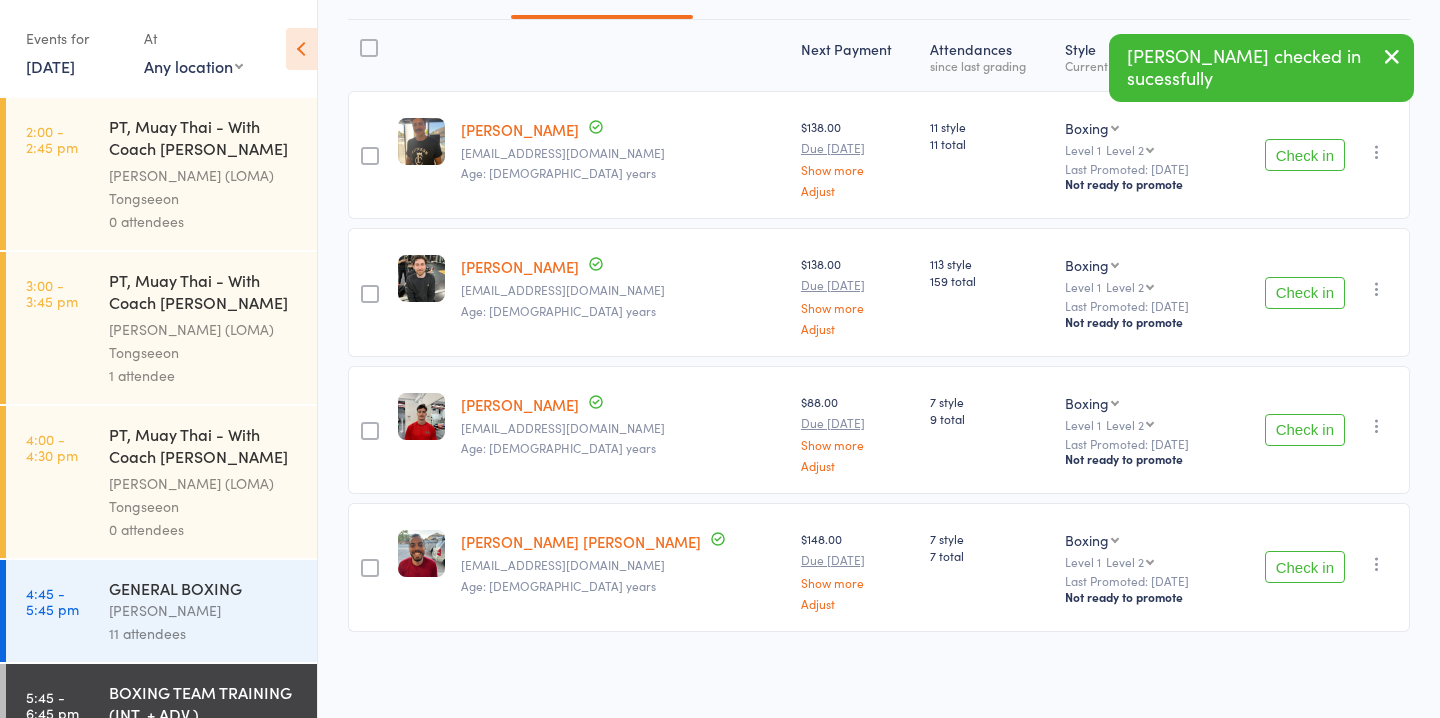 scroll, scrollTop: 0, scrollLeft: 0, axis: both 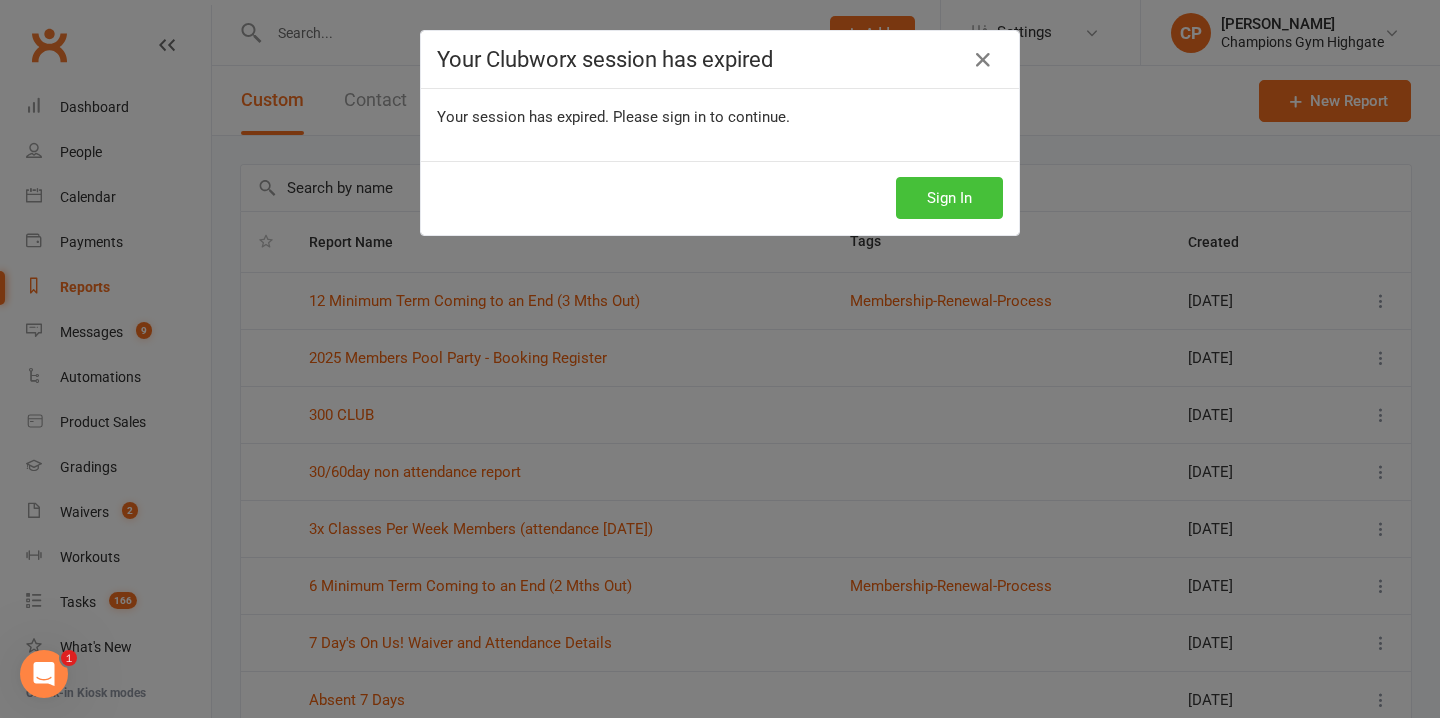click on "Sign In" at bounding box center (949, 198) 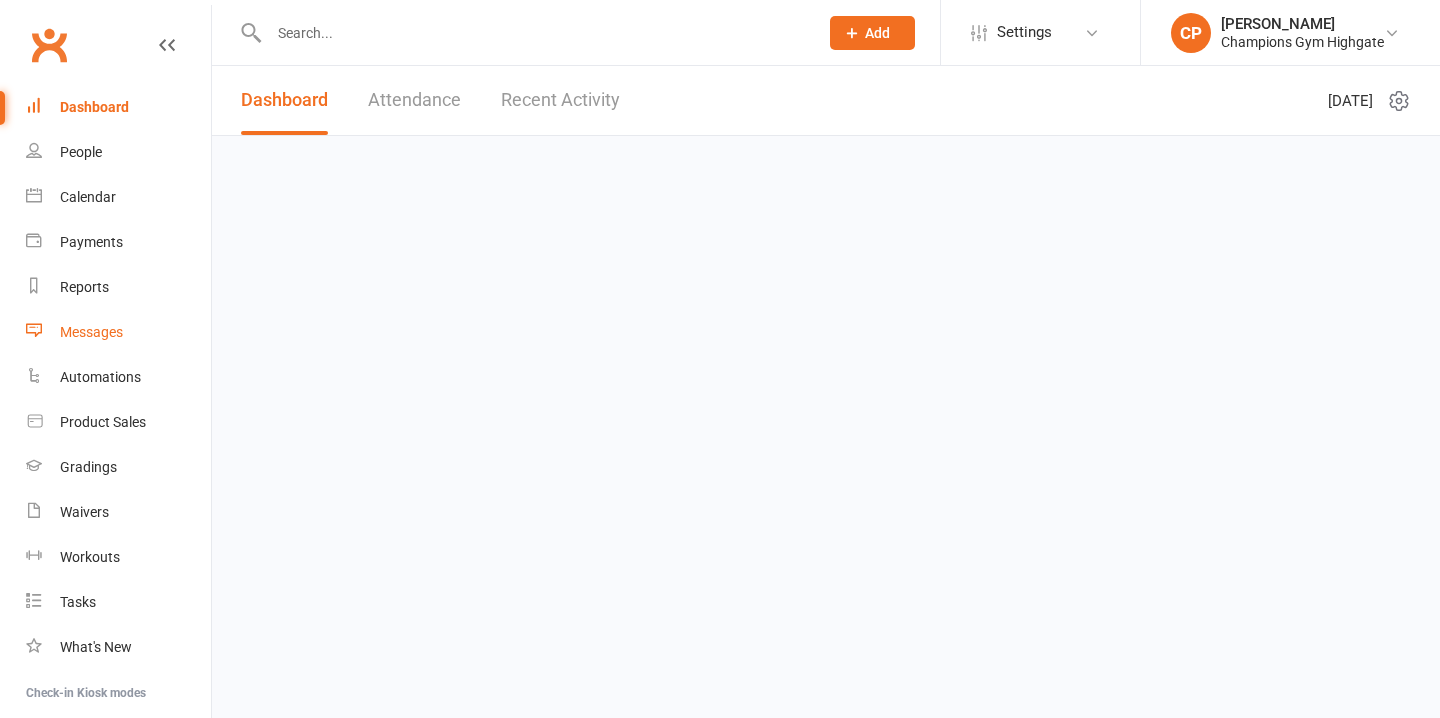 scroll, scrollTop: 0, scrollLeft: 0, axis: both 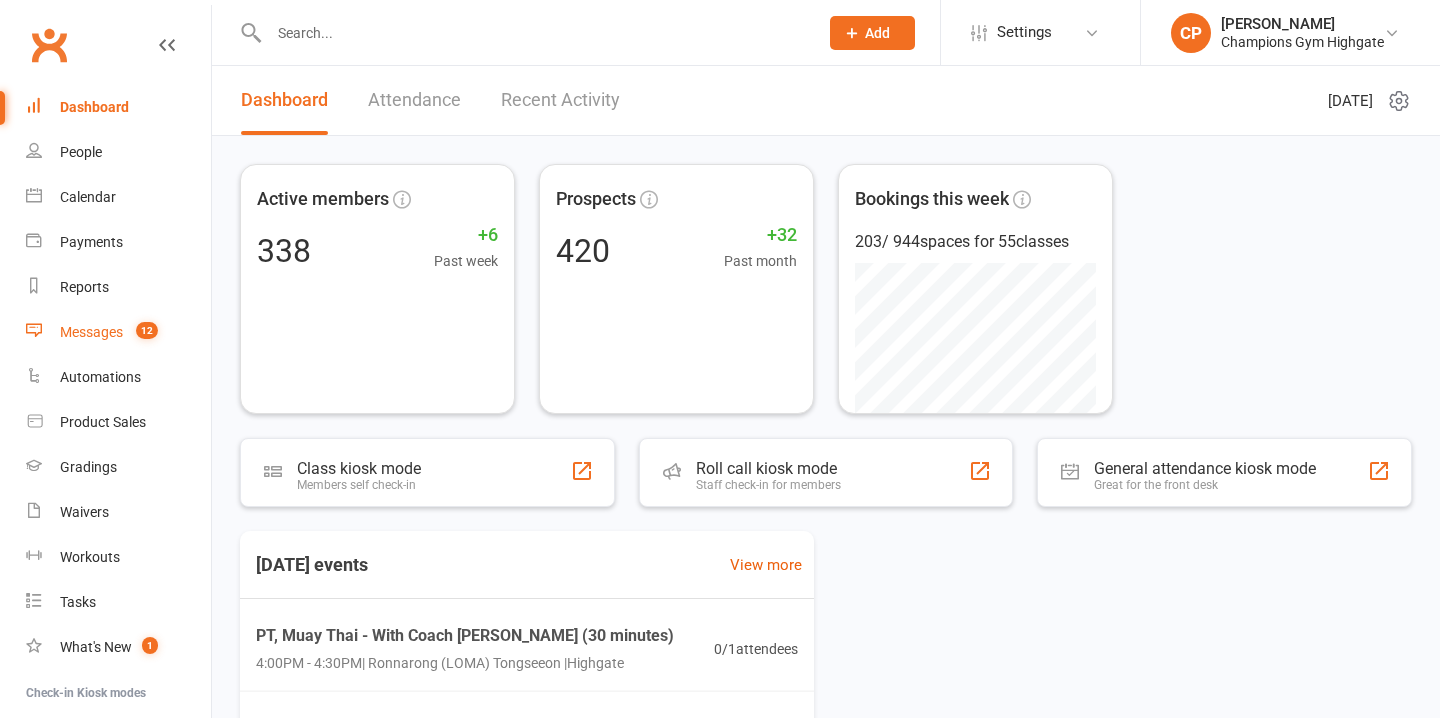 click on "Messages" at bounding box center (91, 332) 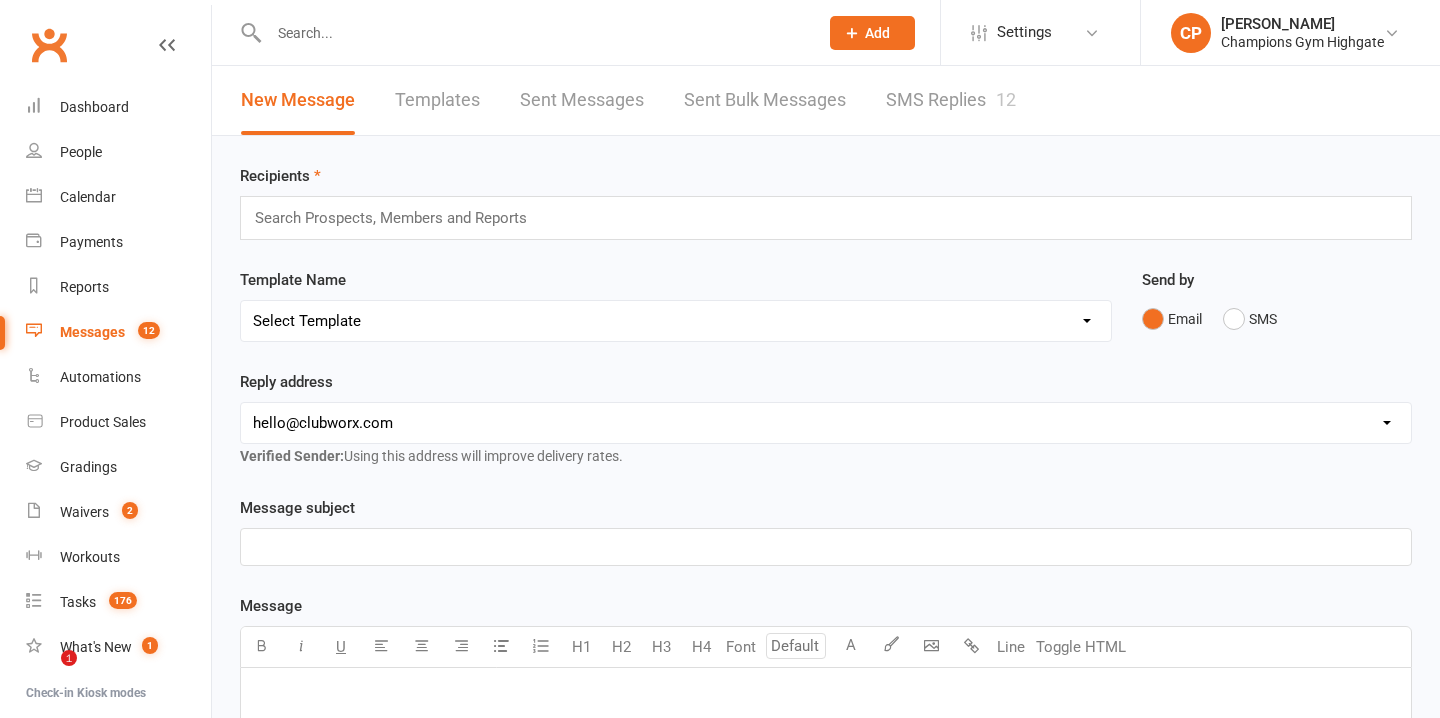 click on "SMS Replies  12" at bounding box center (951, 100) 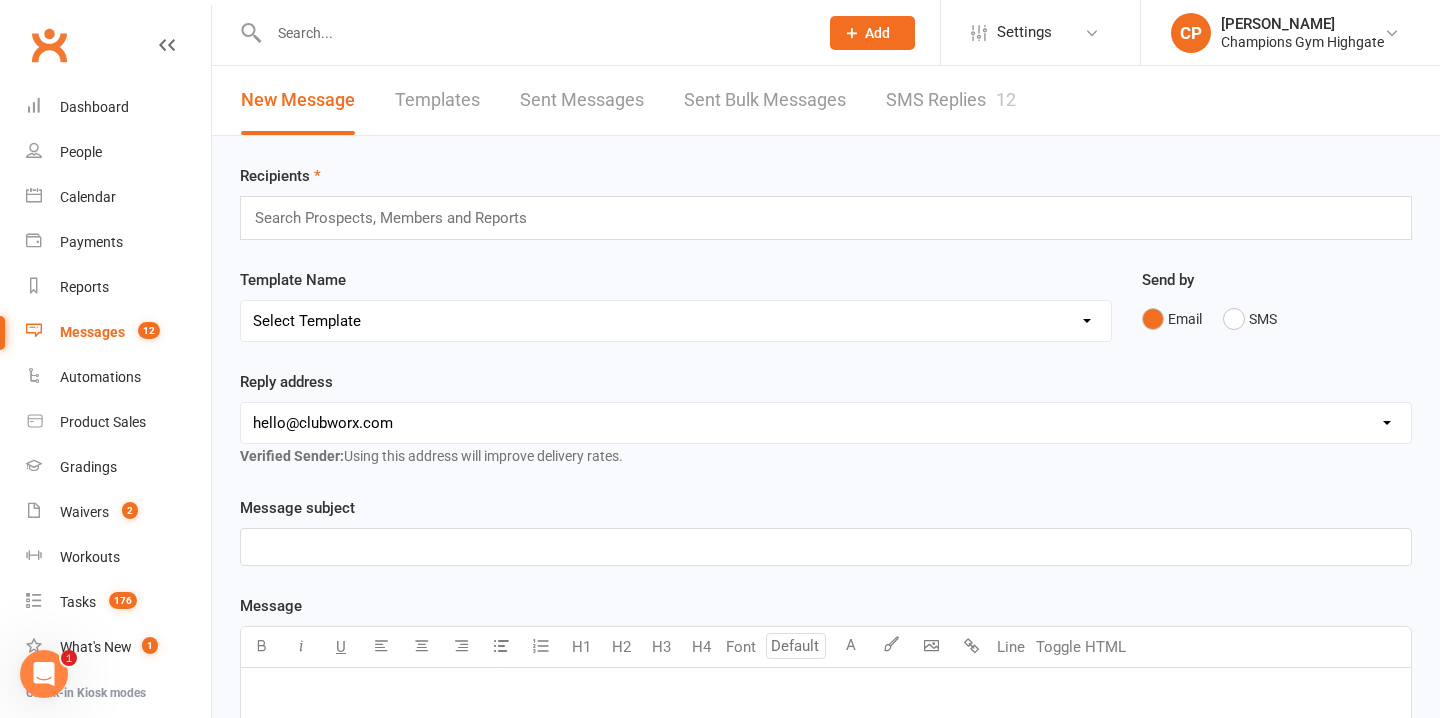 scroll, scrollTop: 0, scrollLeft: 0, axis: both 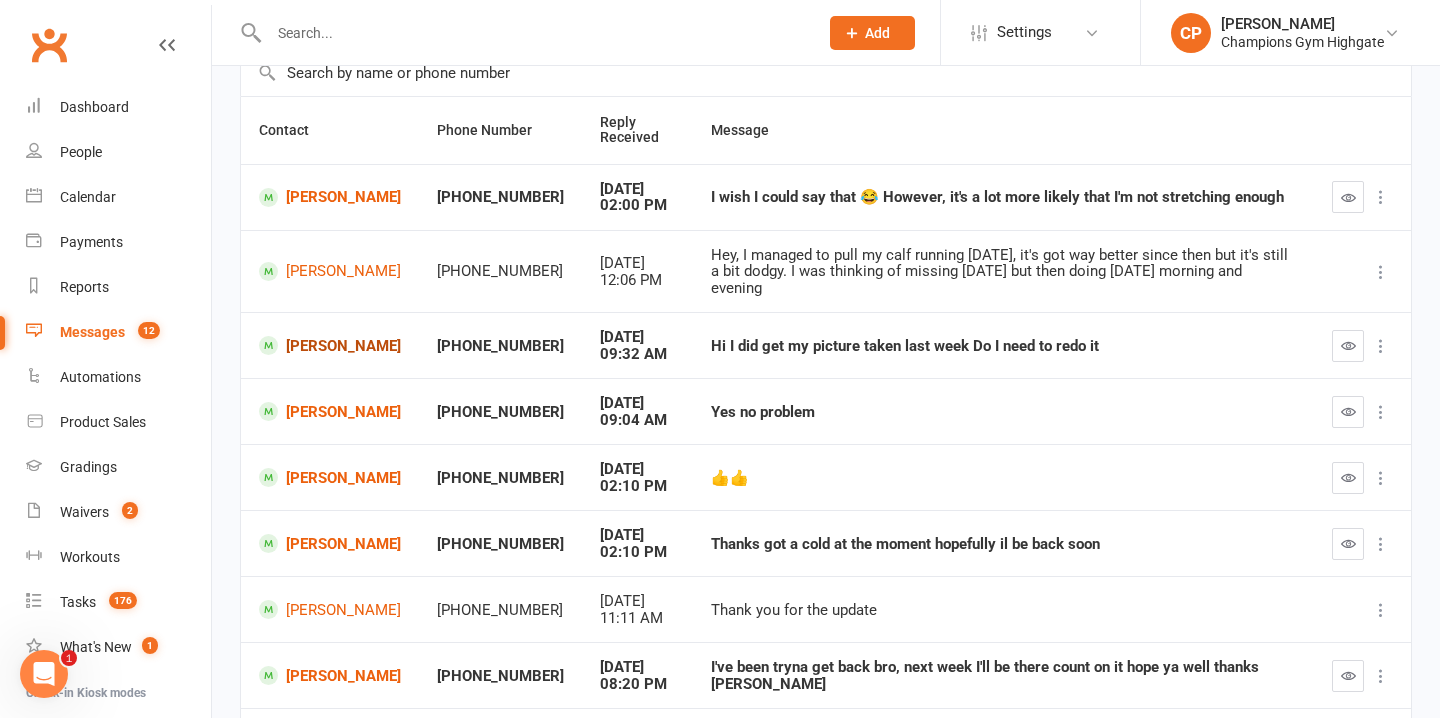 click on "Amanda Mukundu" at bounding box center [330, 345] 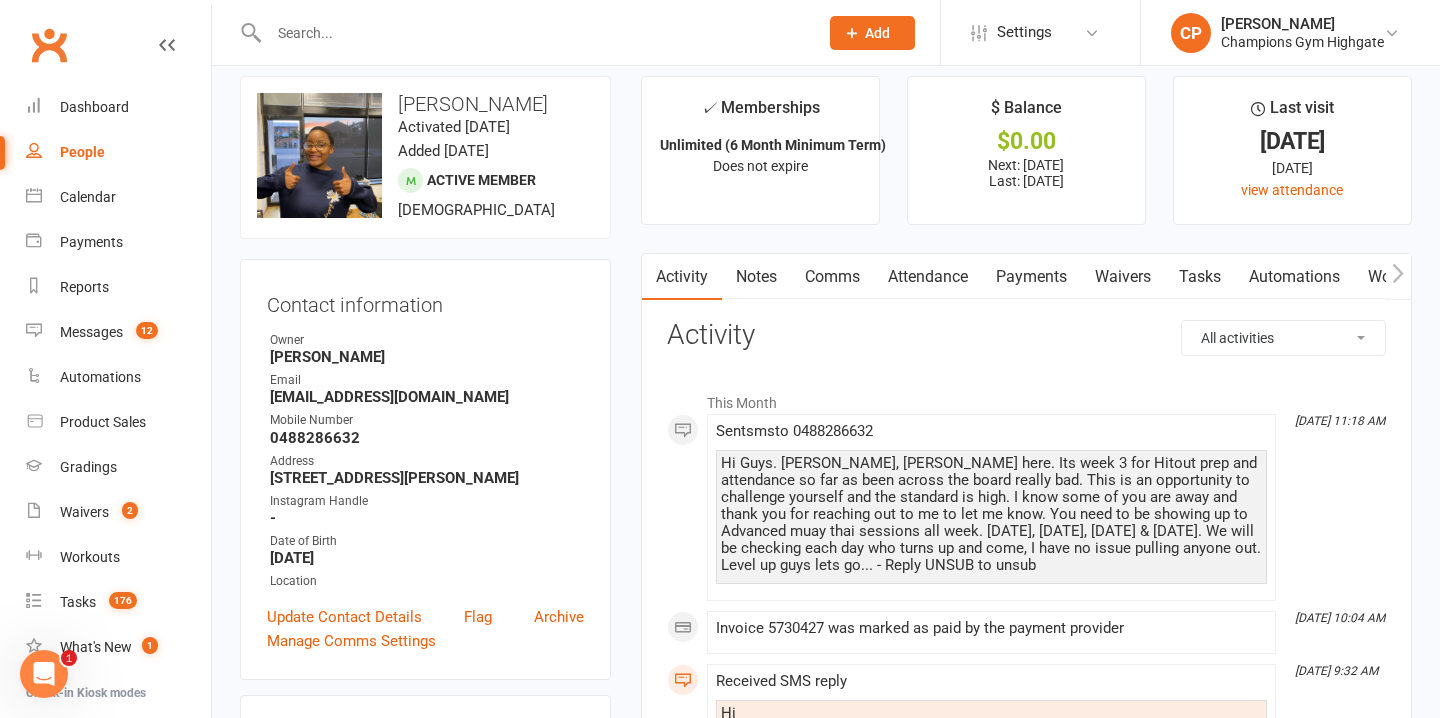 scroll, scrollTop: 3, scrollLeft: 0, axis: vertical 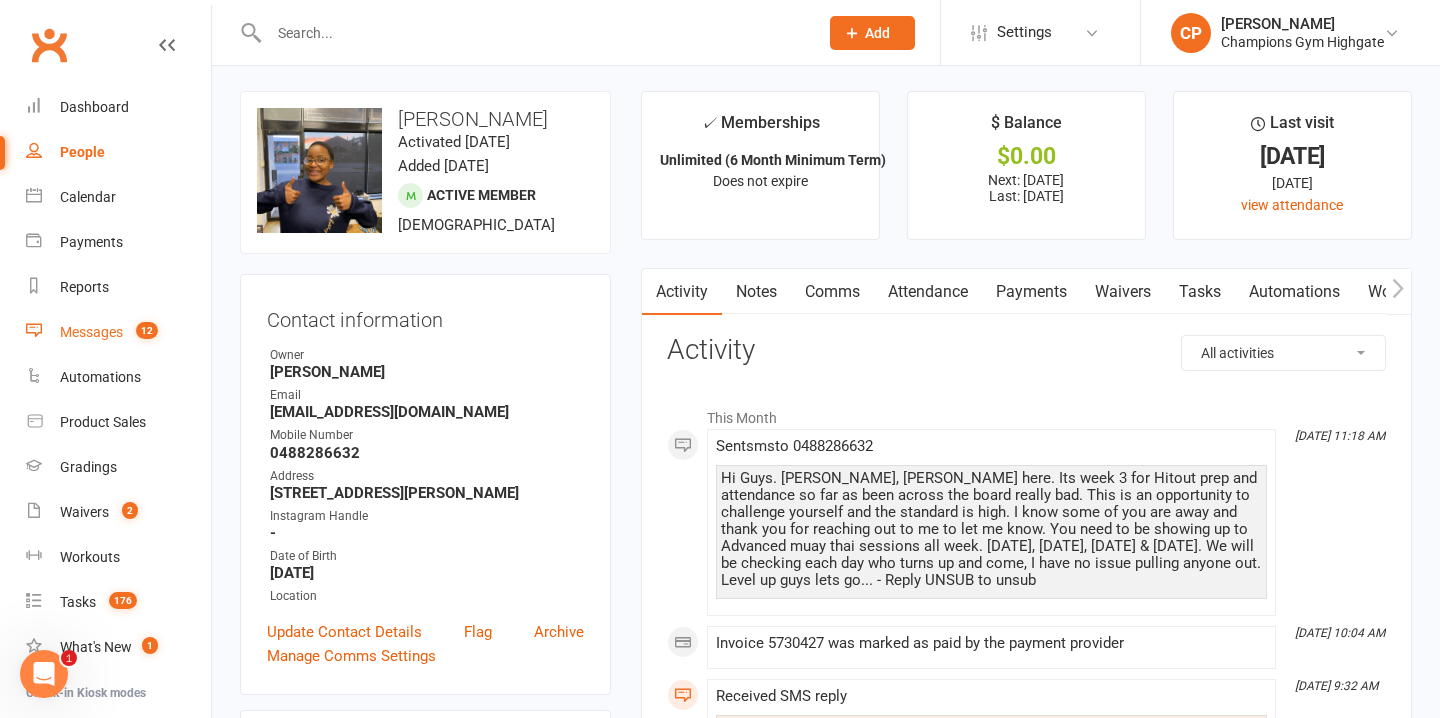 click on "Messages" at bounding box center [91, 332] 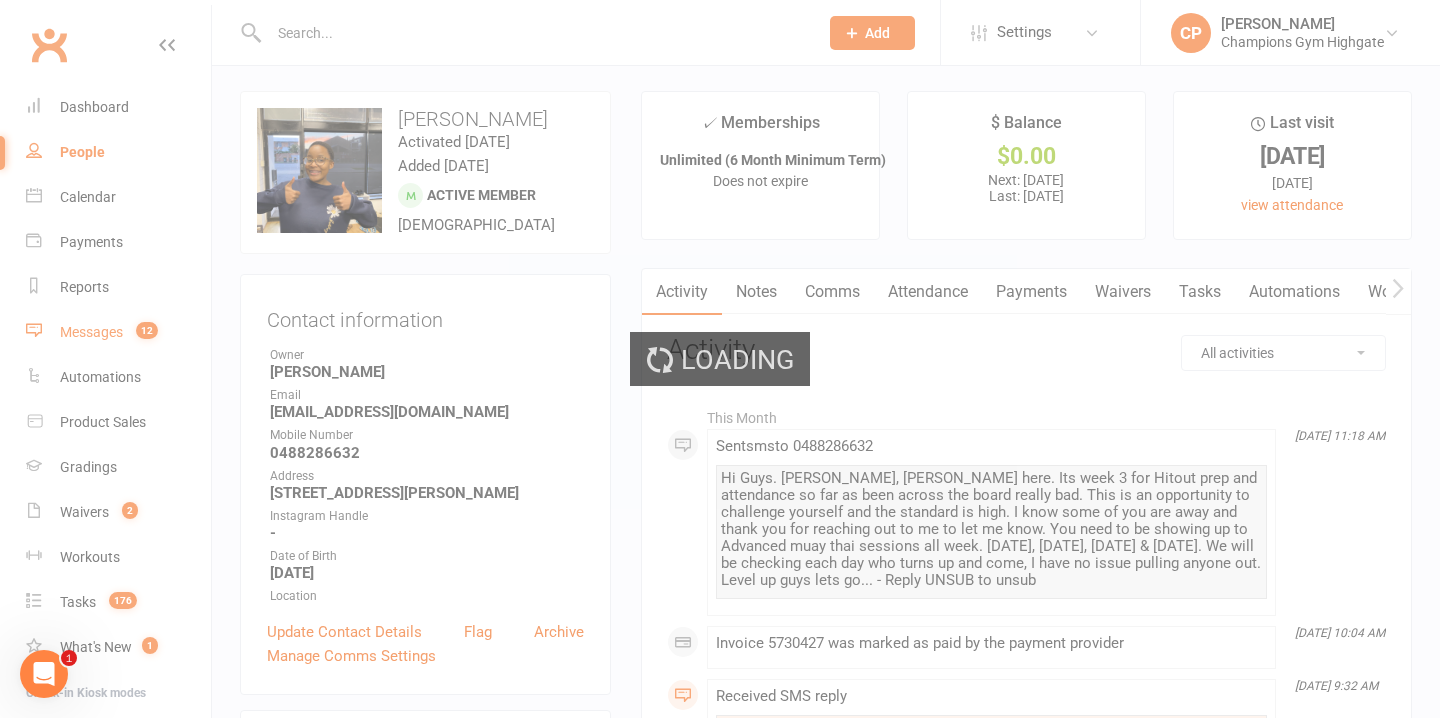 scroll, scrollTop: 0, scrollLeft: 0, axis: both 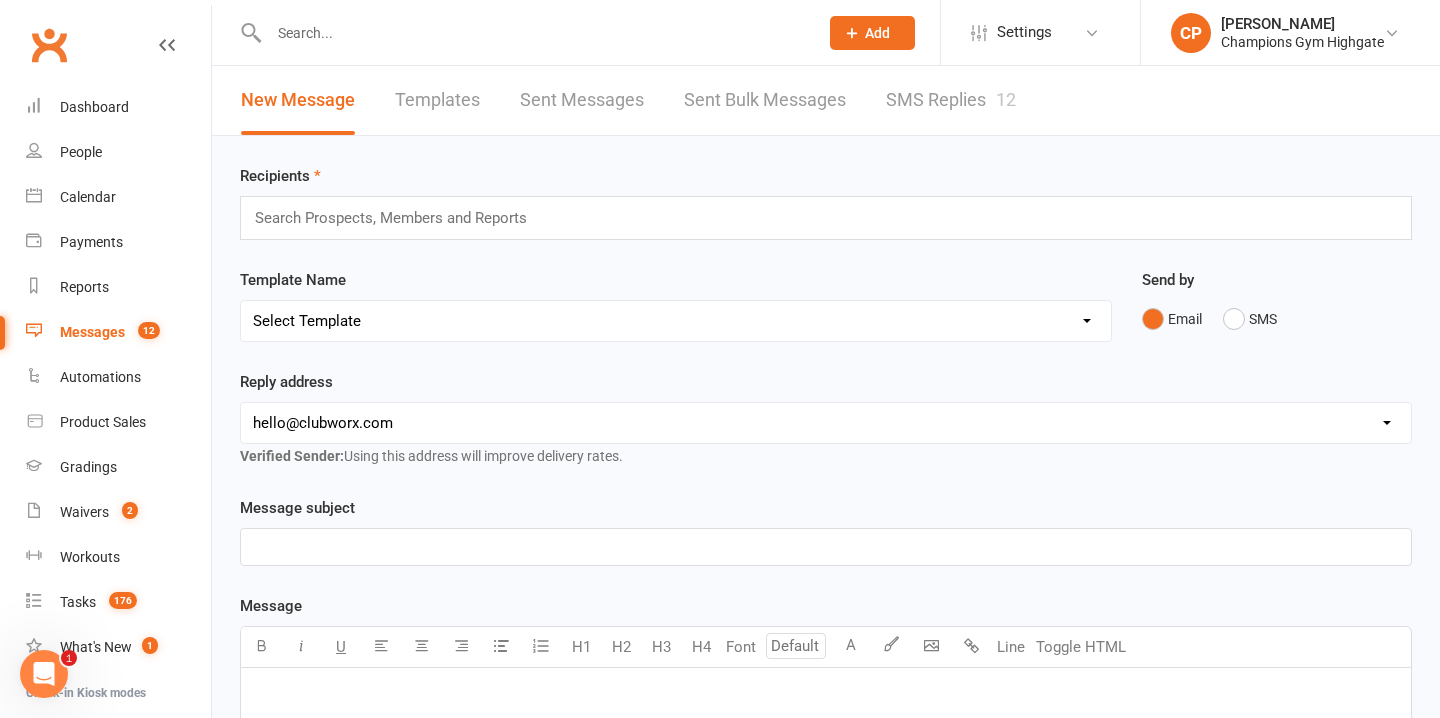 click on "SMS Replies  12" at bounding box center [951, 100] 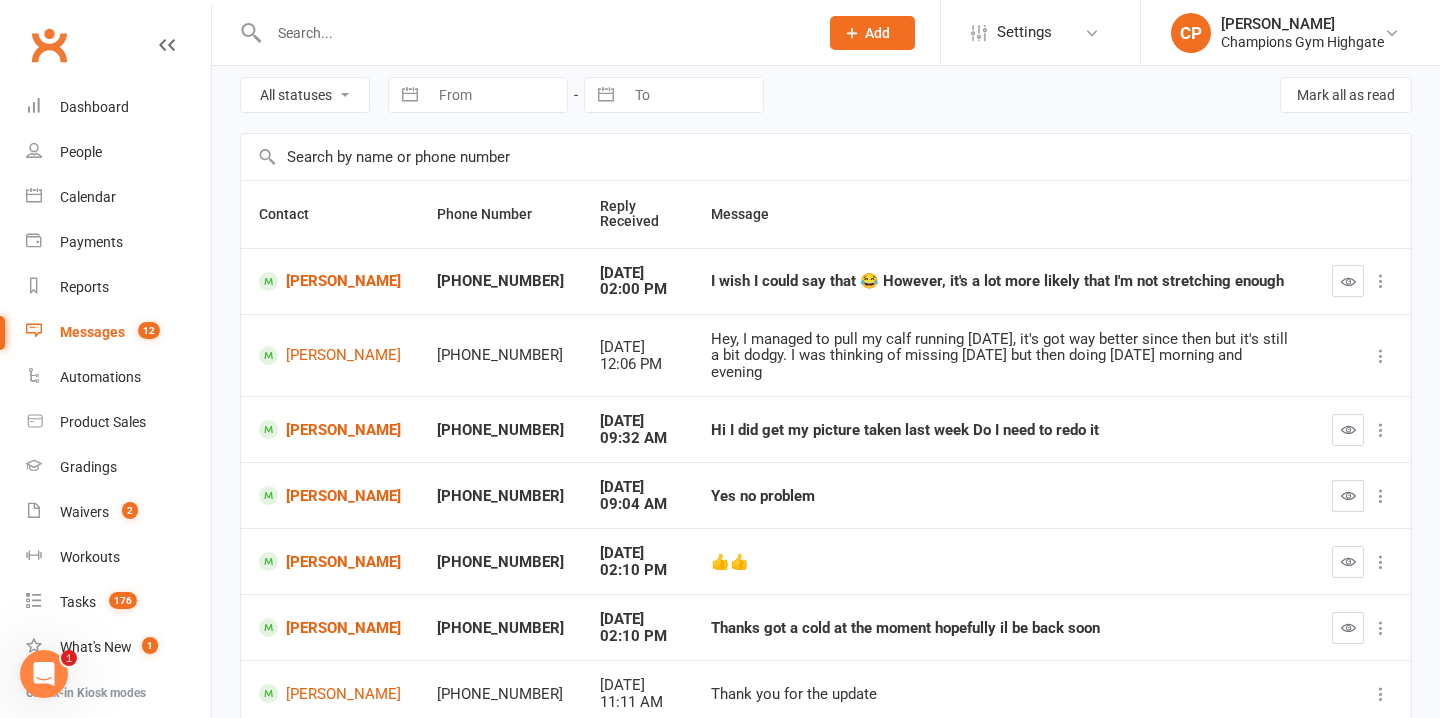 scroll, scrollTop: 57, scrollLeft: 0, axis: vertical 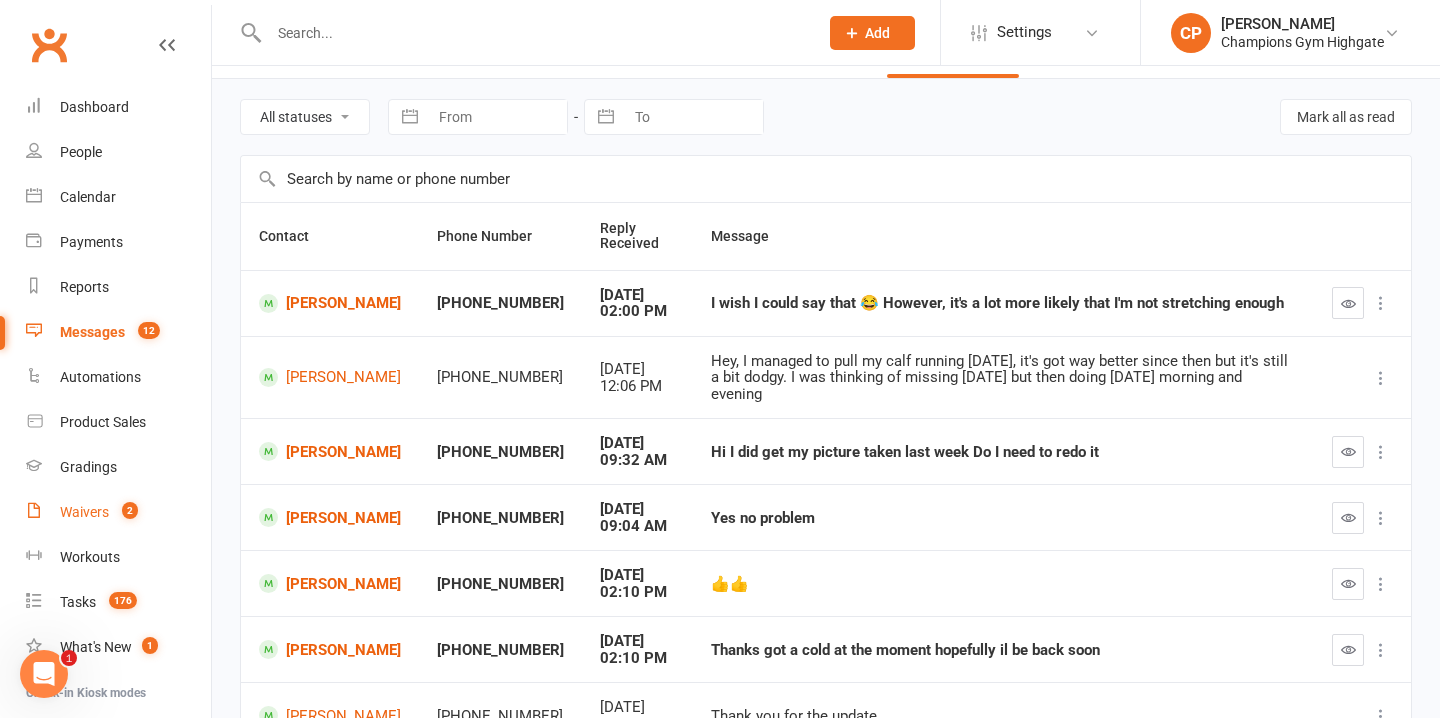 click on "2" at bounding box center [125, 512] 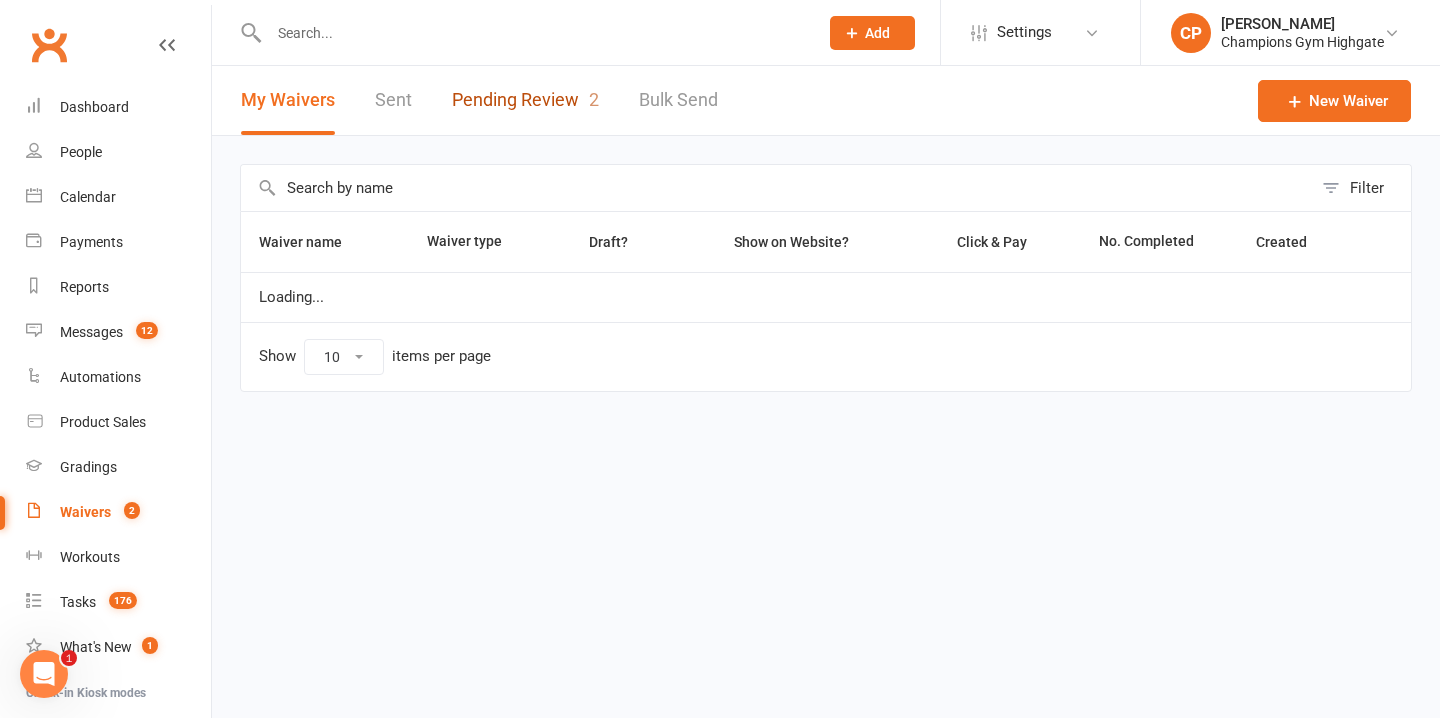 click on "Pending Review 2" at bounding box center [525, 100] 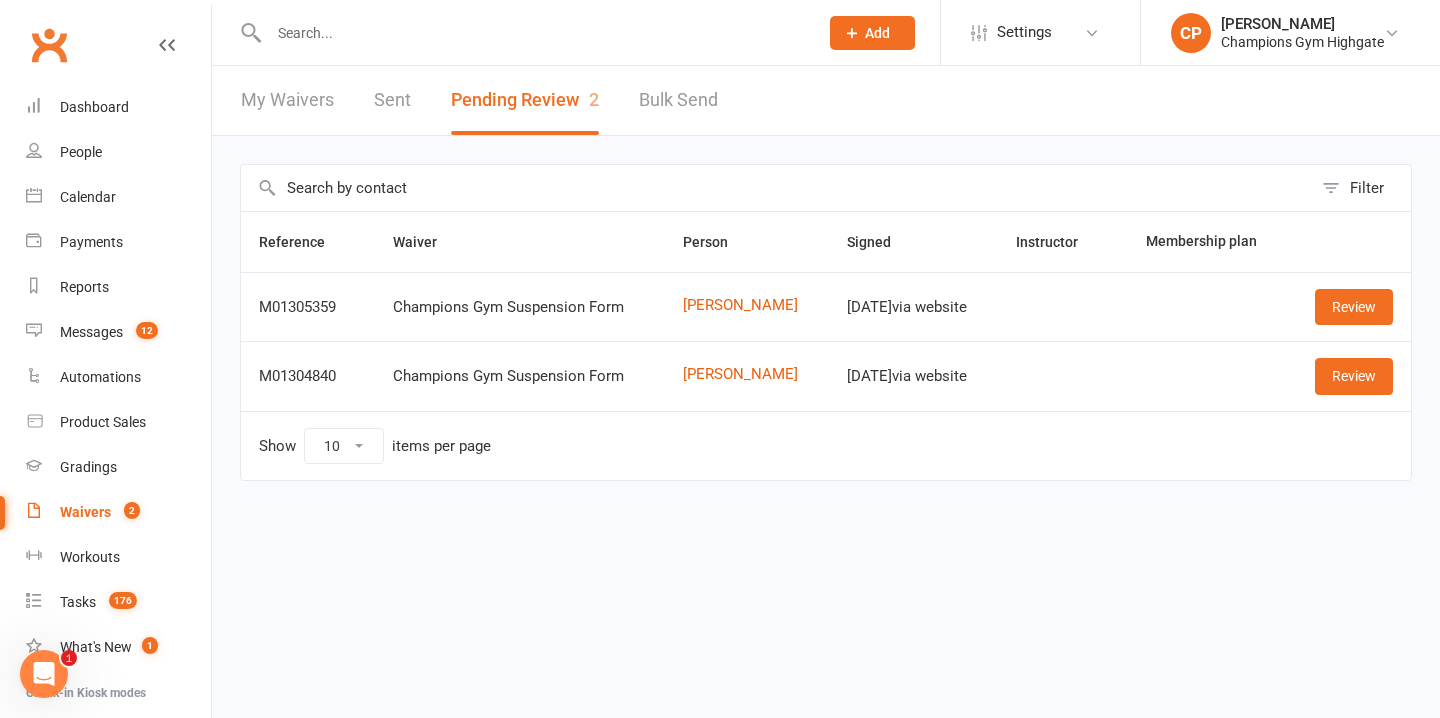 click at bounding box center (533, 33) 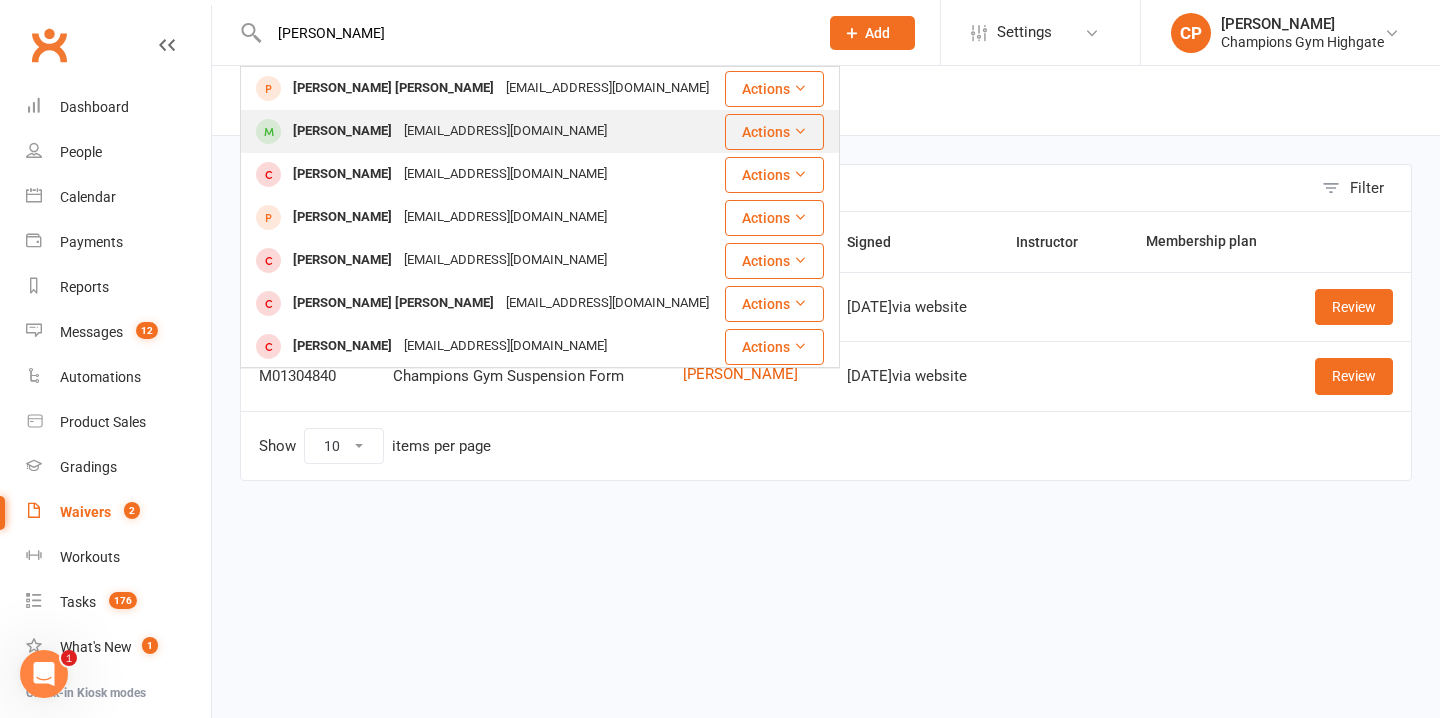 type on "john neg" 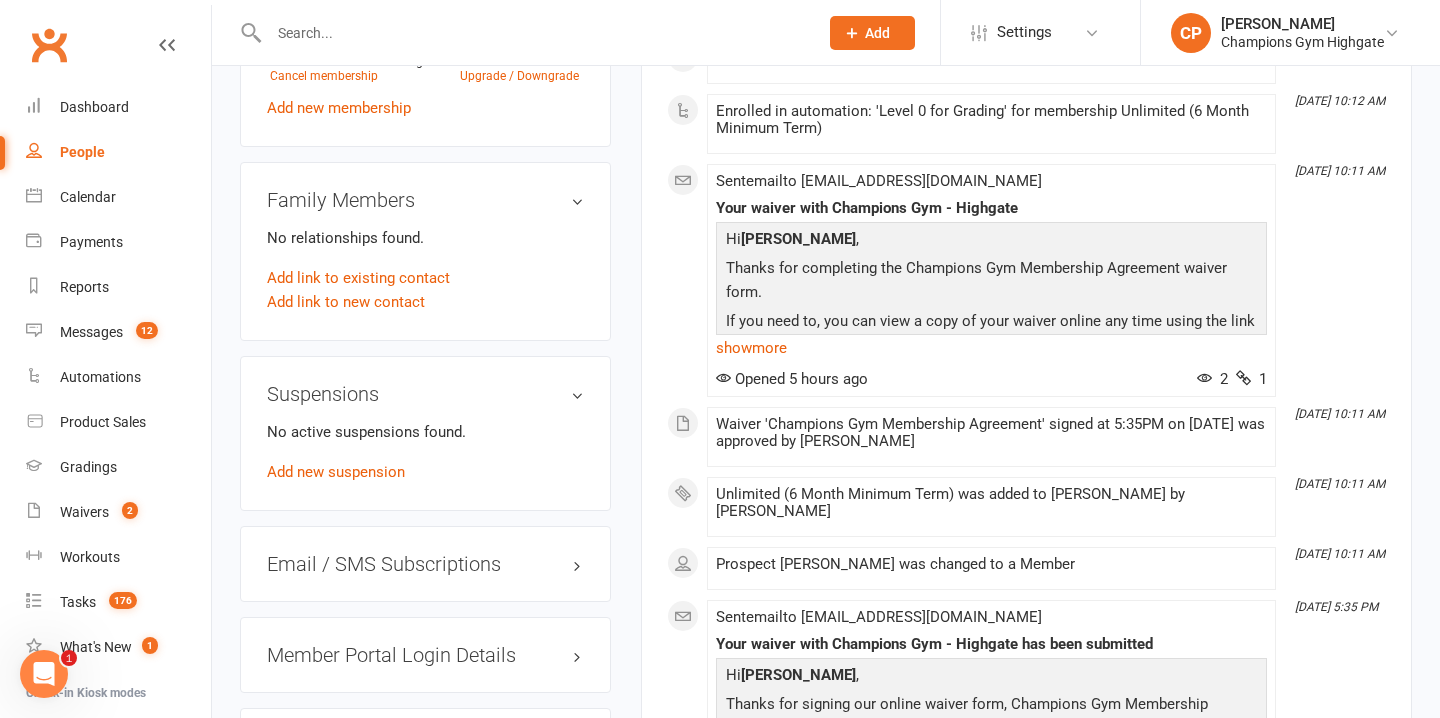 scroll, scrollTop: 1172, scrollLeft: 0, axis: vertical 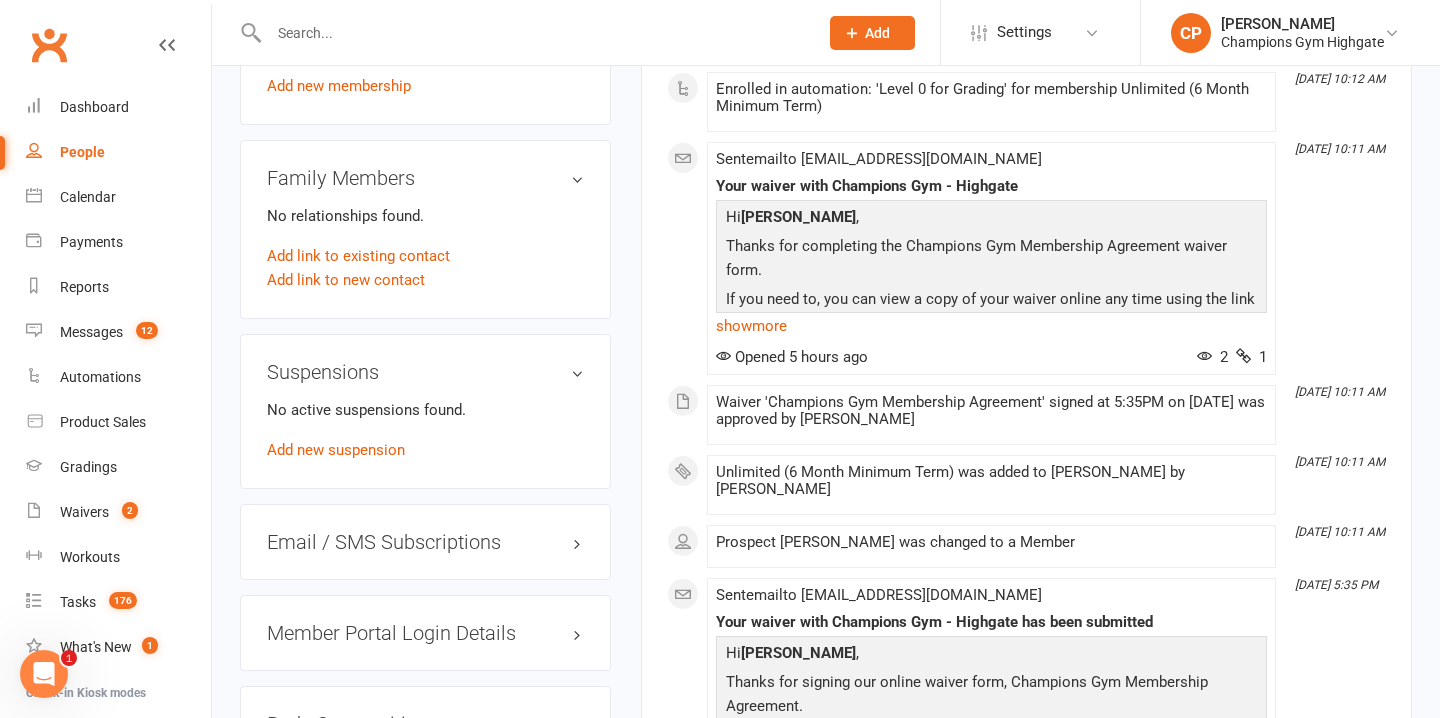 click on "Member Portal Login Details" at bounding box center (425, 633) 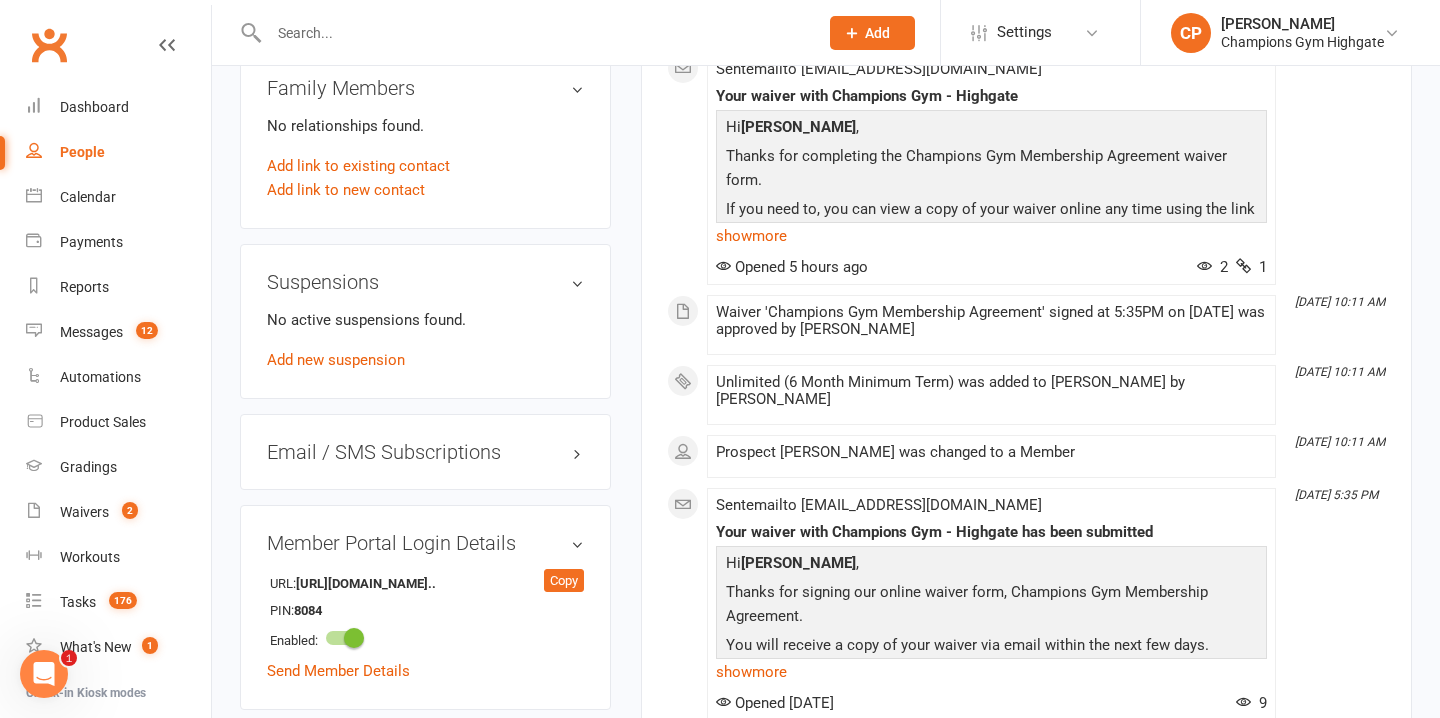 scroll, scrollTop: 1296, scrollLeft: 0, axis: vertical 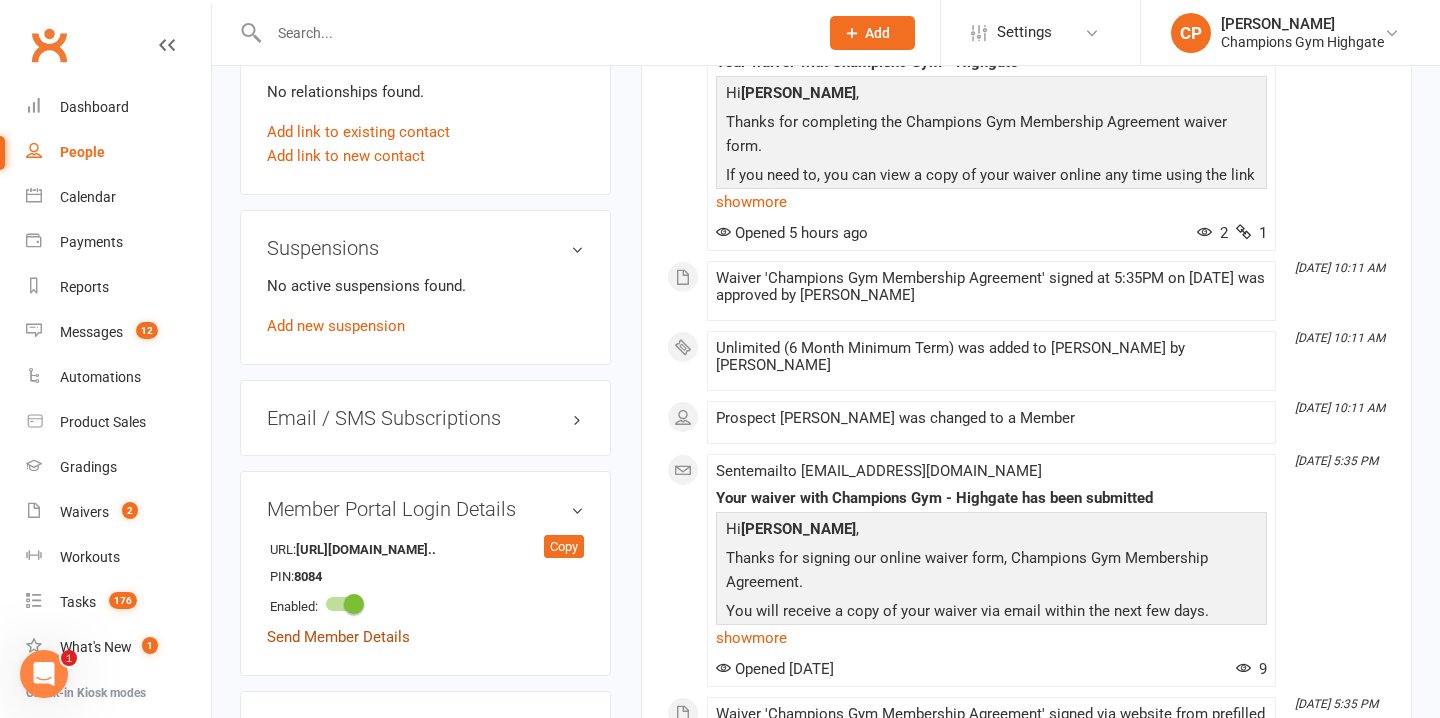 click on "Send Member Details" at bounding box center [338, 637] 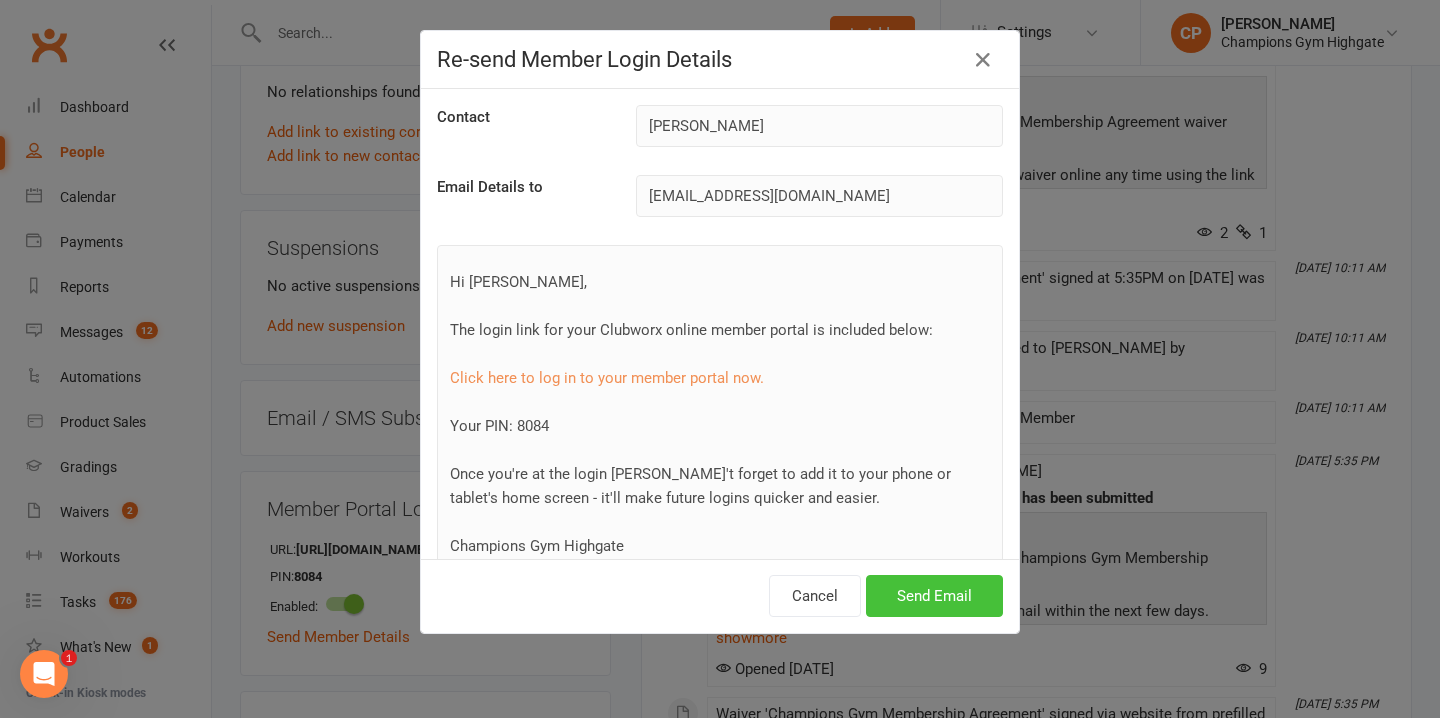 click on "Send Email" at bounding box center [934, 596] 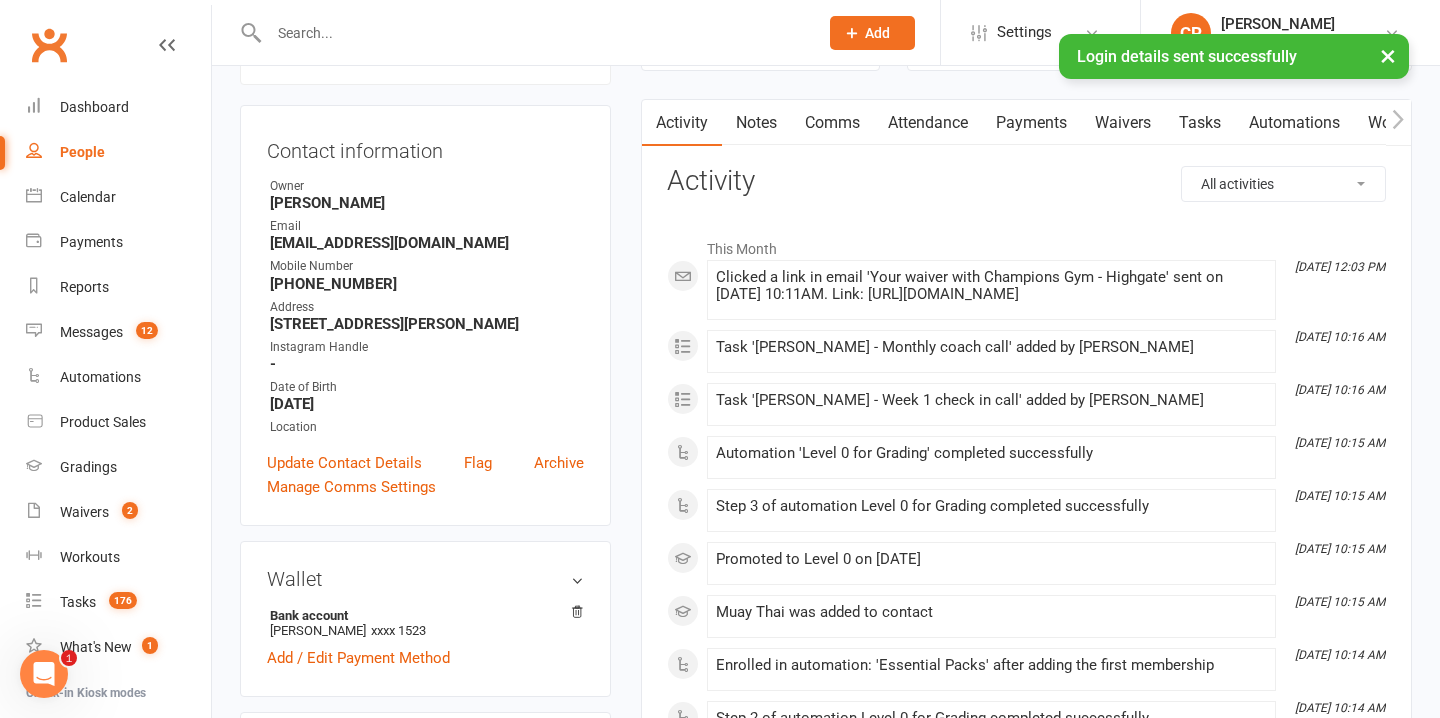 scroll, scrollTop: 0, scrollLeft: 0, axis: both 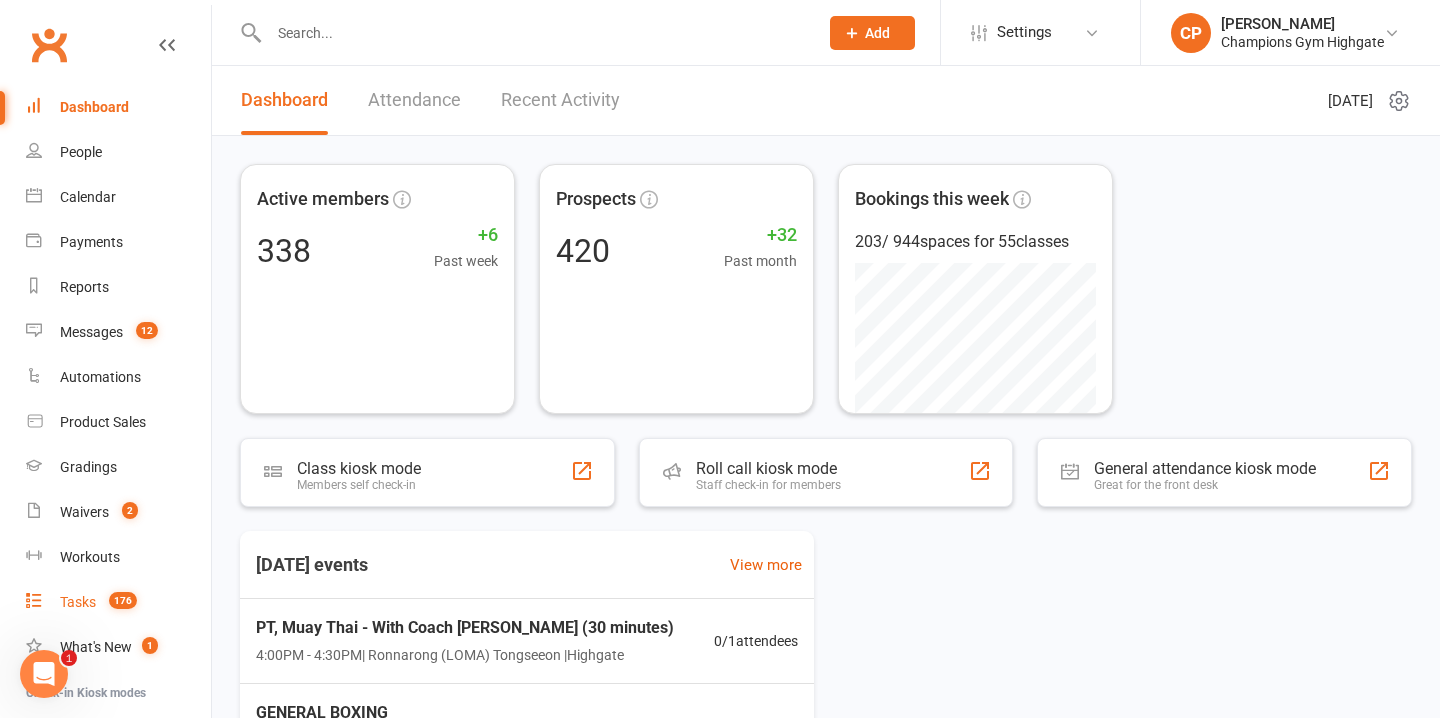 click on "176" at bounding box center (123, 600) 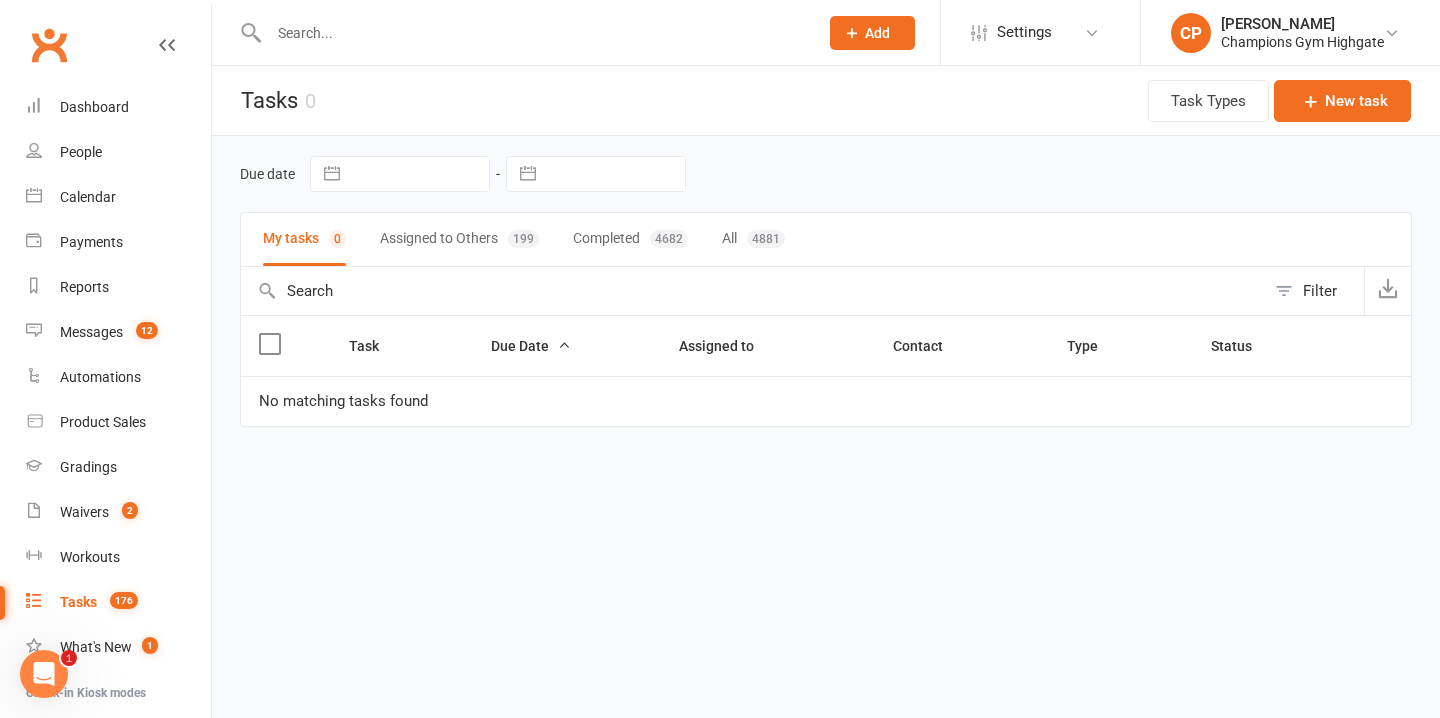 click on "Assigned to Others 199" at bounding box center (459, 239) 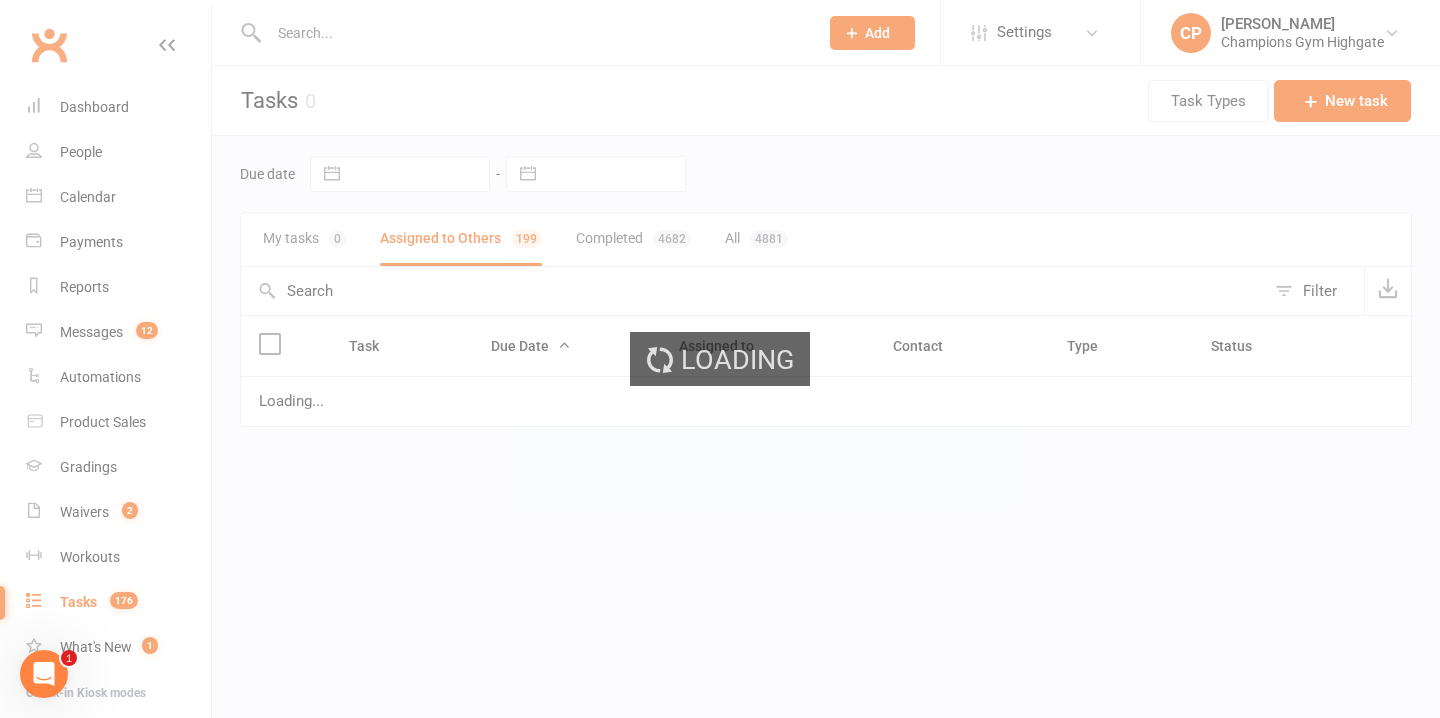 select on "started" 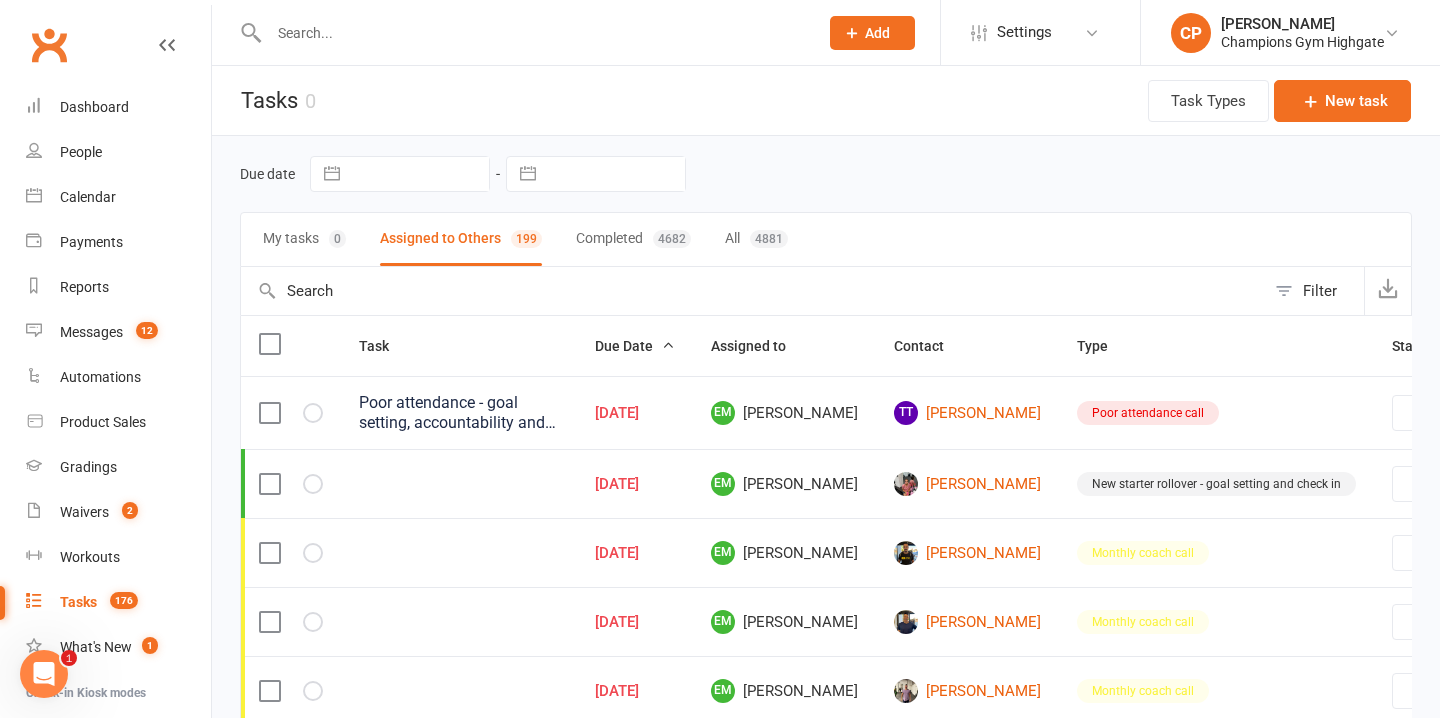 select on "started" 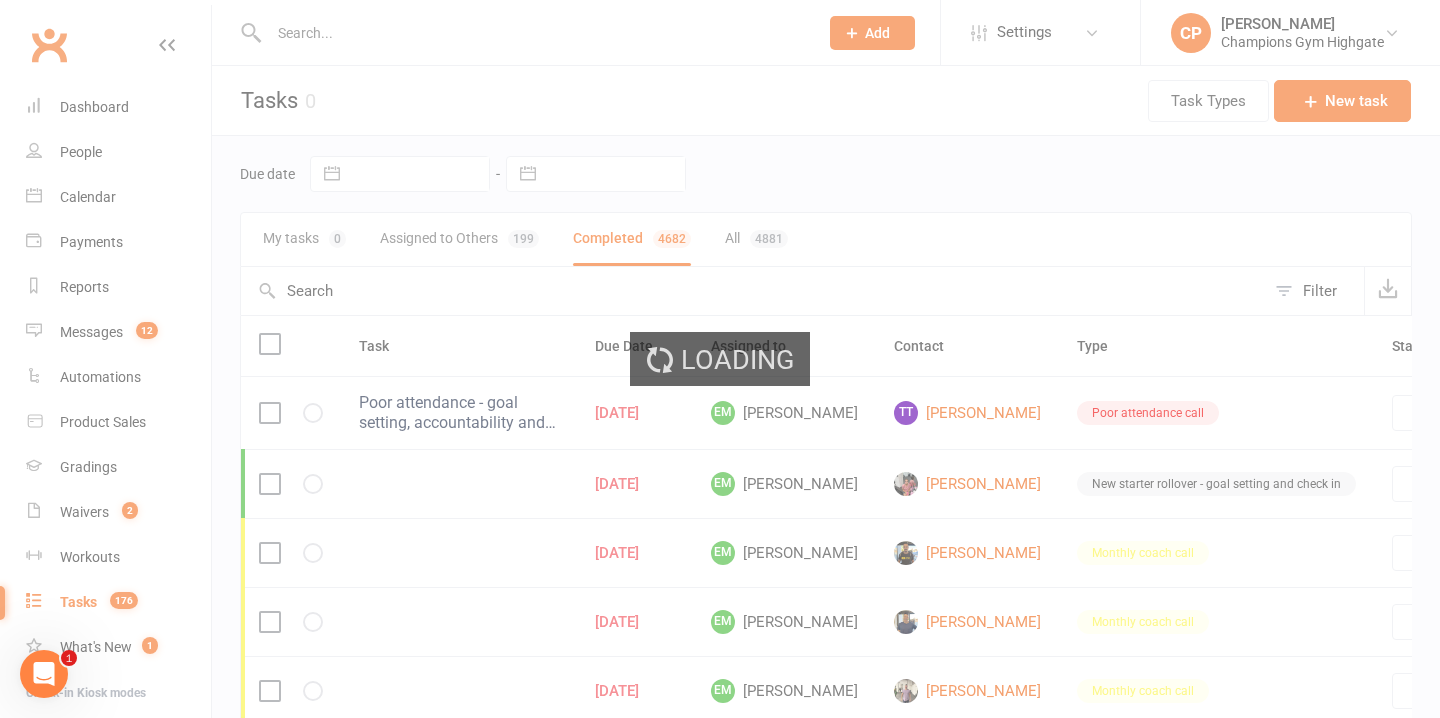 select on "started" 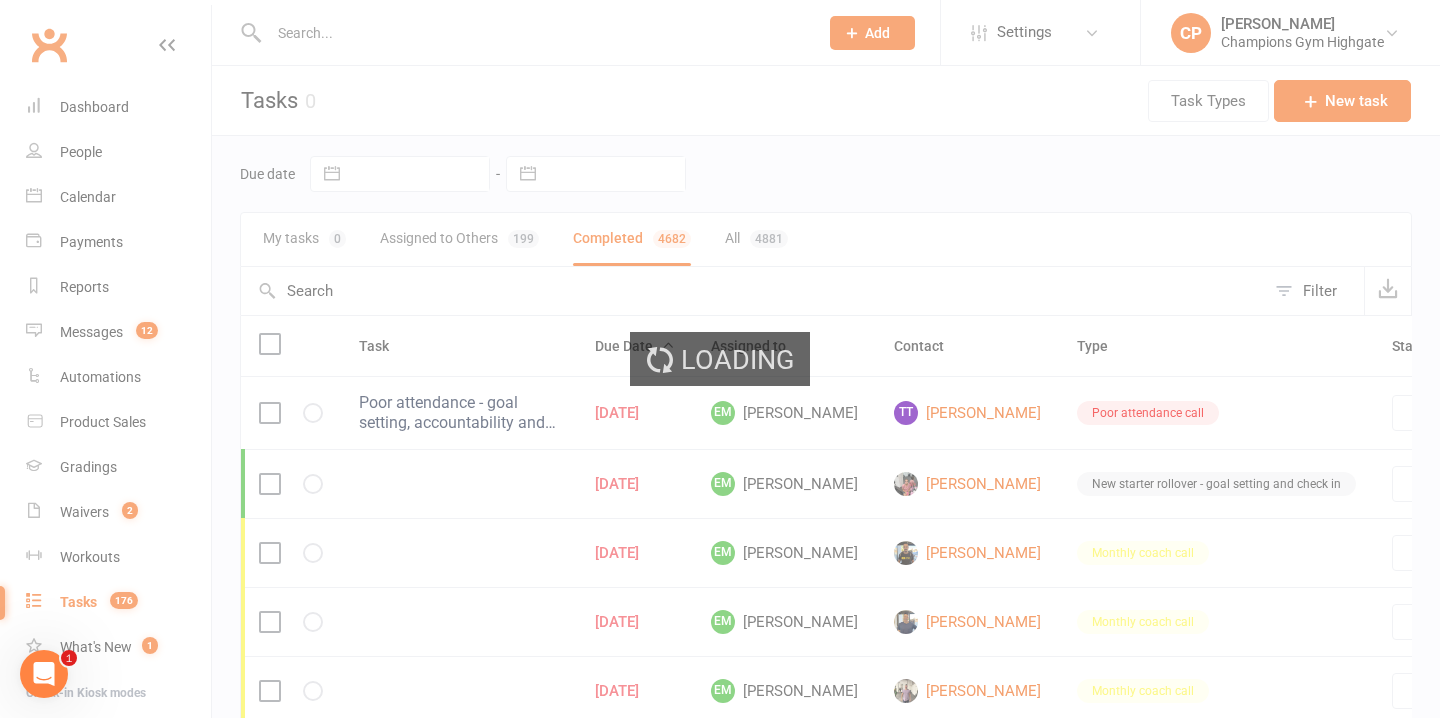 select on "started" 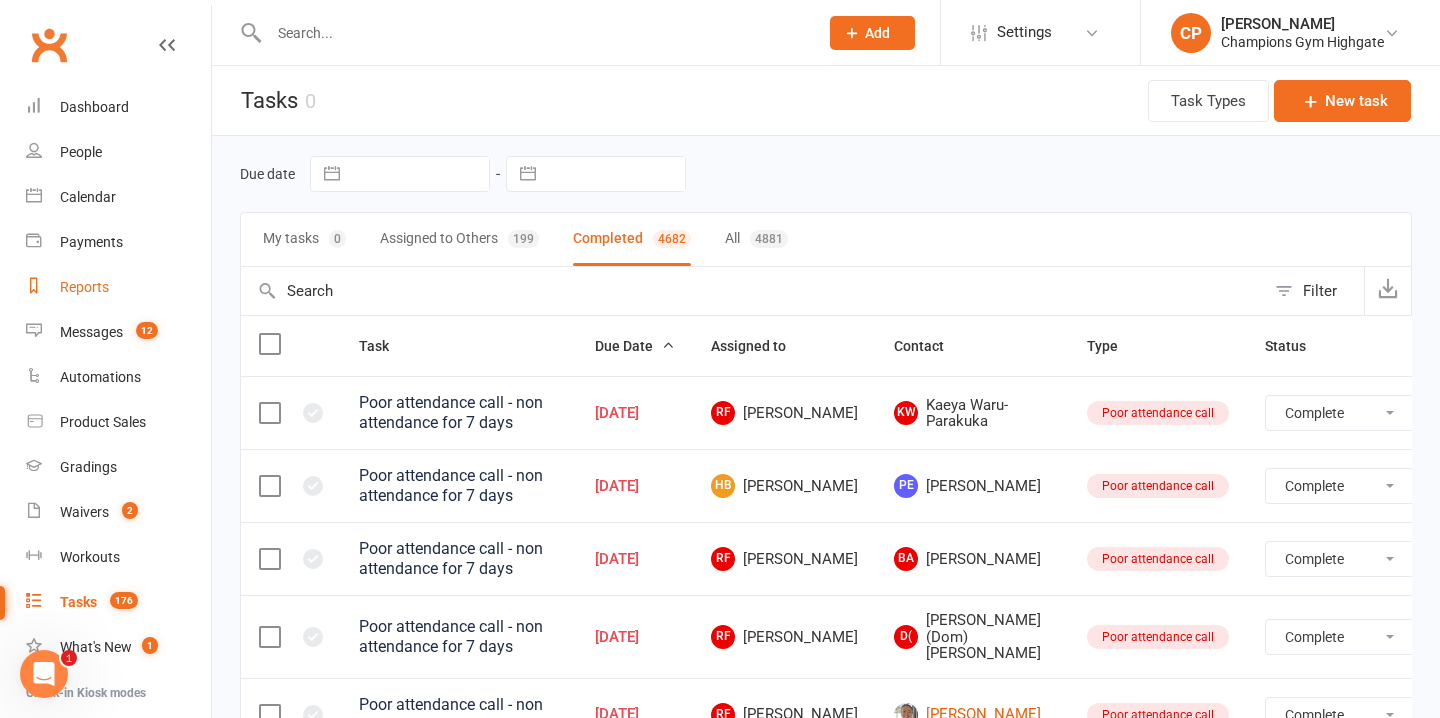 click on "Reports" at bounding box center [118, 287] 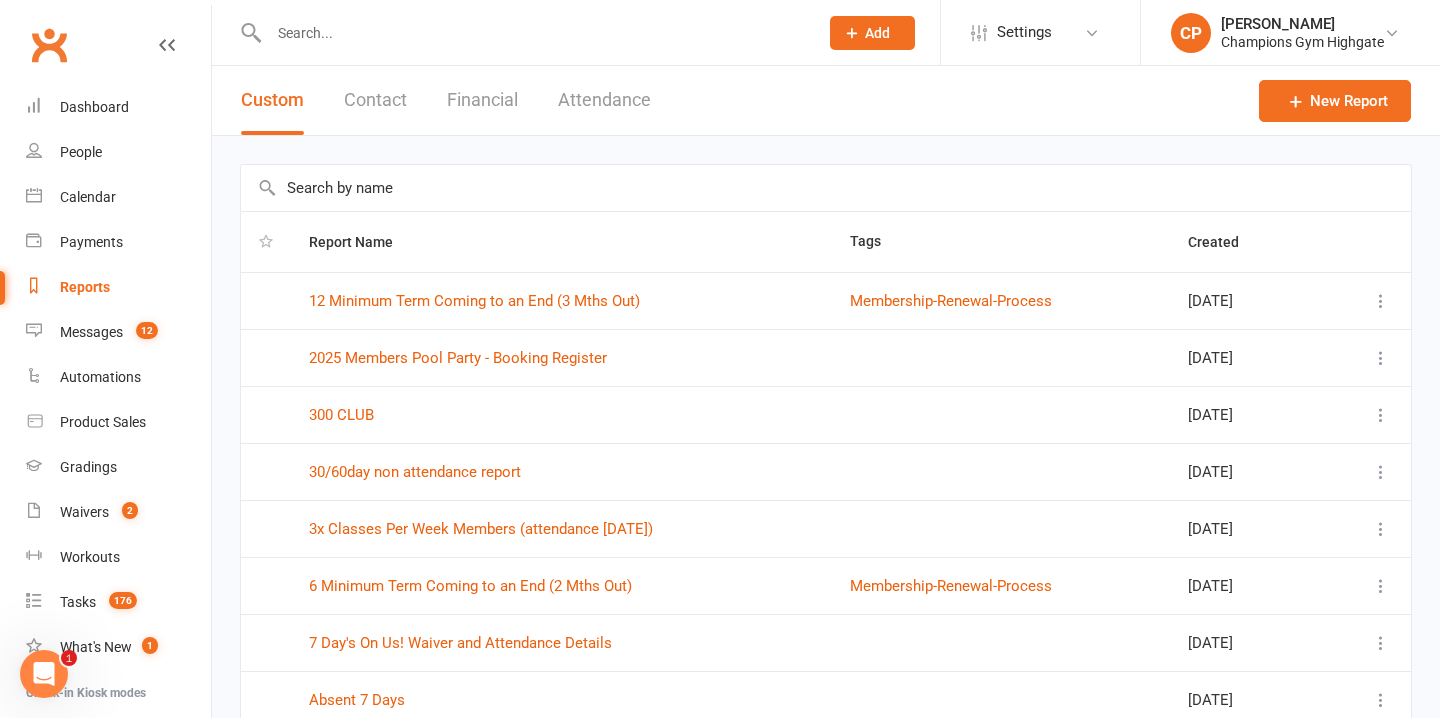 click at bounding box center (533, 33) 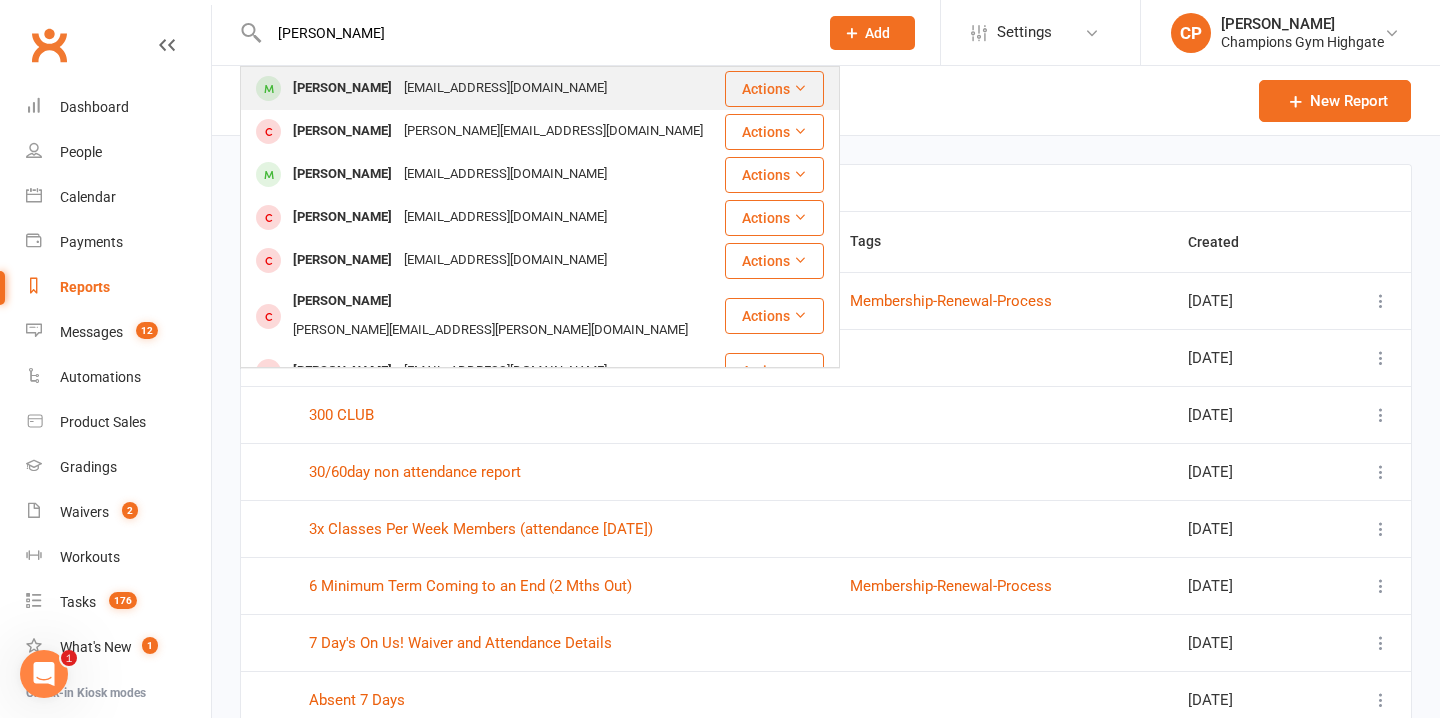 type on "[PERSON_NAME]" 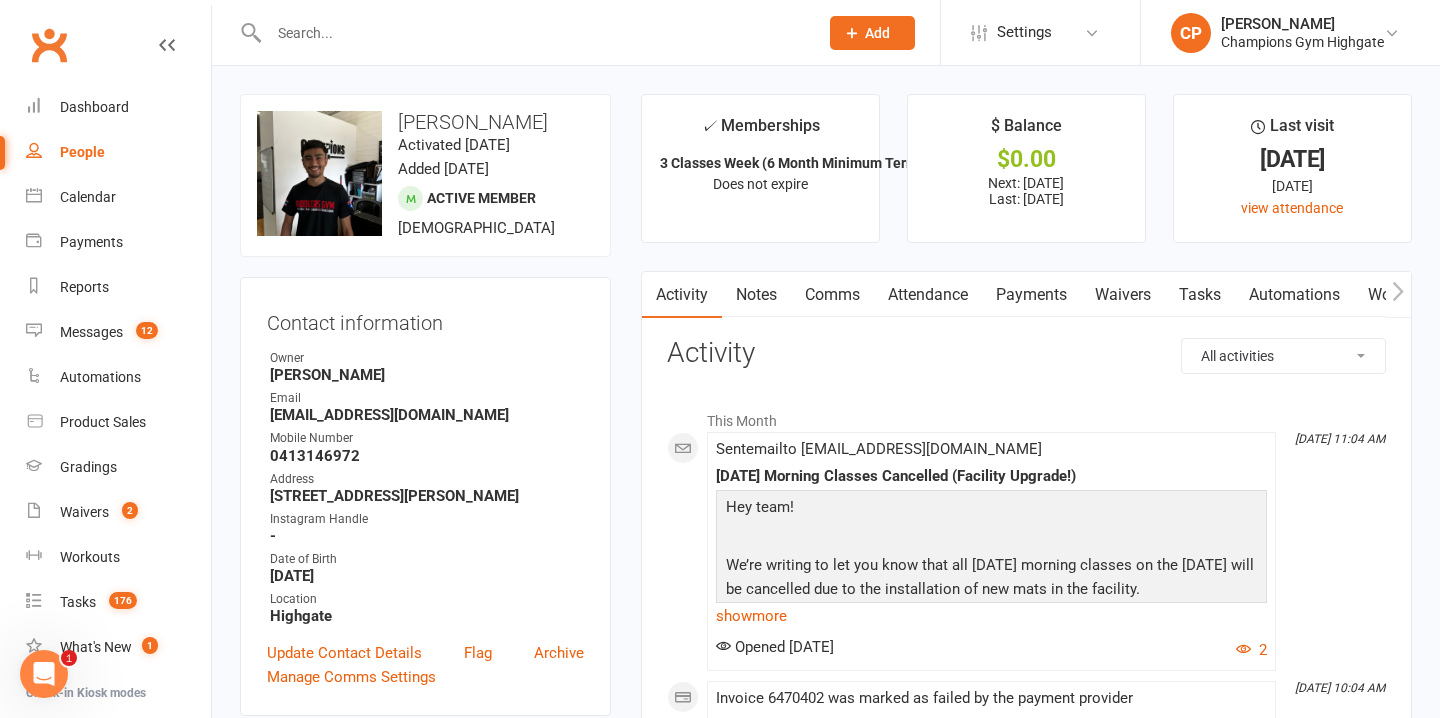 click on "Attendance" at bounding box center (928, 295) 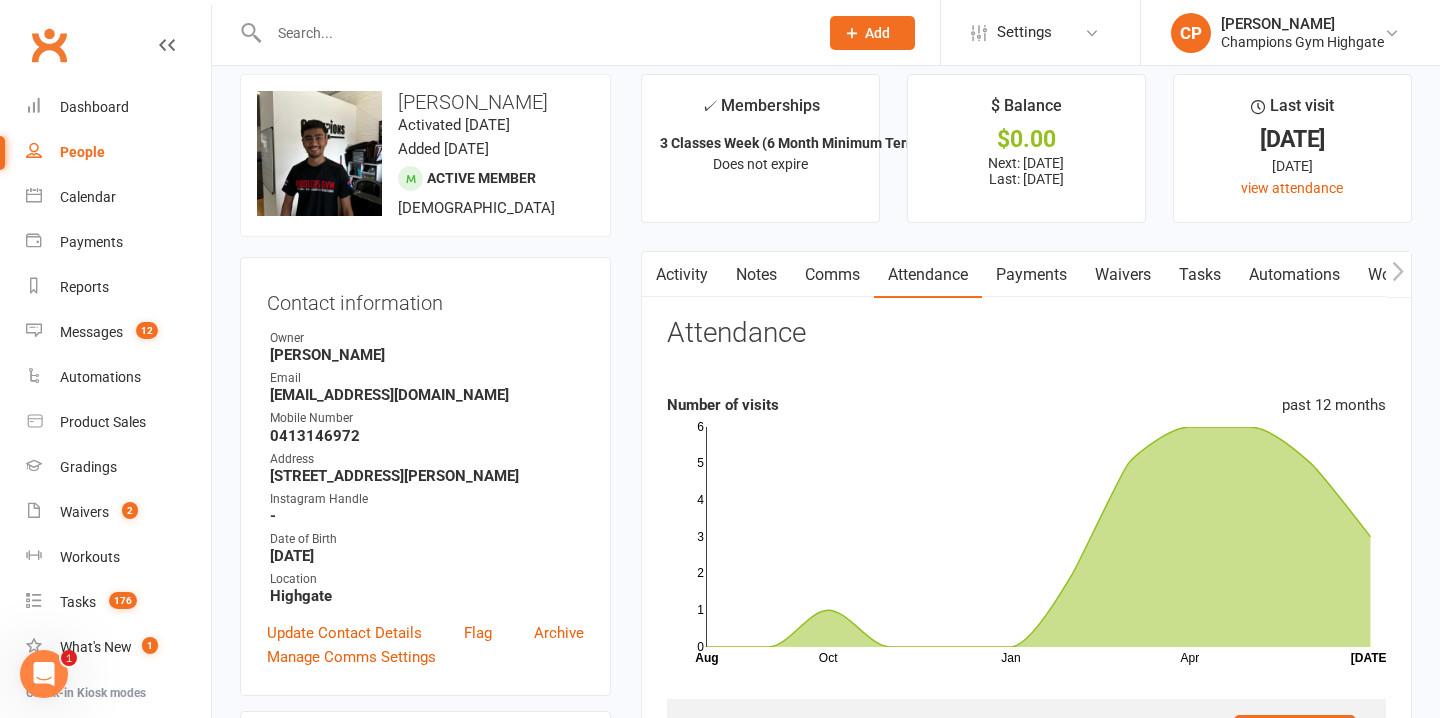 scroll, scrollTop: 0, scrollLeft: 0, axis: both 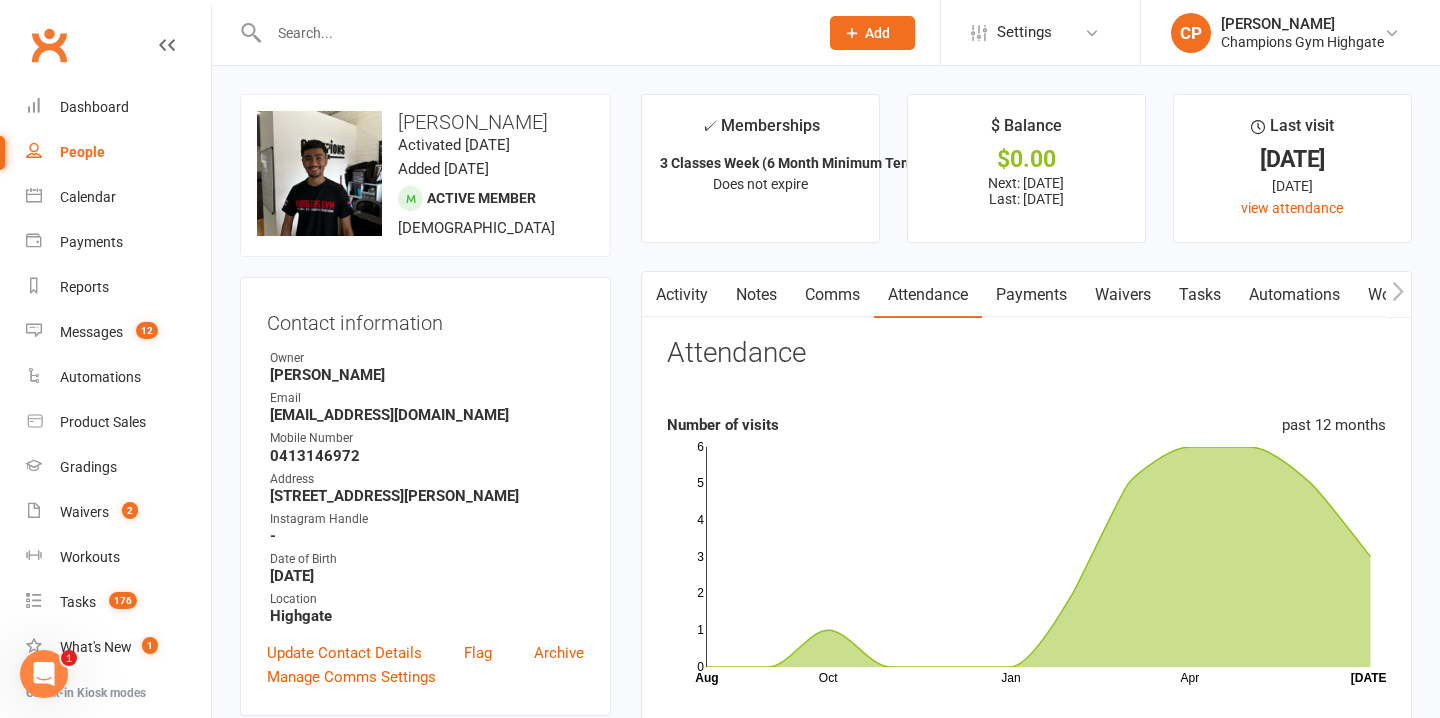 click on "Payments" at bounding box center [1031, 295] 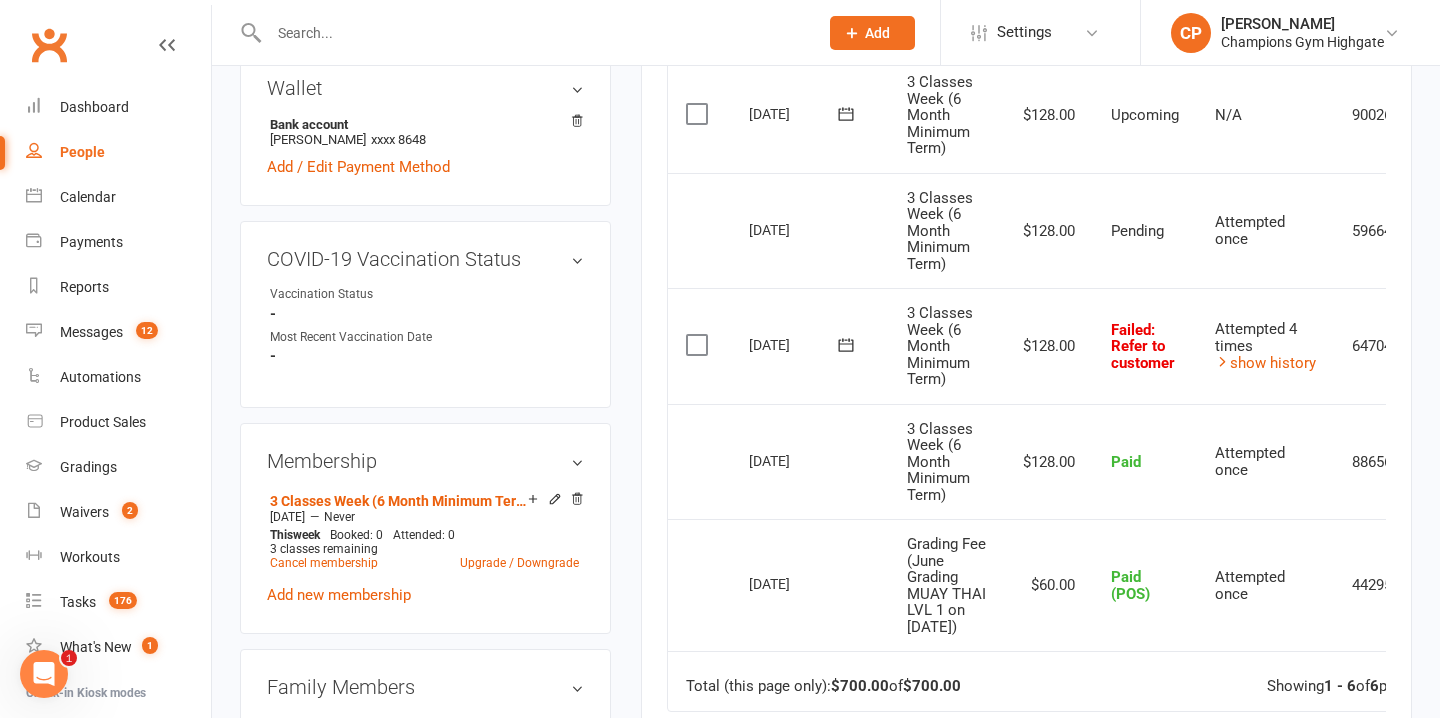 scroll, scrollTop: 682, scrollLeft: 0, axis: vertical 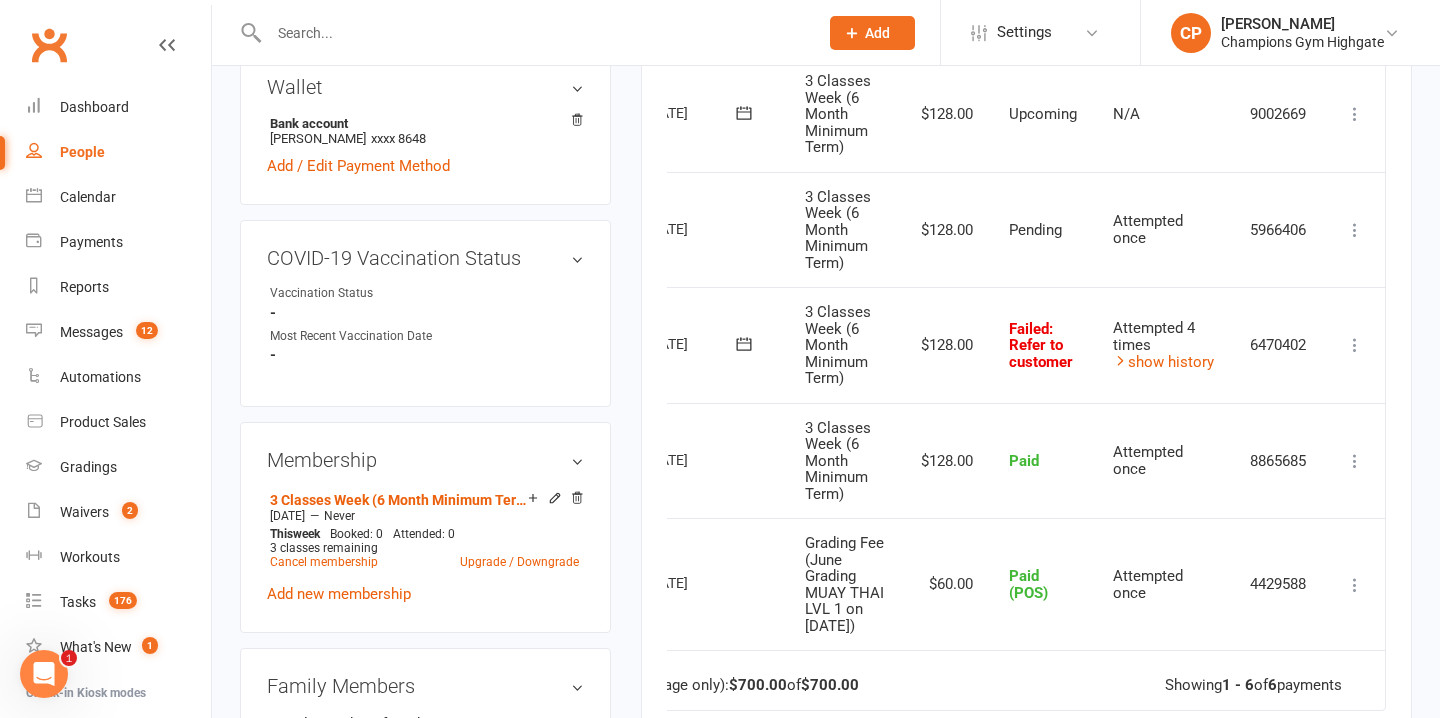 click at bounding box center (1355, 345) 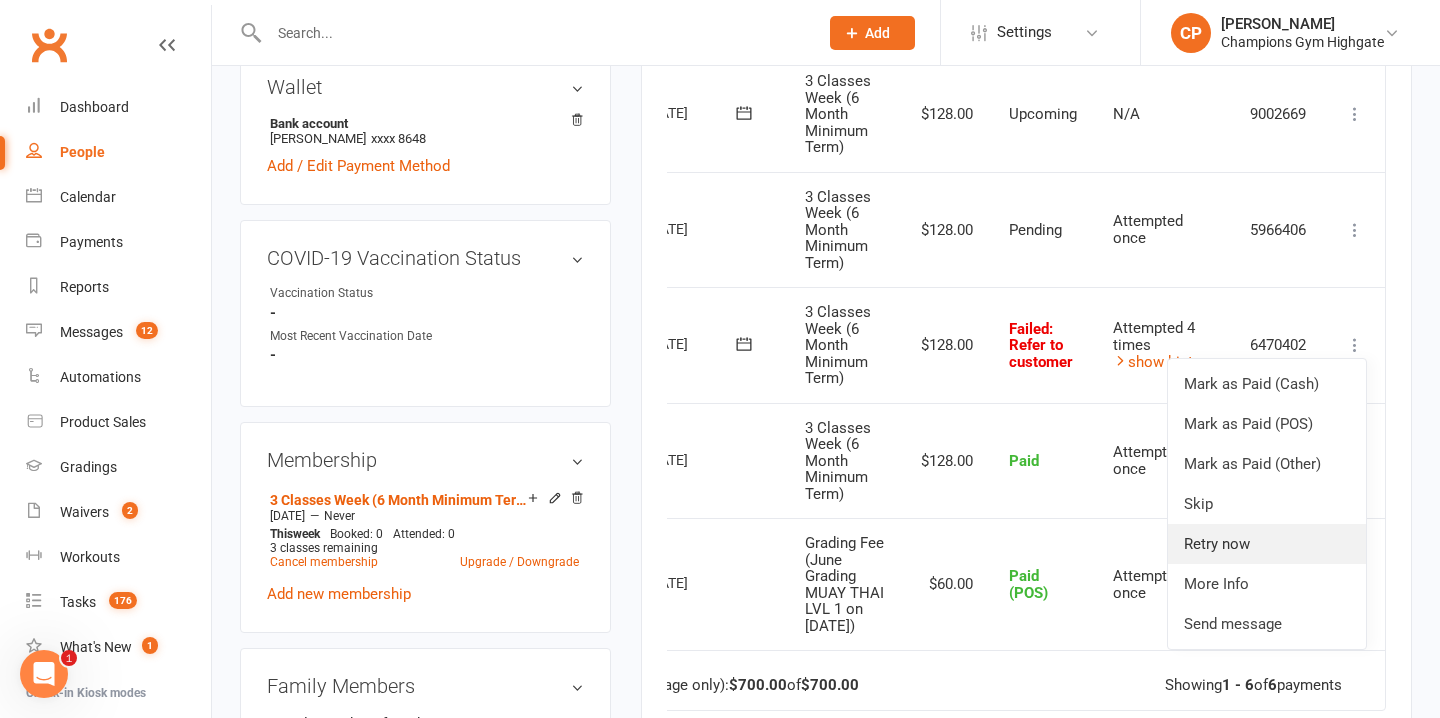 click on "Retry now" at bounding box center [1267, 544] 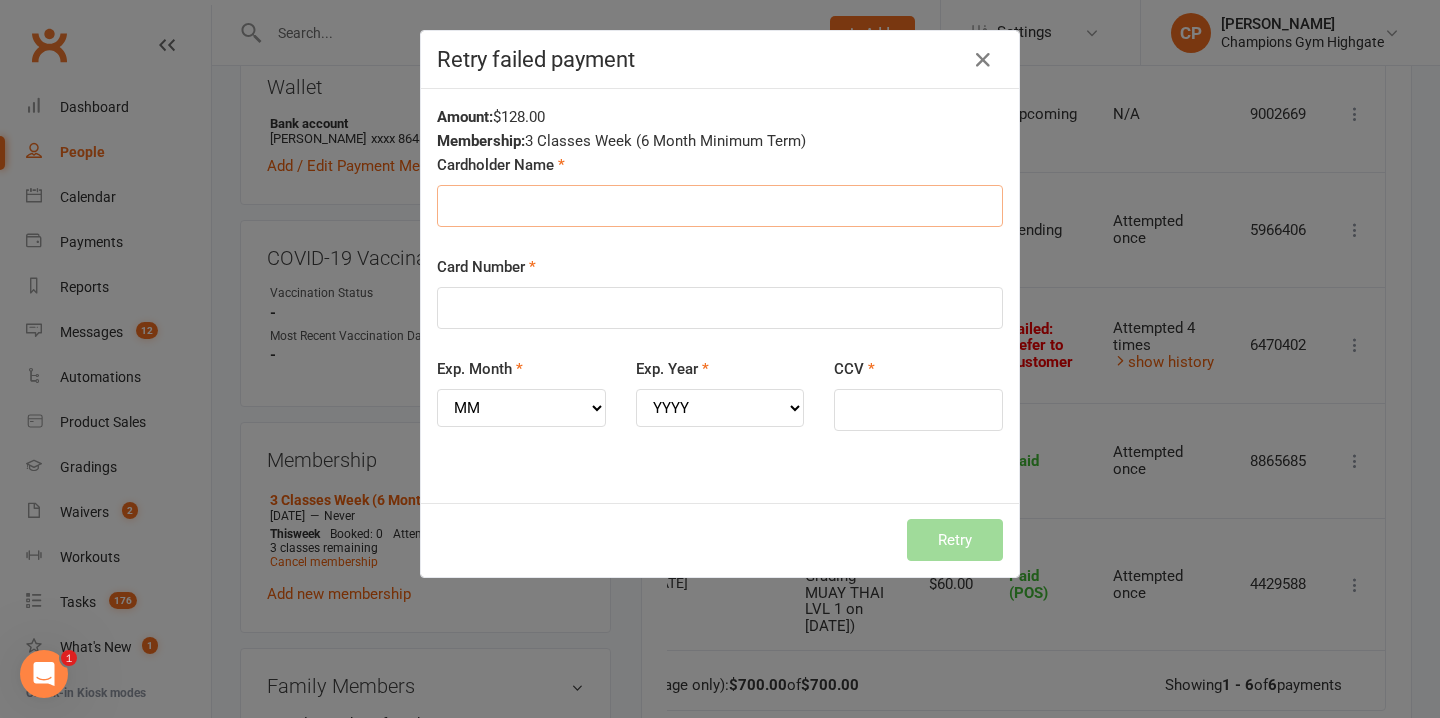 click on "Cardholder Name" at bounding box center [720, 206] 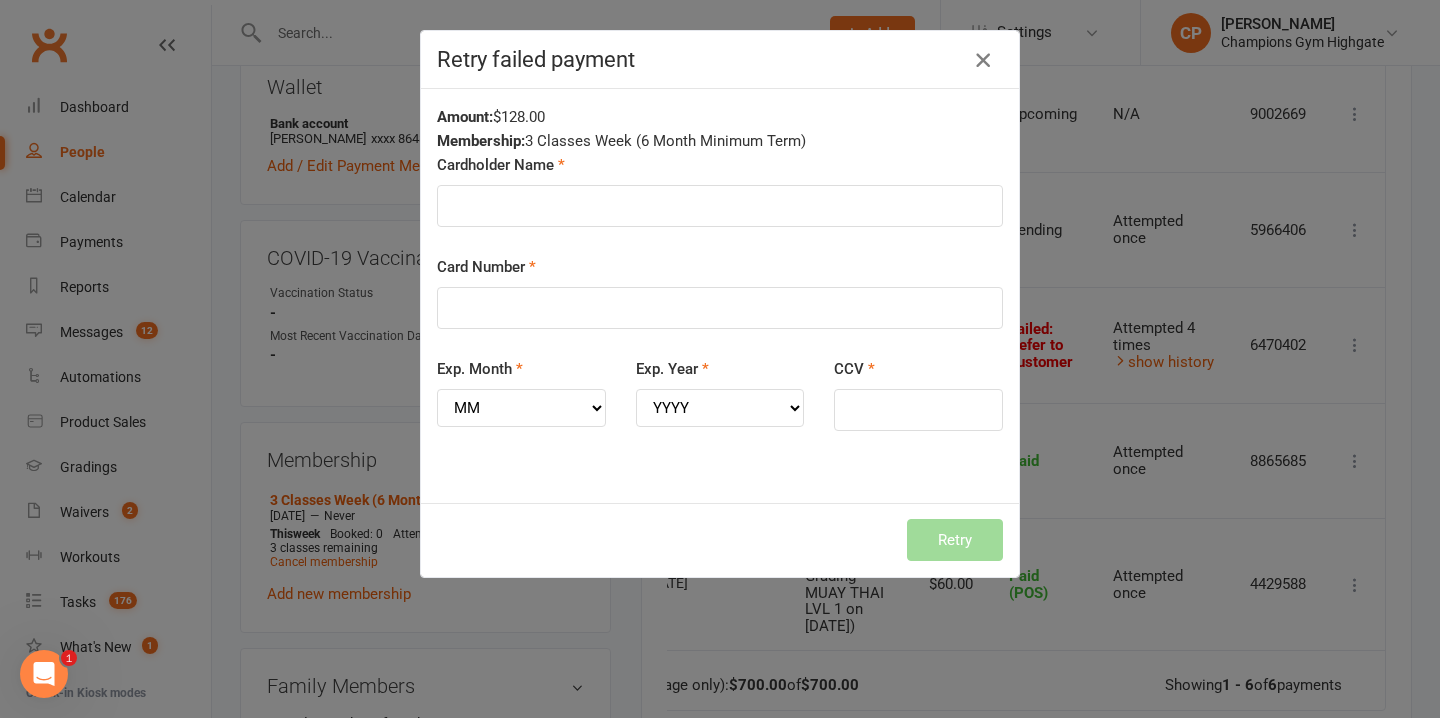 click at bounding box center [983, 60] 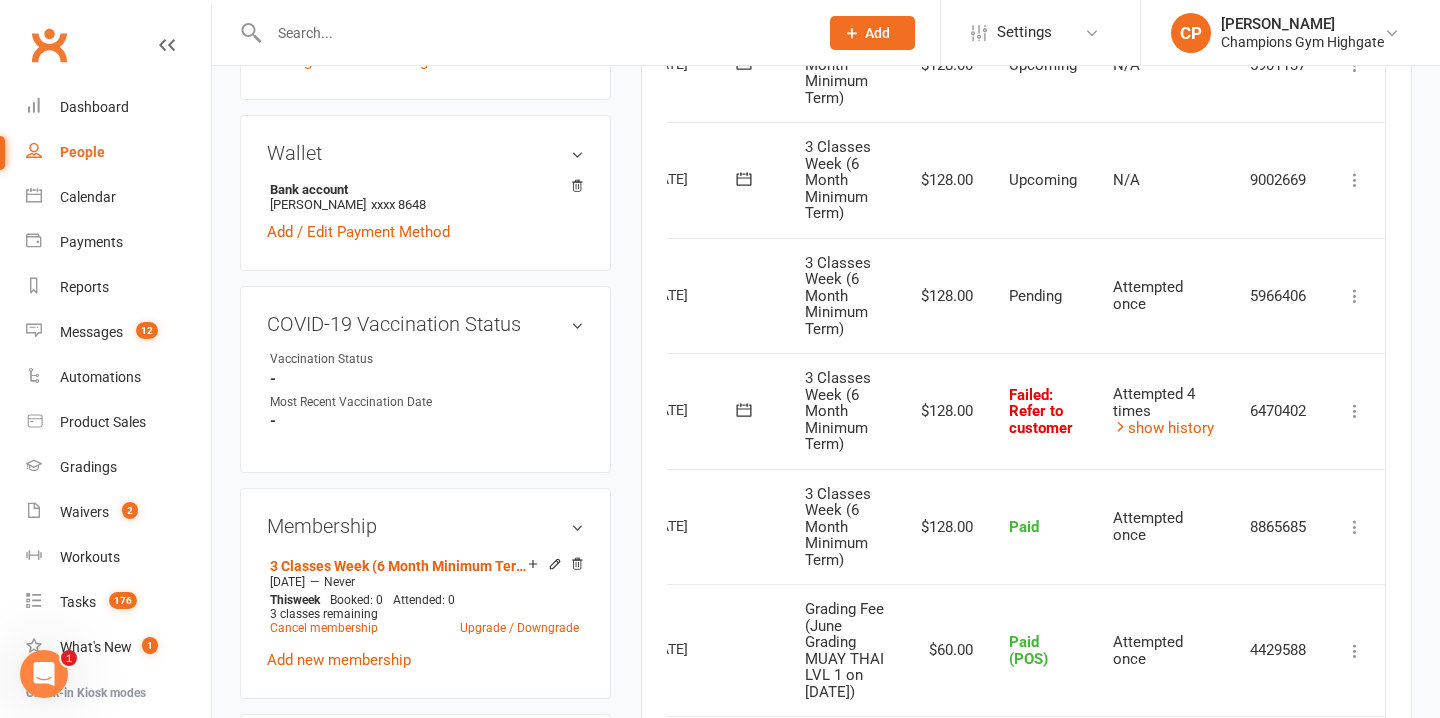 scroll, scrollTop: 602, scrollLeft: 0, axis: vertical 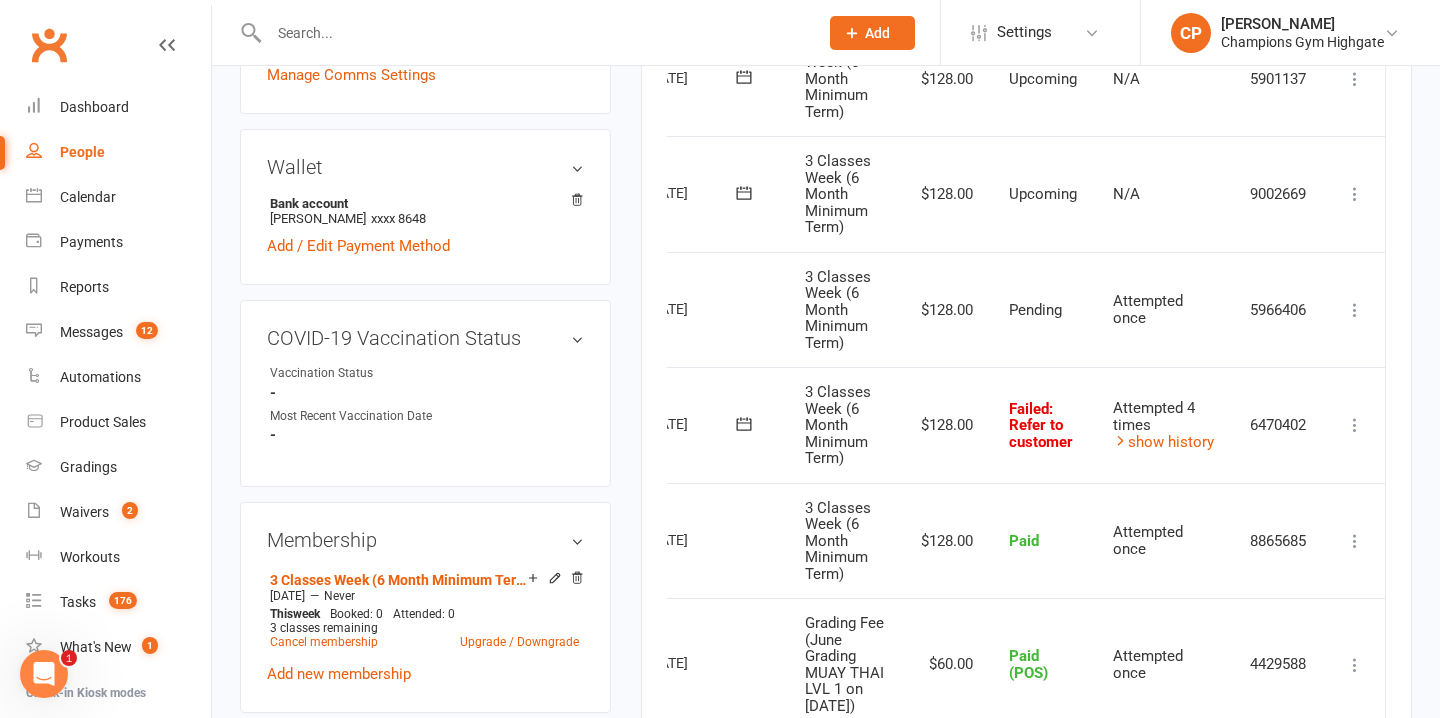 click on "Mark as Paid (Cash)  Mark as Paid (POS)  Mark as Paid (Other)  Skip  Retry now More Info Send message" at bounding box center (1355, 425) 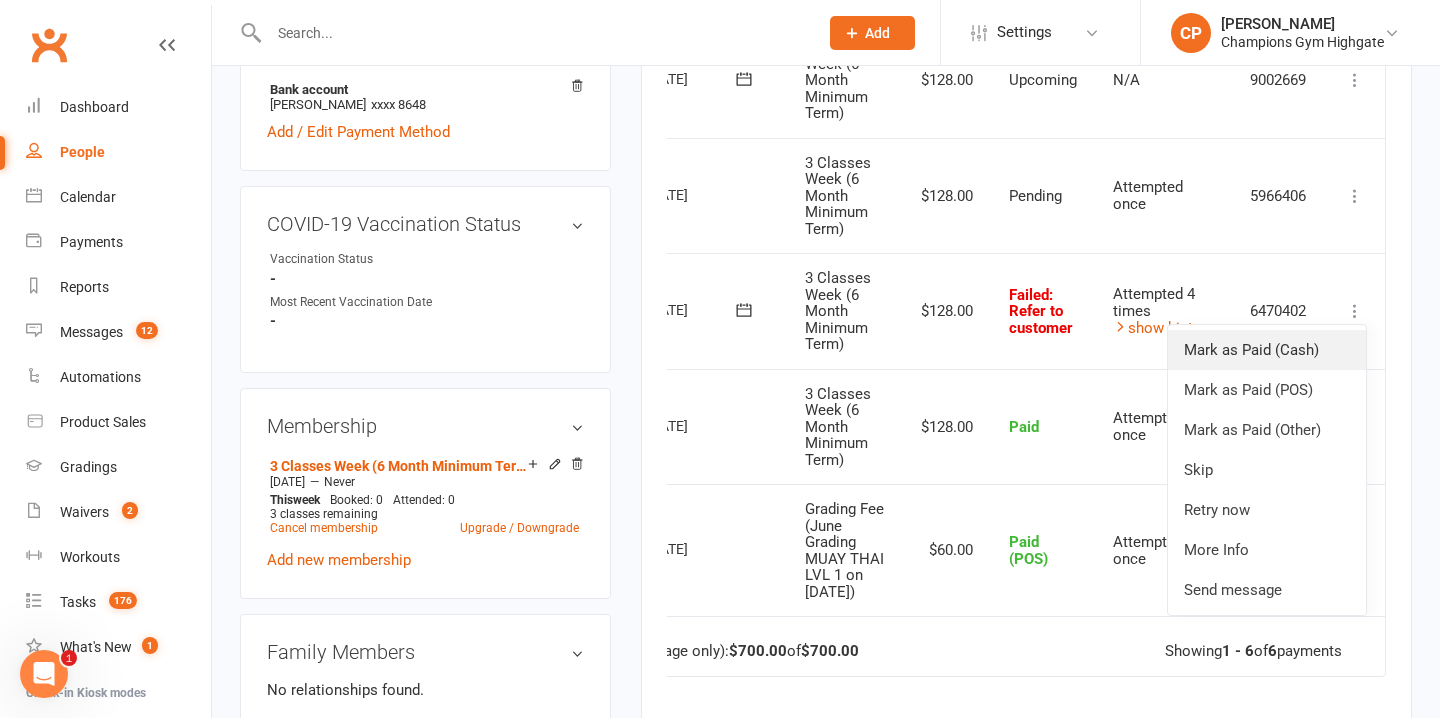scroll, scrollTop: 719, scrollLeft: 0, axis: vertical 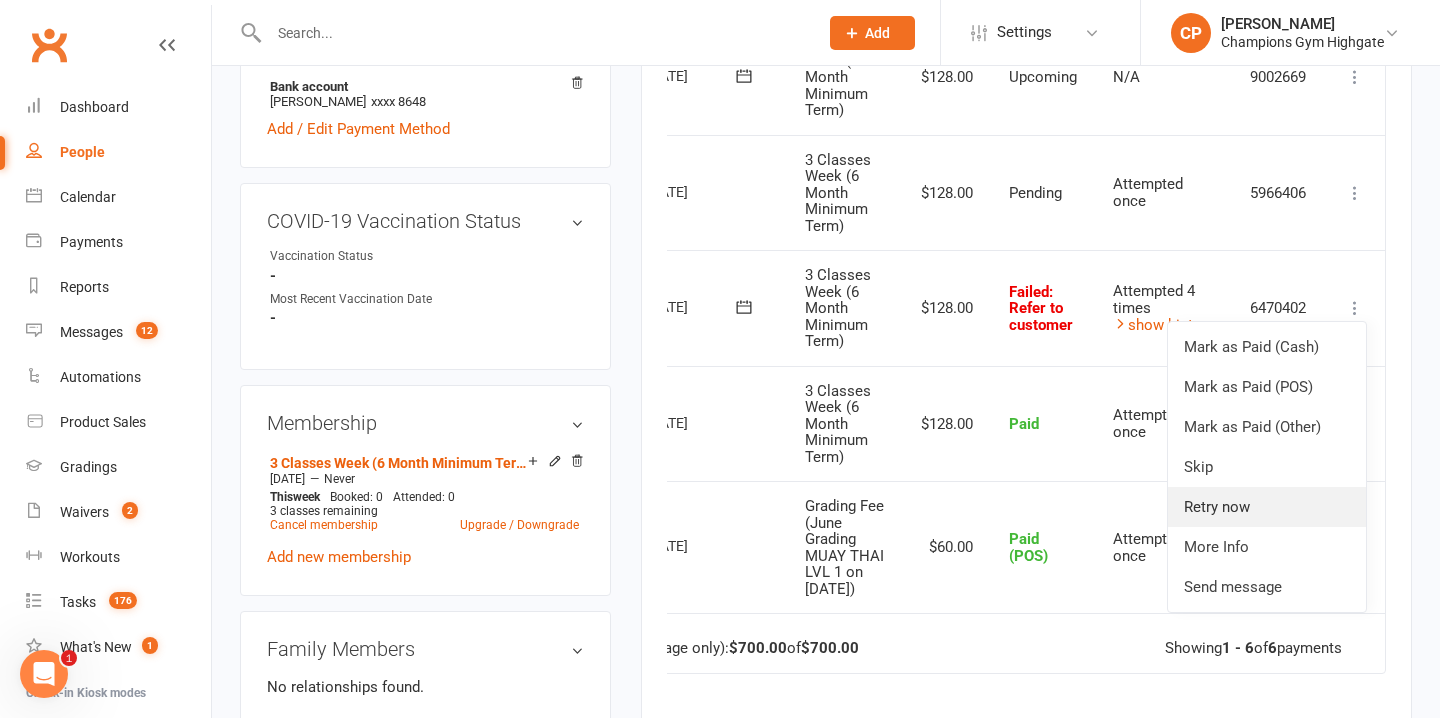 click on "Retry now" at bounding box center [1267, 507] 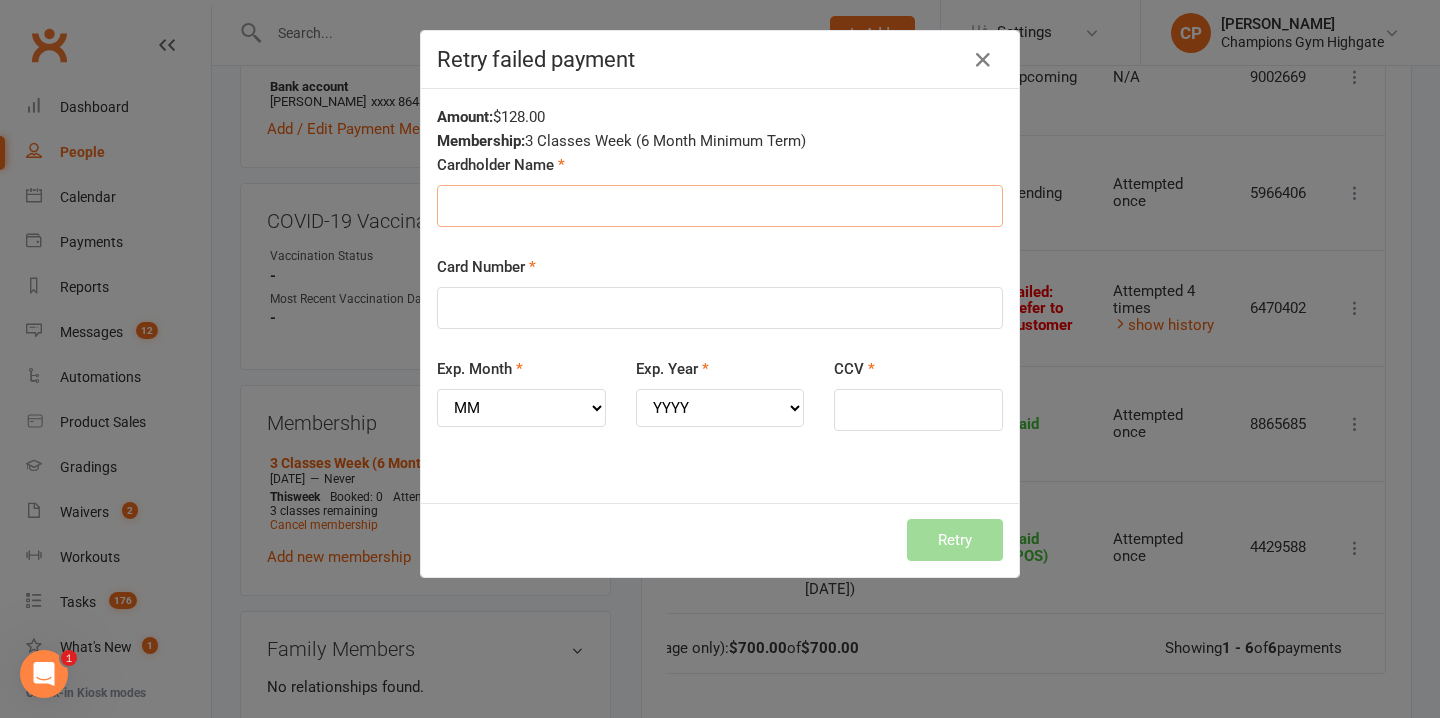 click on "Cardholder Name" at bounding box center (720, 206) 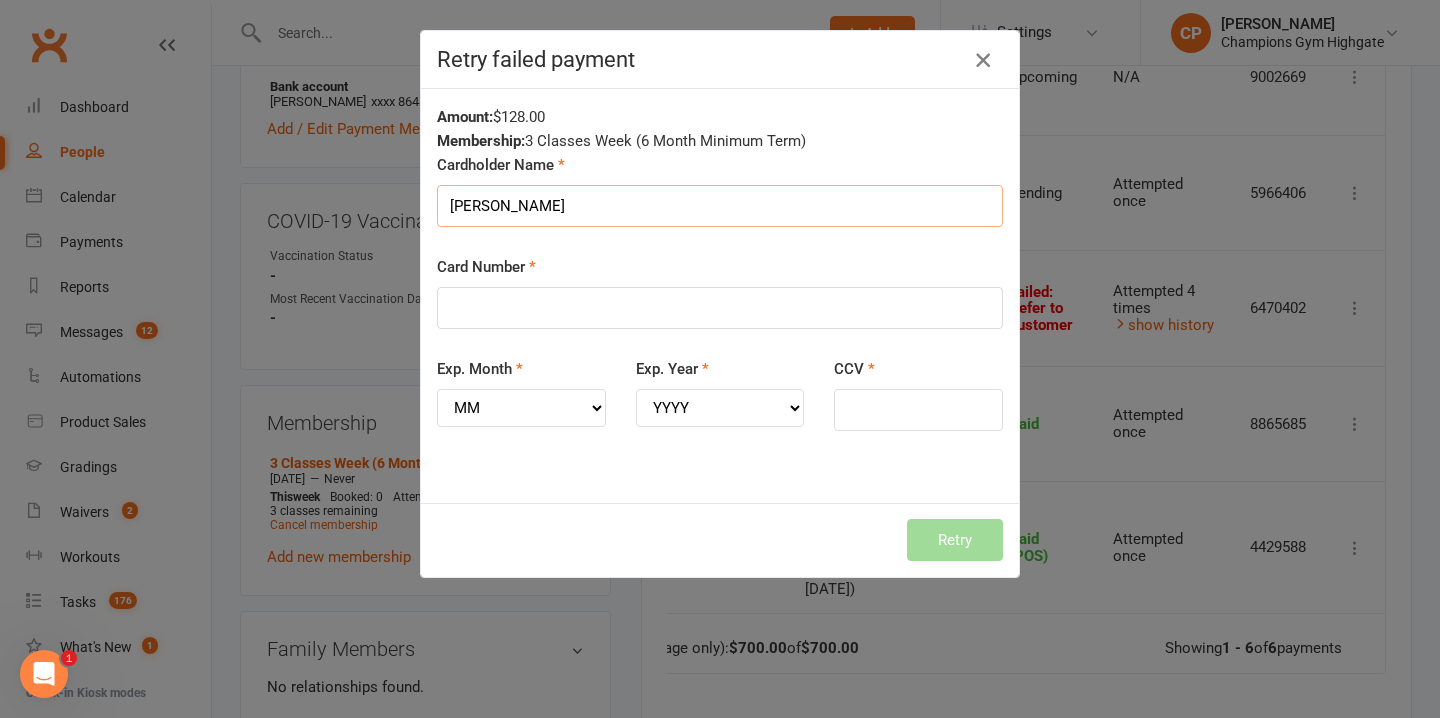 type on "[PERSON_NAME]" 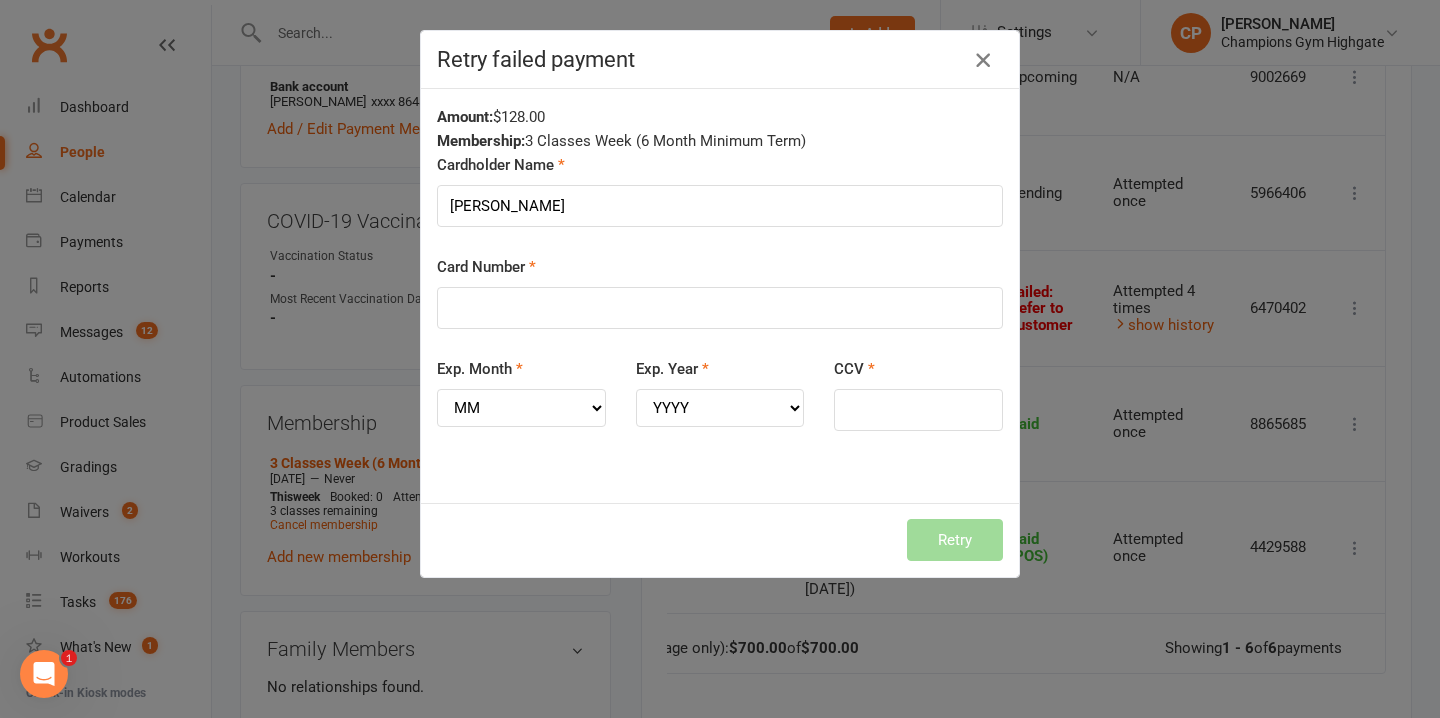 click at bounding box center (983, 60) 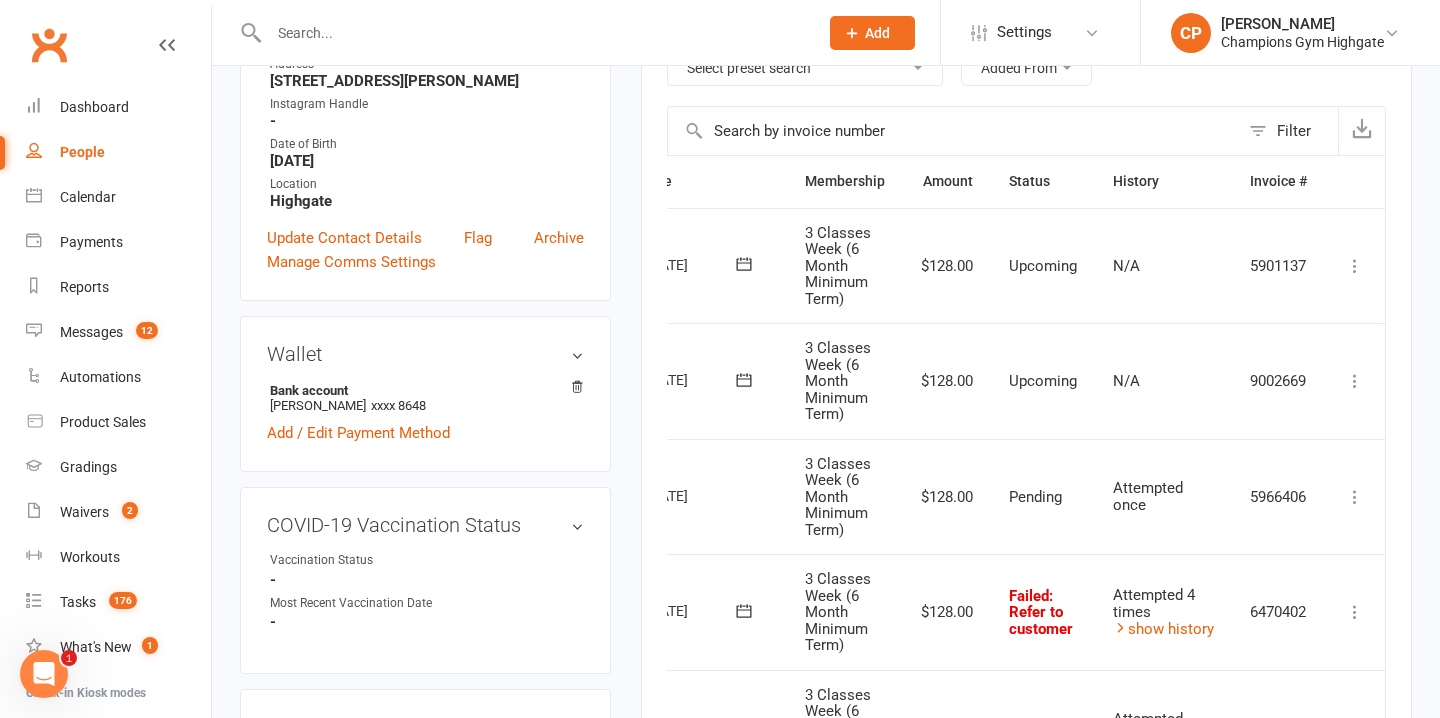 scroll, scrollTop: 0, scrollLeft: 0, axis: both 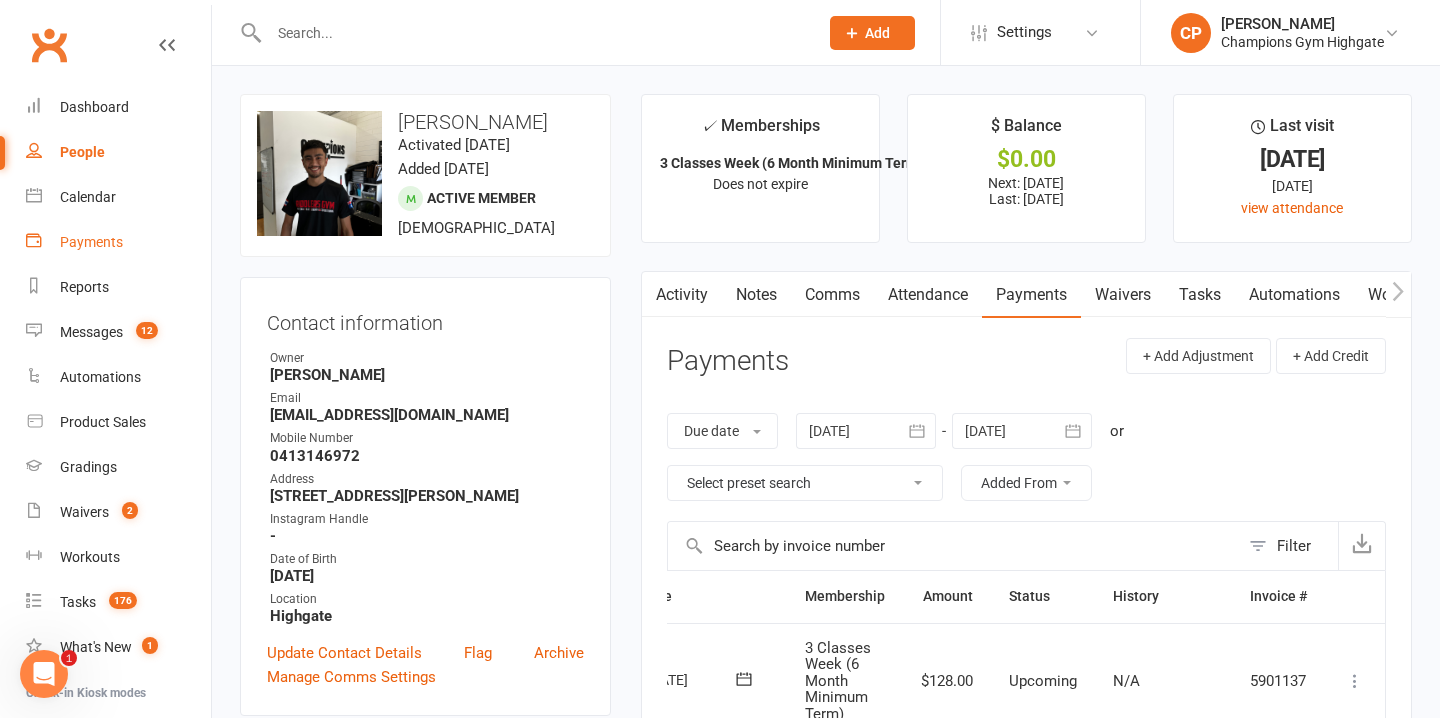 click on "Payments" at bounding box center [91, 242] 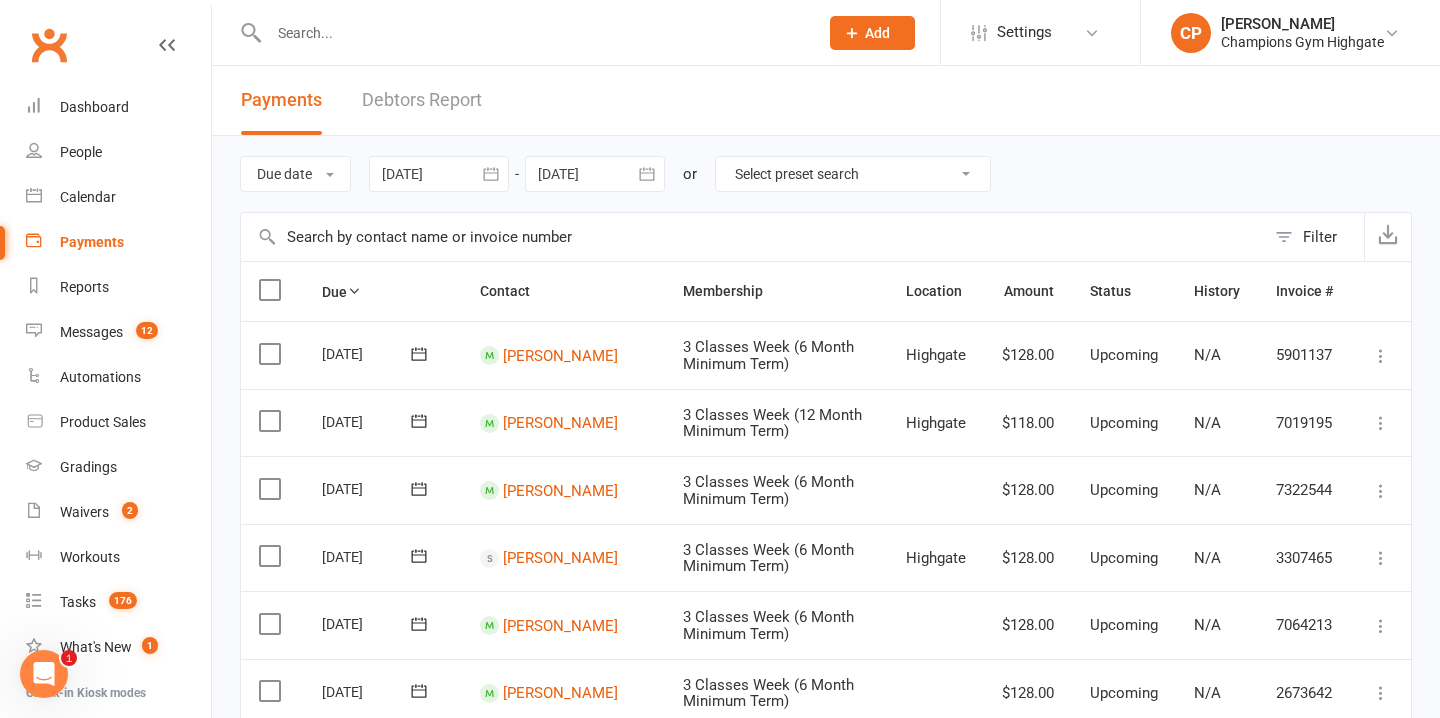click on "Select preset search All failures All skipped payments All pending payments Successful payments (last 14 days)  Successful payments (last 30 days) Successful payments (last 90 days)" at bounding box center (853, 174) 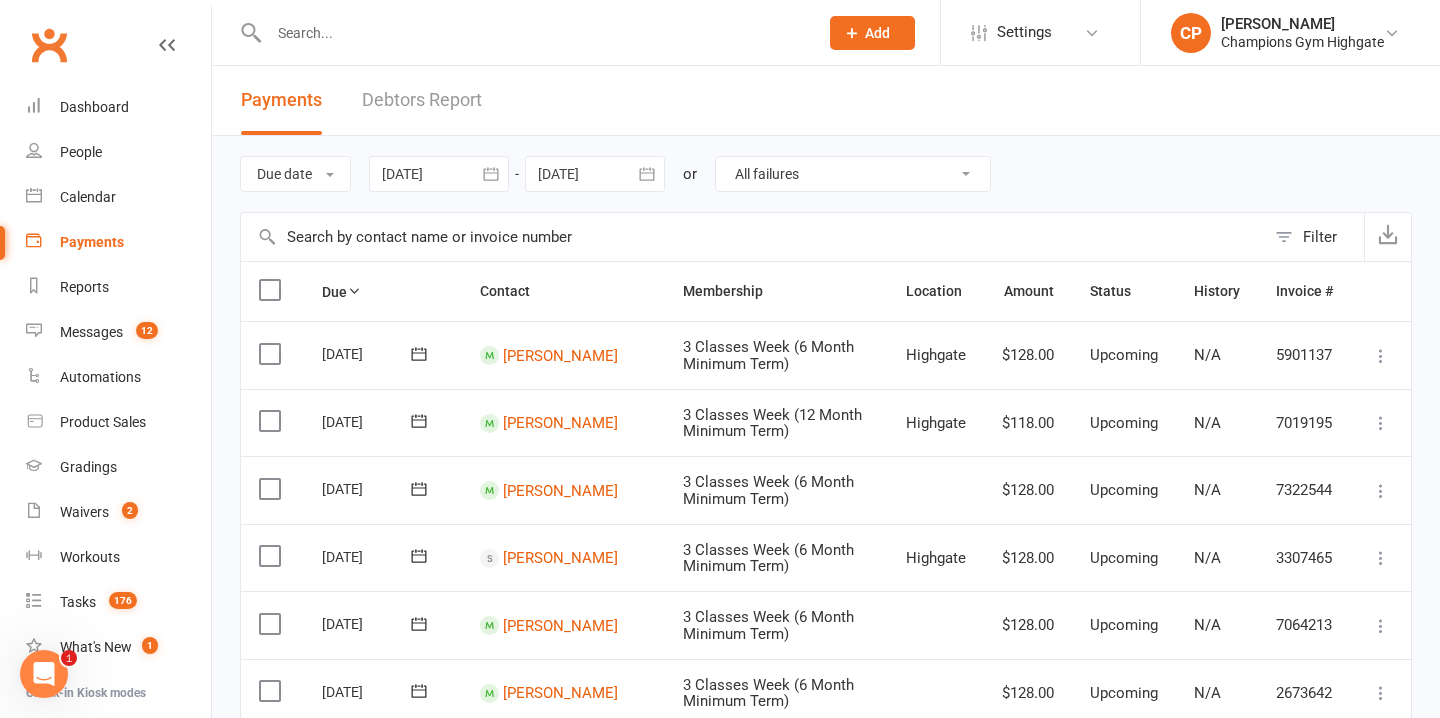 type 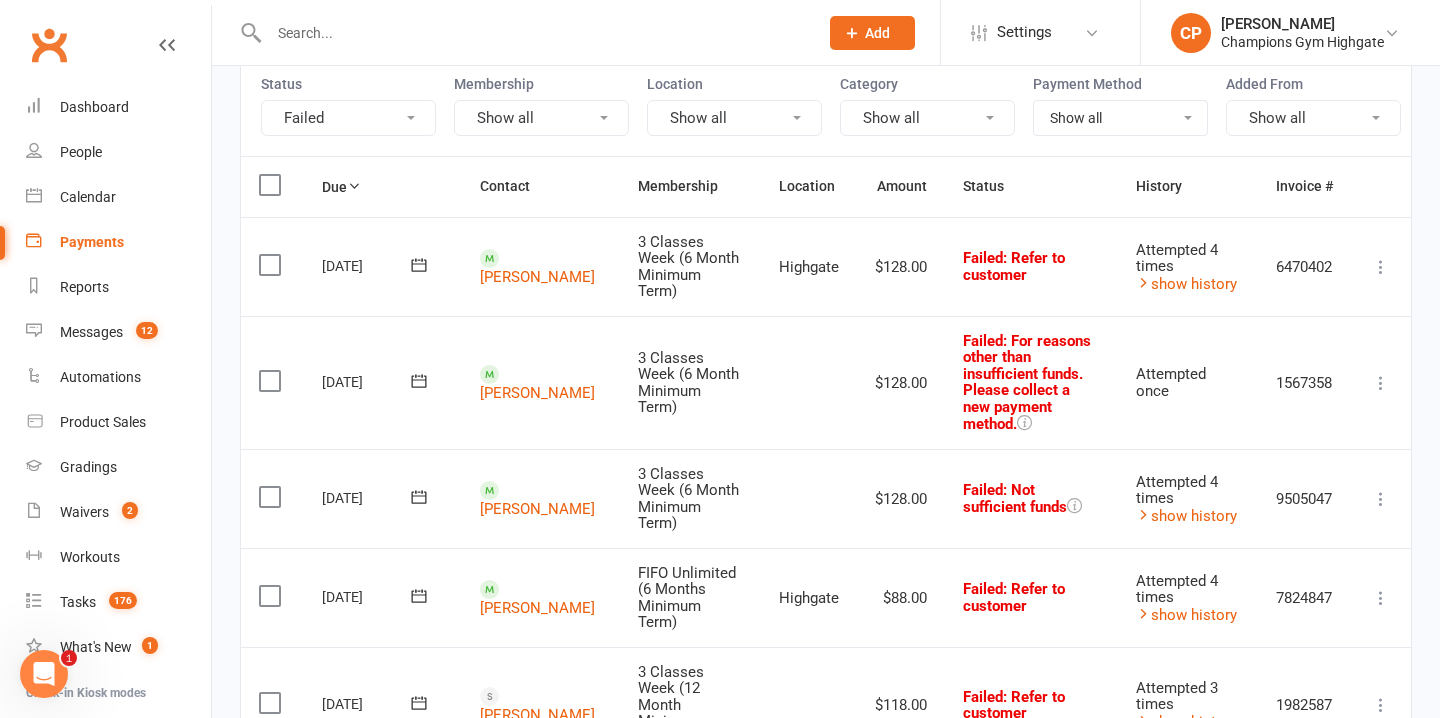 scroll, scrollTop: 0, scrollLeft: 0, axis: both 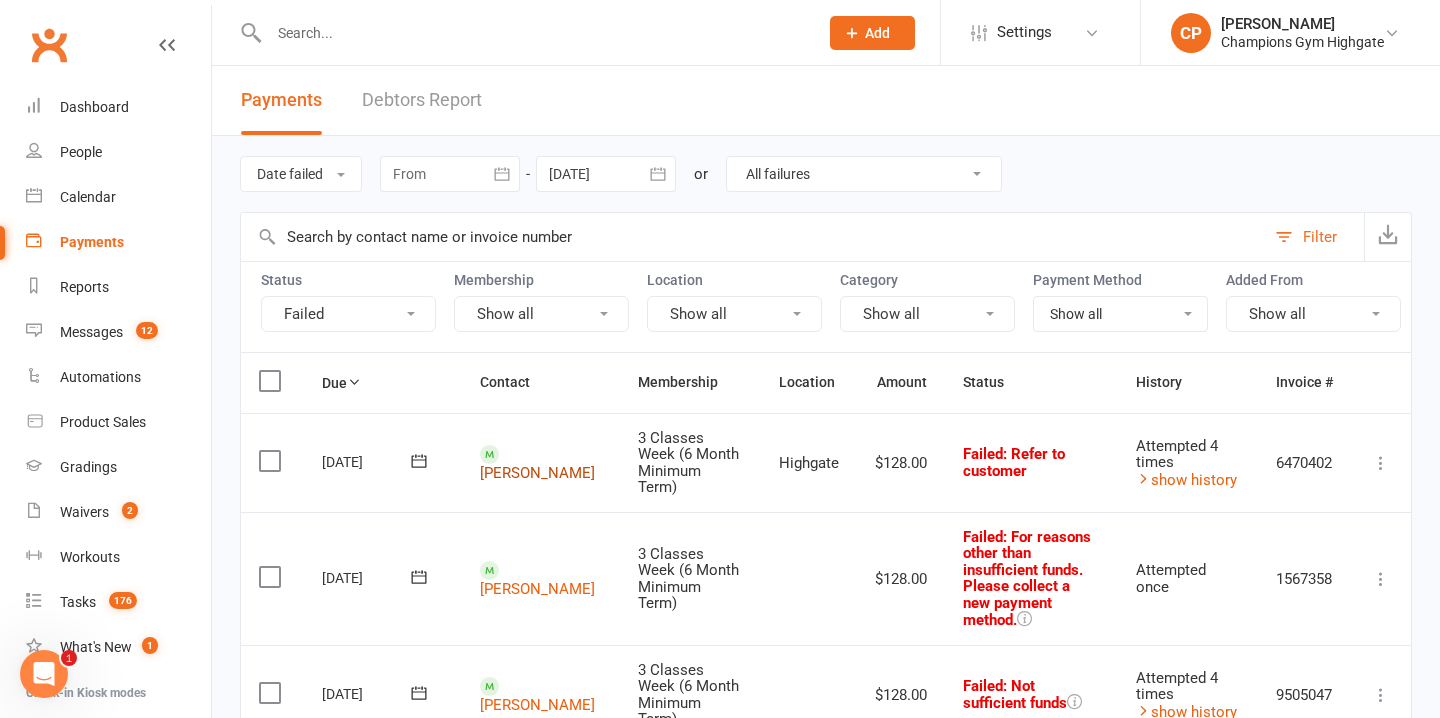 click on "[PERSON_NAME]" at bounding box center (537, 472) 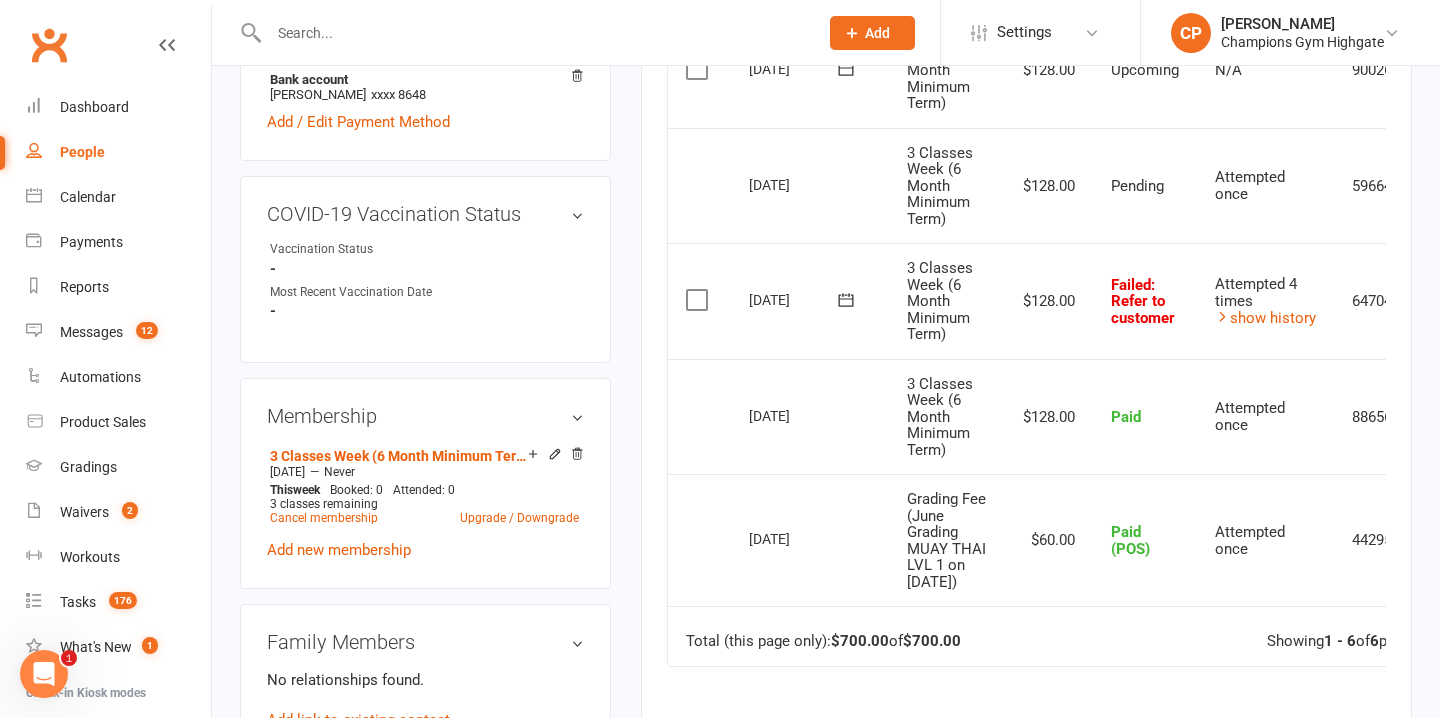 scroll, scrollTop: 720, scrollLeft: 0, axis: vertical 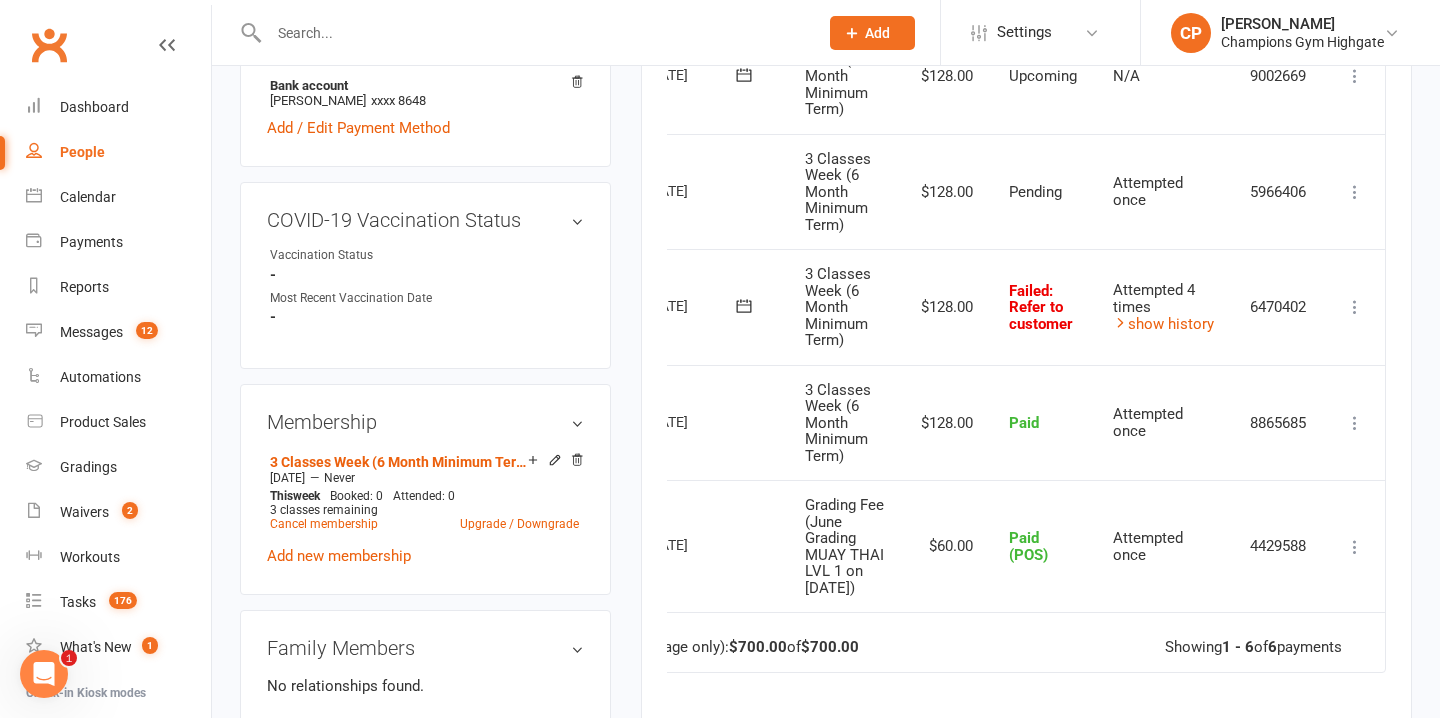 click at bounding box center [1355, 307] 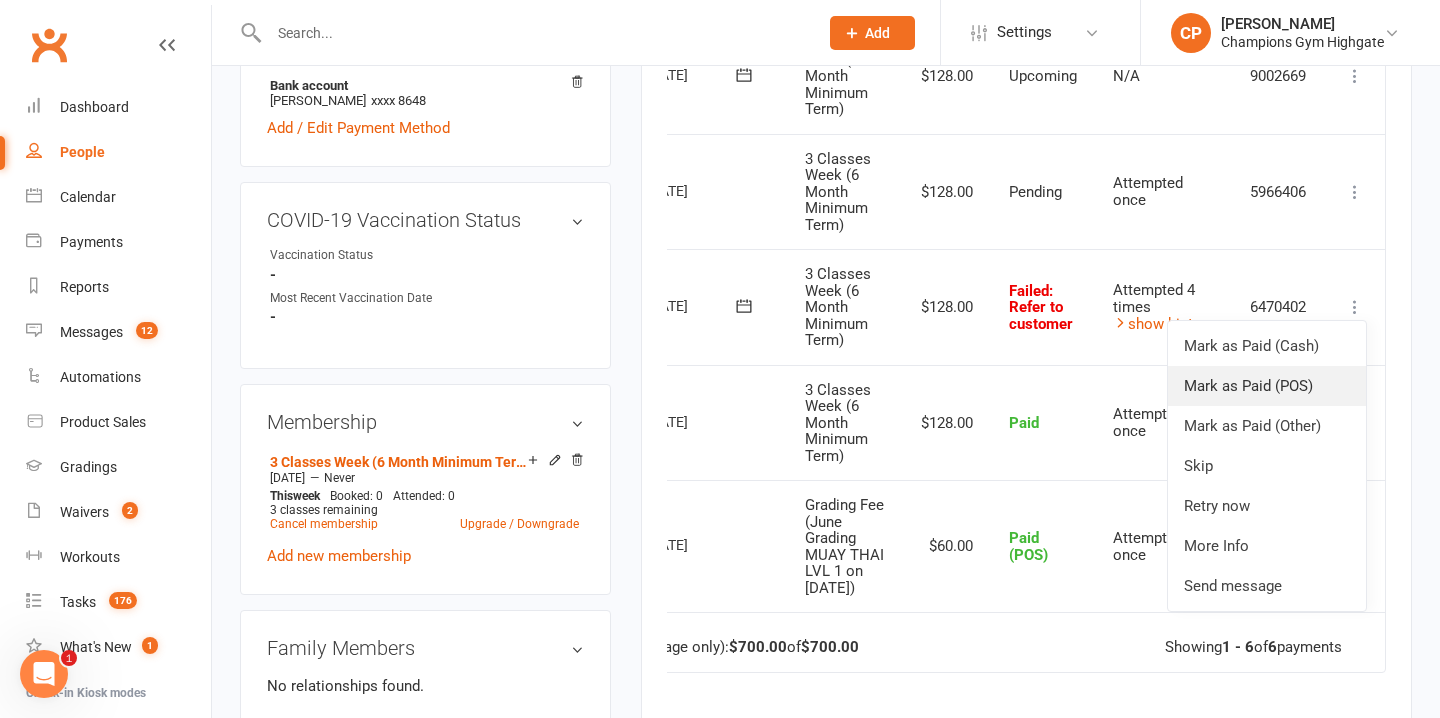 click on "Mark as Paid (POS)" at bounding box center [1267, 386] 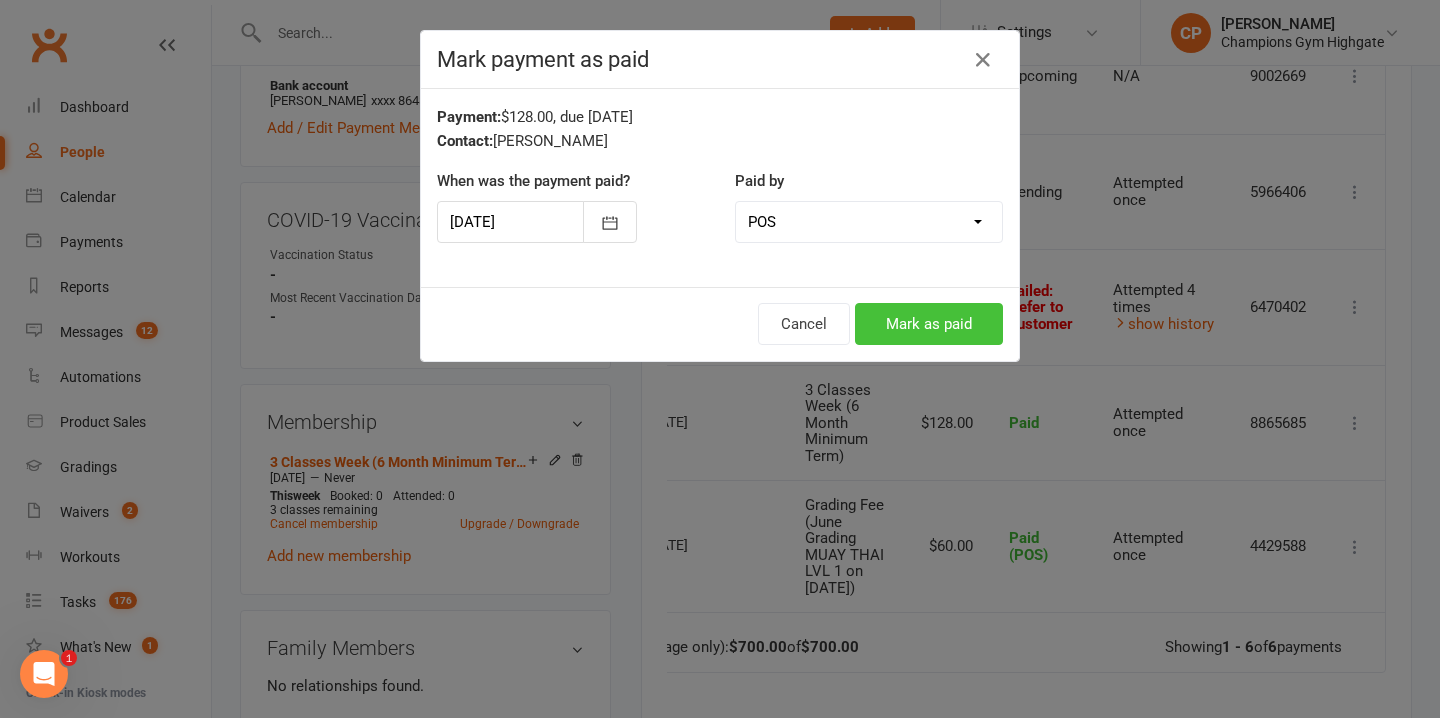 click on "Mark as paid" at bounding box center (929, 324) 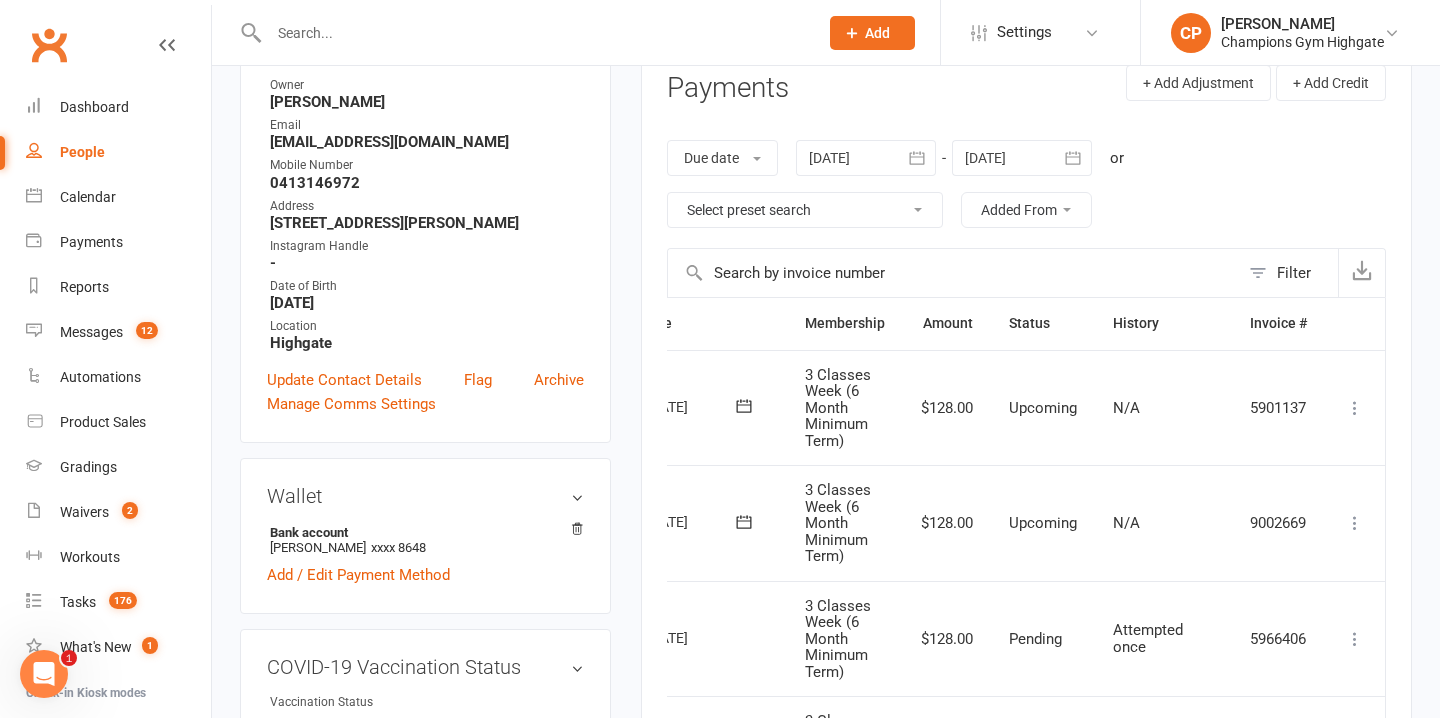 scroll, scrollTop: 223, scrollLeft: 0, axis: vertical 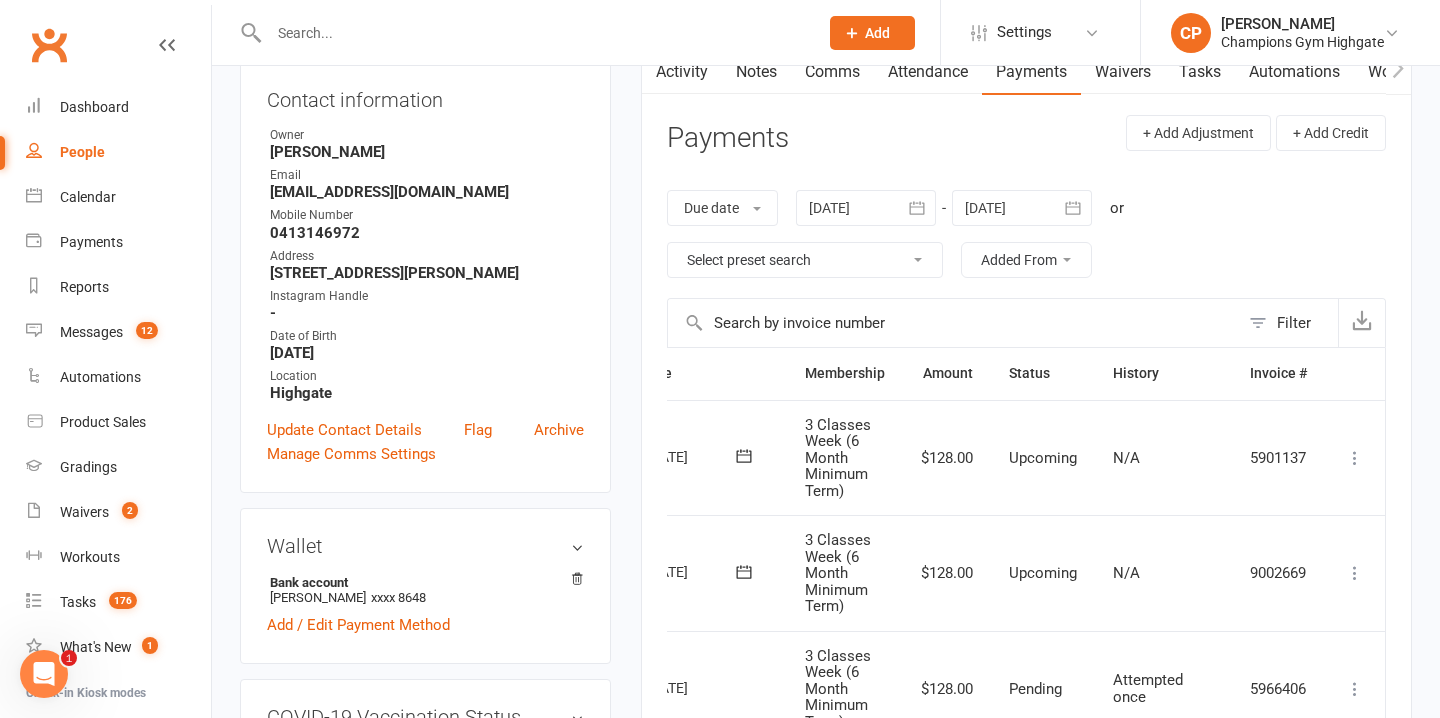click at bounding box center (533, 33) 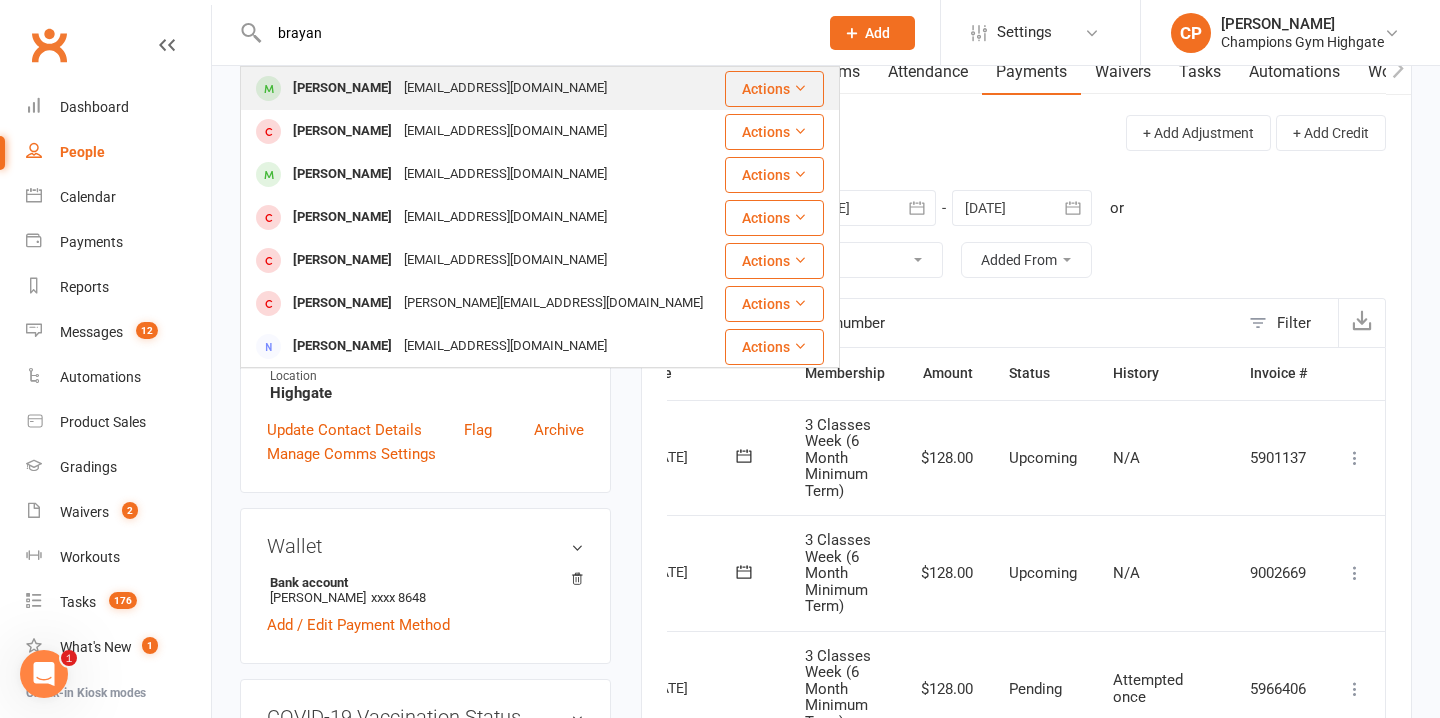 type on "brayan" 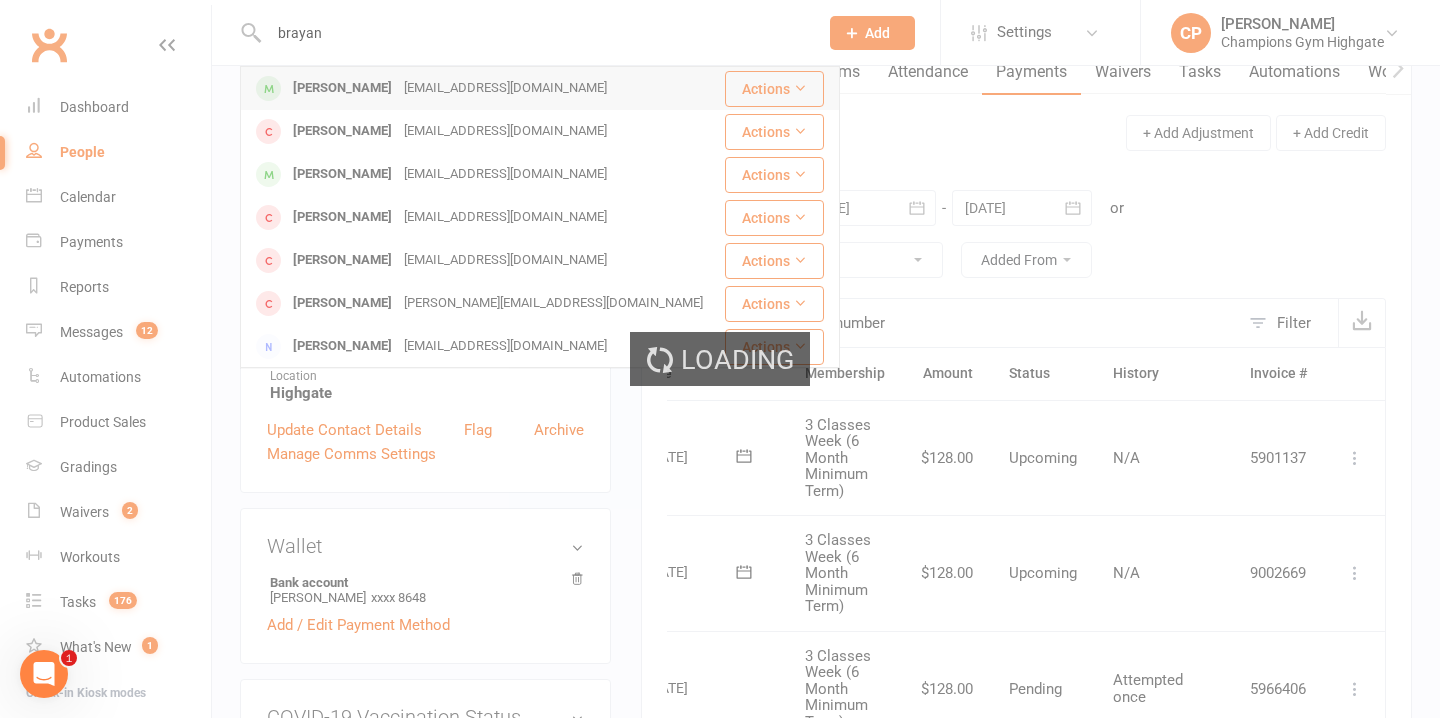 type 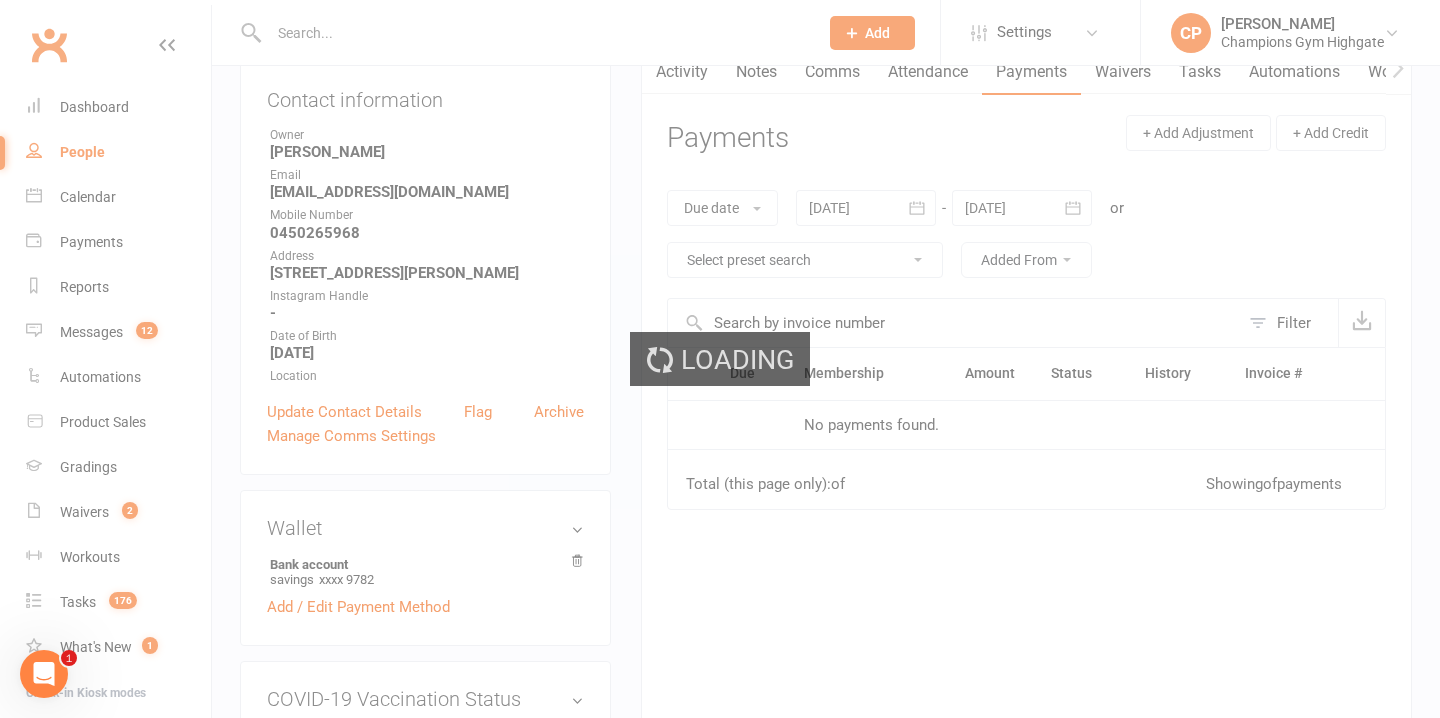 scroll, scrollTop: 0, scrollLeft: 0, axis: both 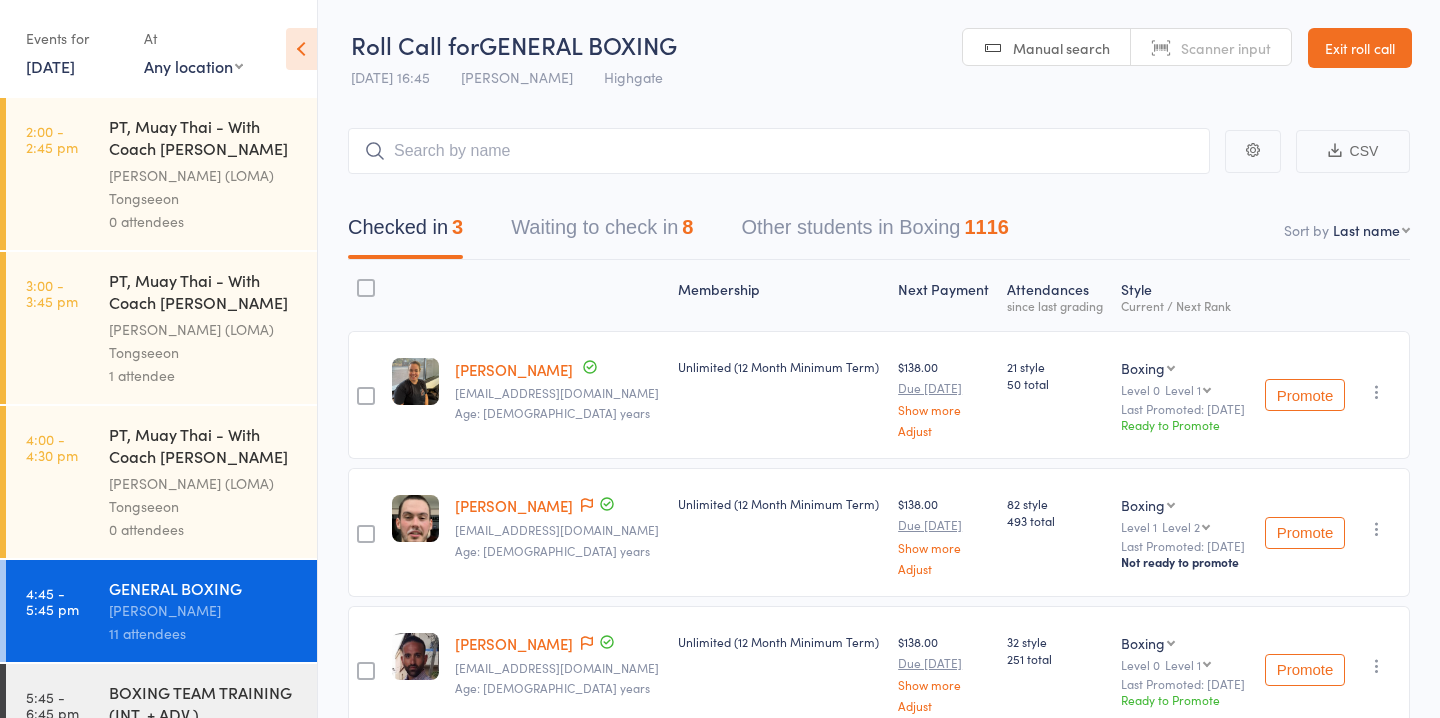 click on "Waiting to check in  8" at bounding box center [602, 232] 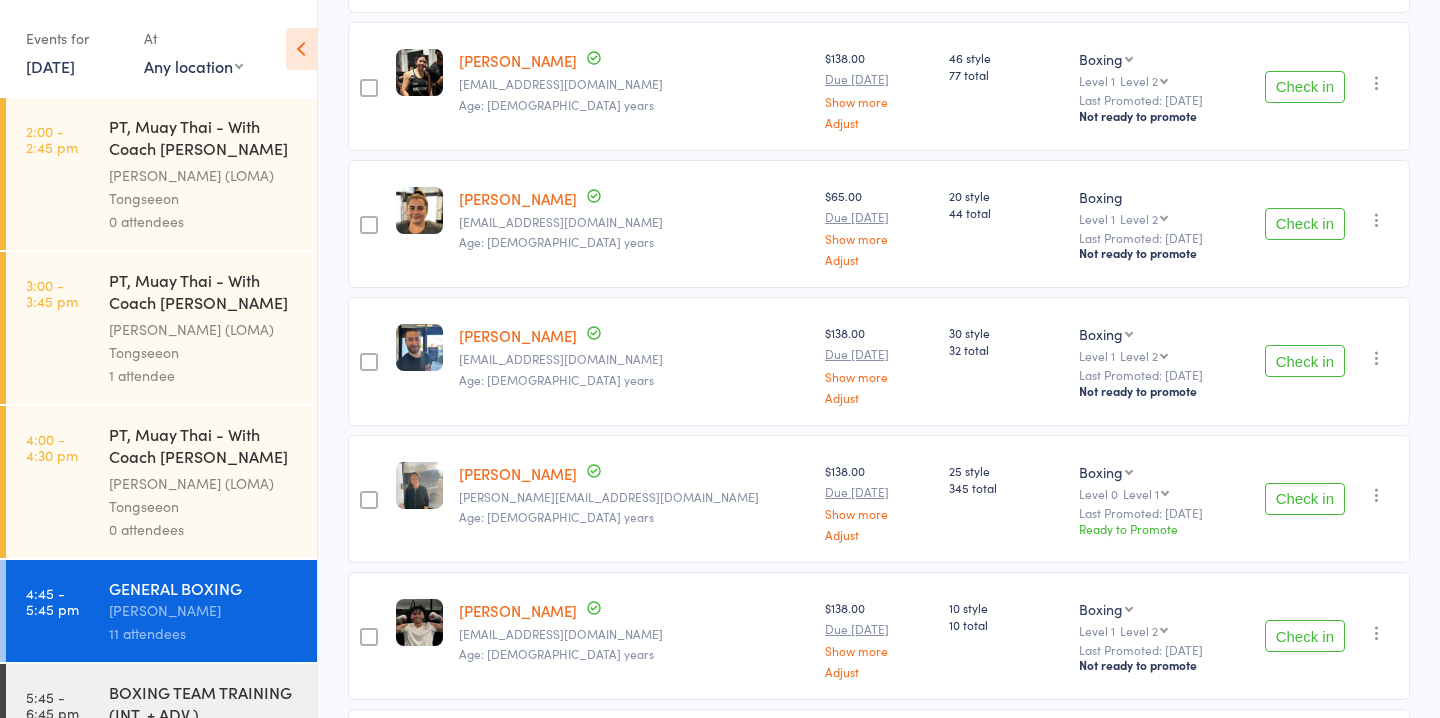 scroll, scrollTop: 466, scrollLeft: 0, axis: vertical 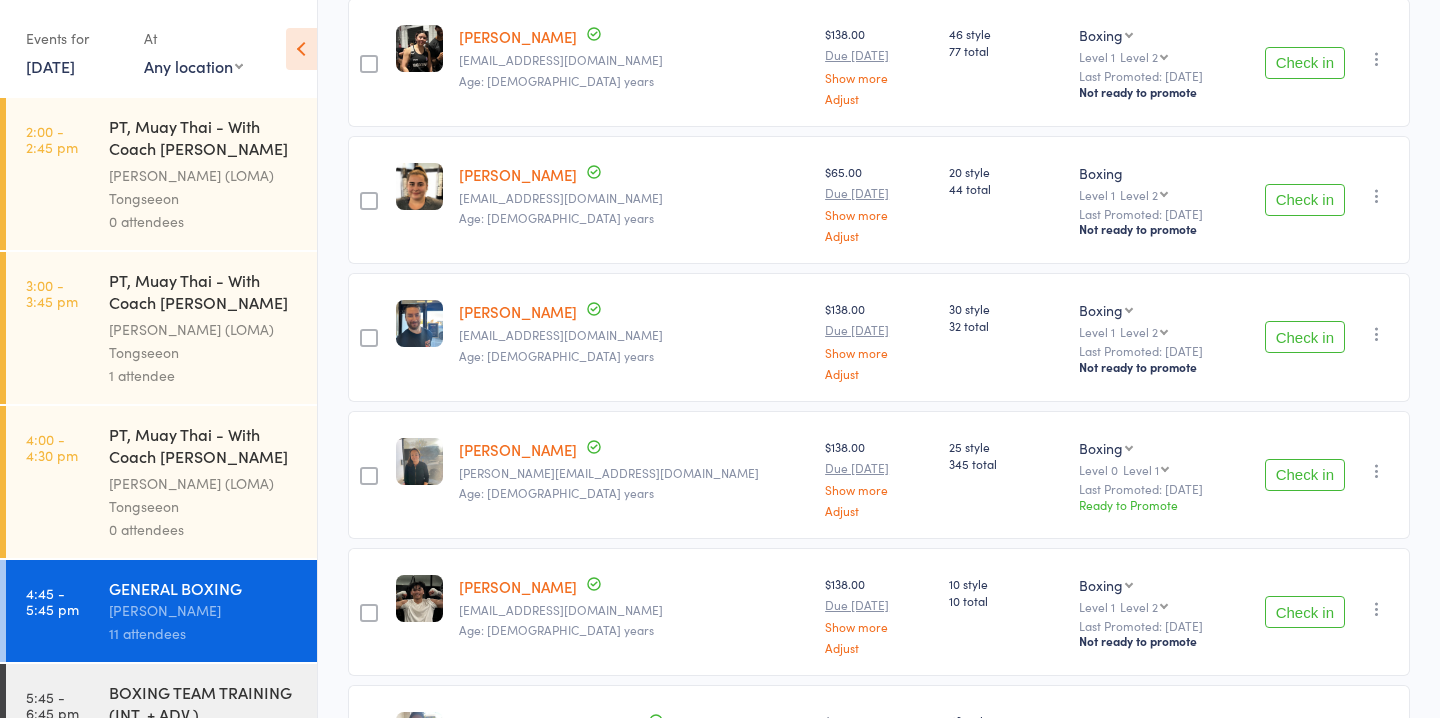 click on "Check in" at bounding box center [1305, 337] 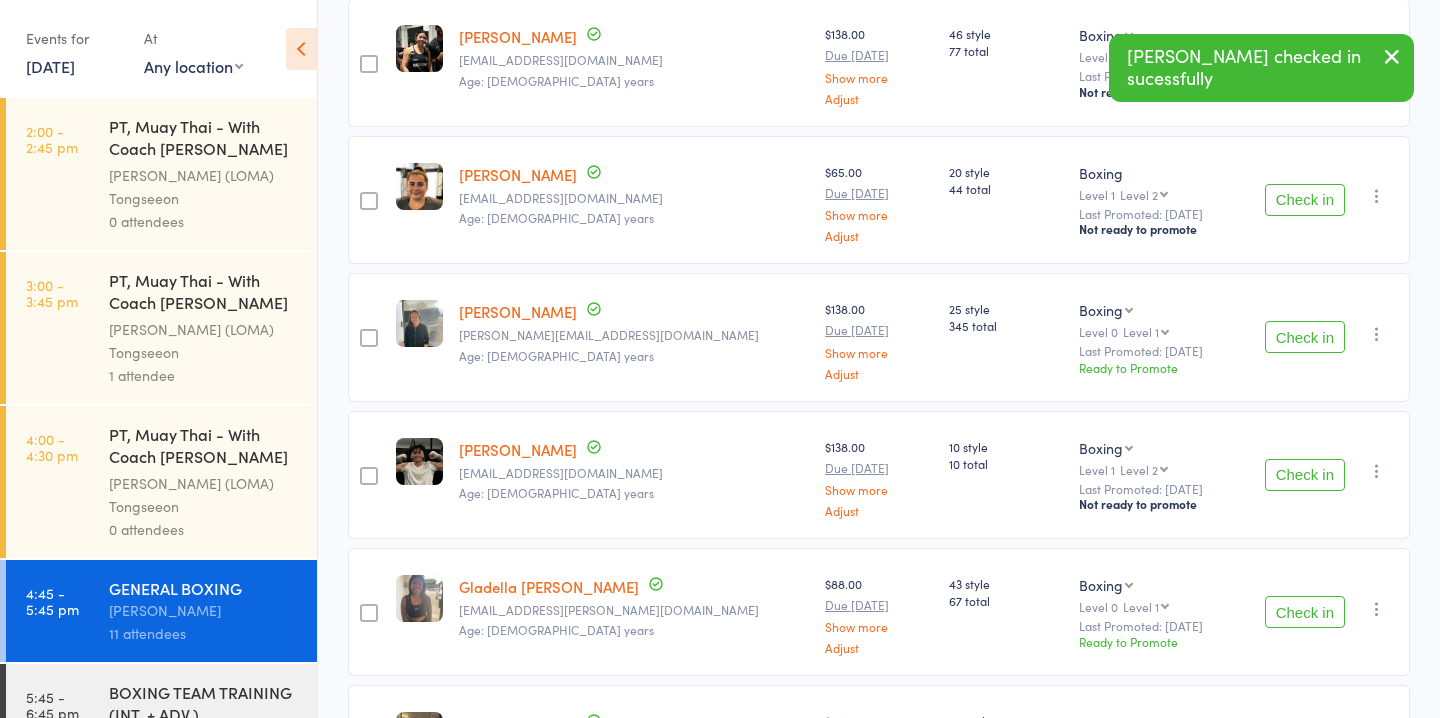 click on "Check in" at bounding box center [1305, 200] 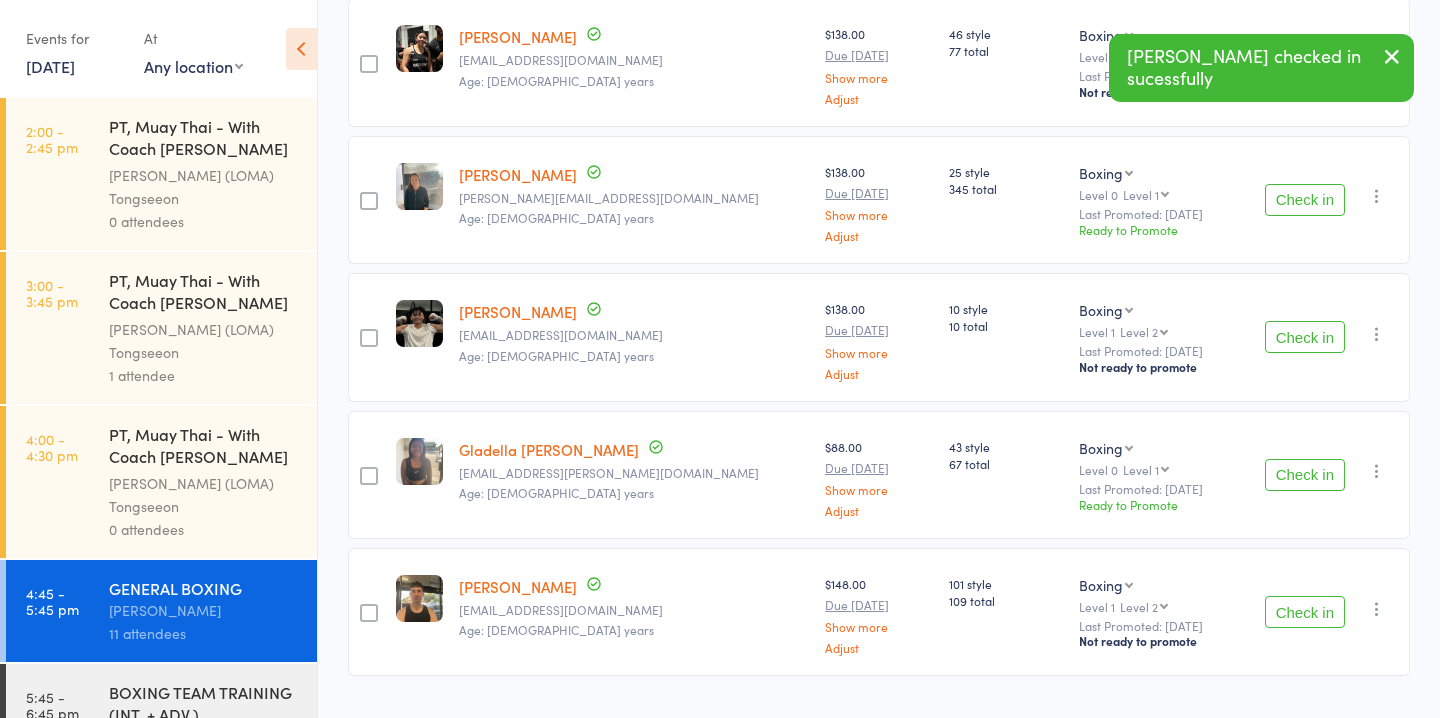 click on "Check in" at bounding box center [1305, 337] 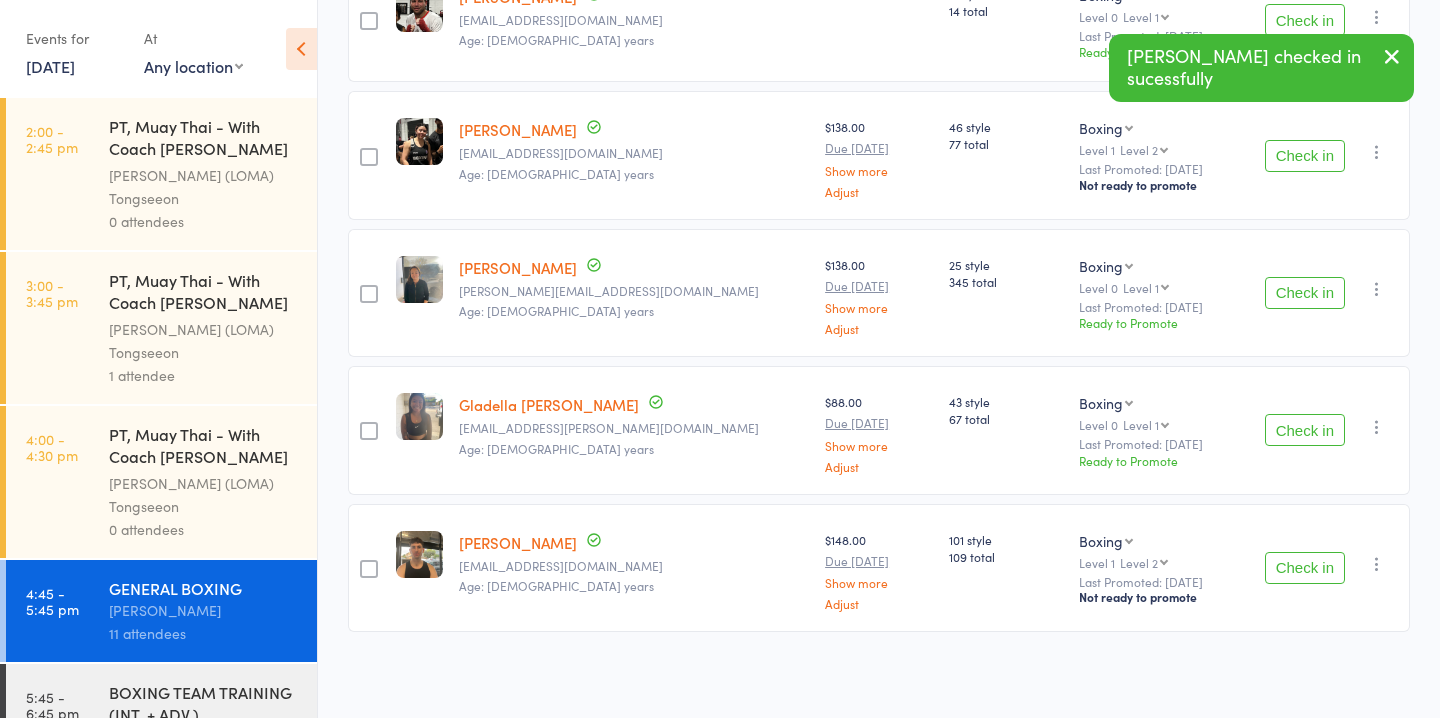 click on "Check in" at bounding box center [1305, 430] 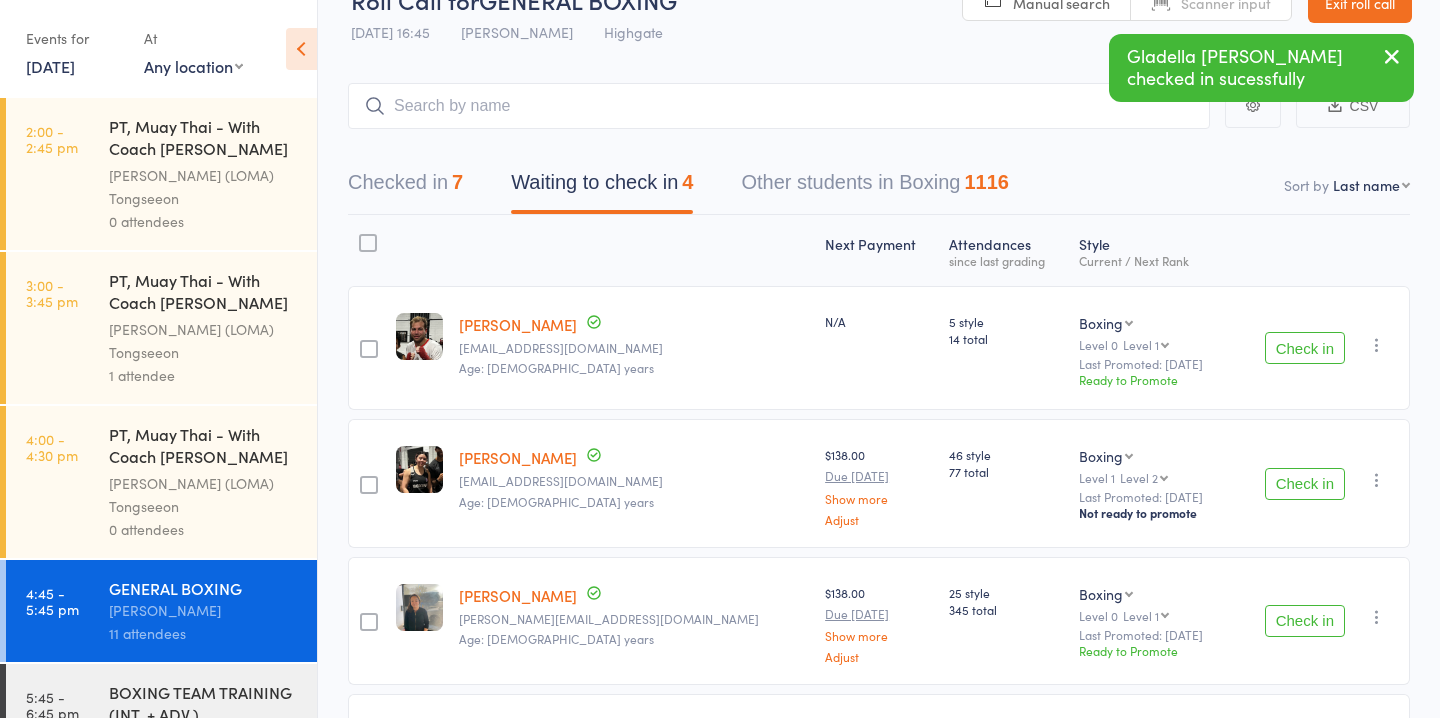 scroll, scrollTop: 0, scrollLeft: 0, axis: both 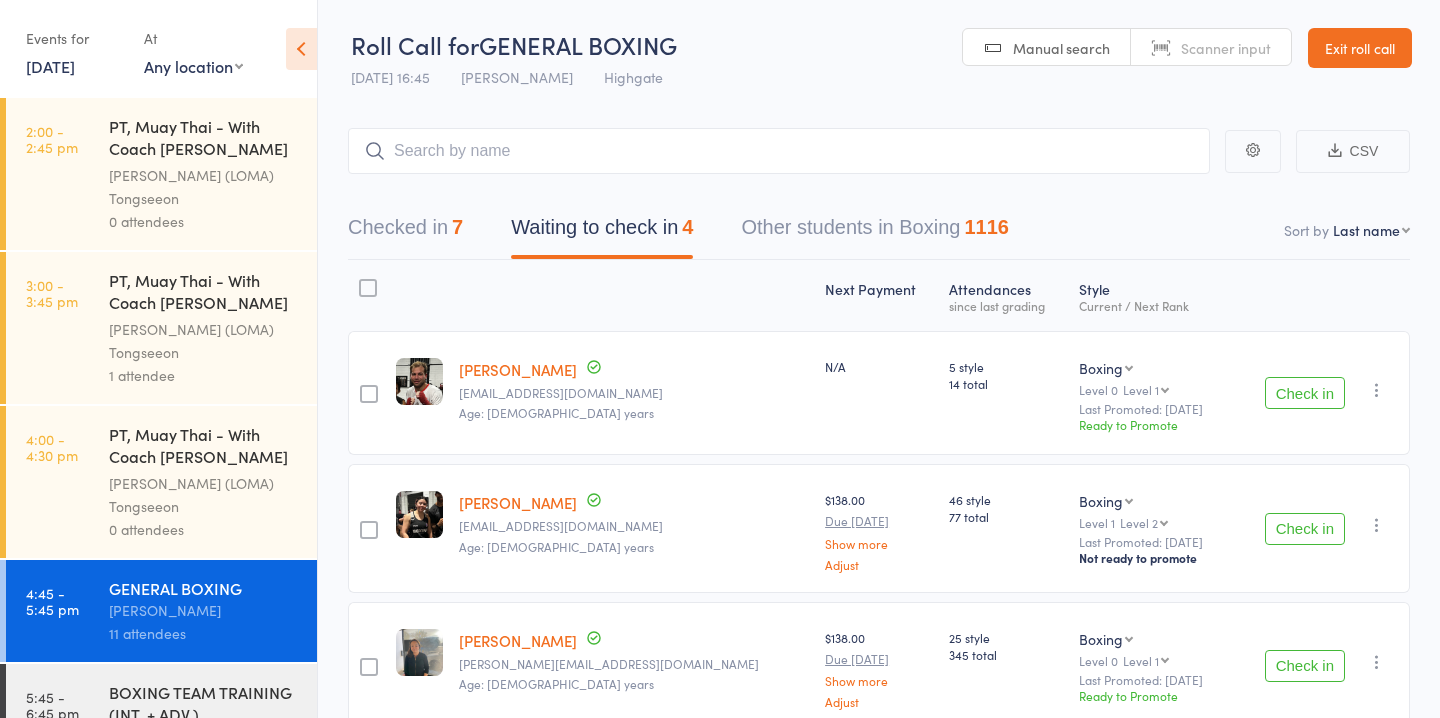 click on "Check in" at bounding box center (1305, 393) 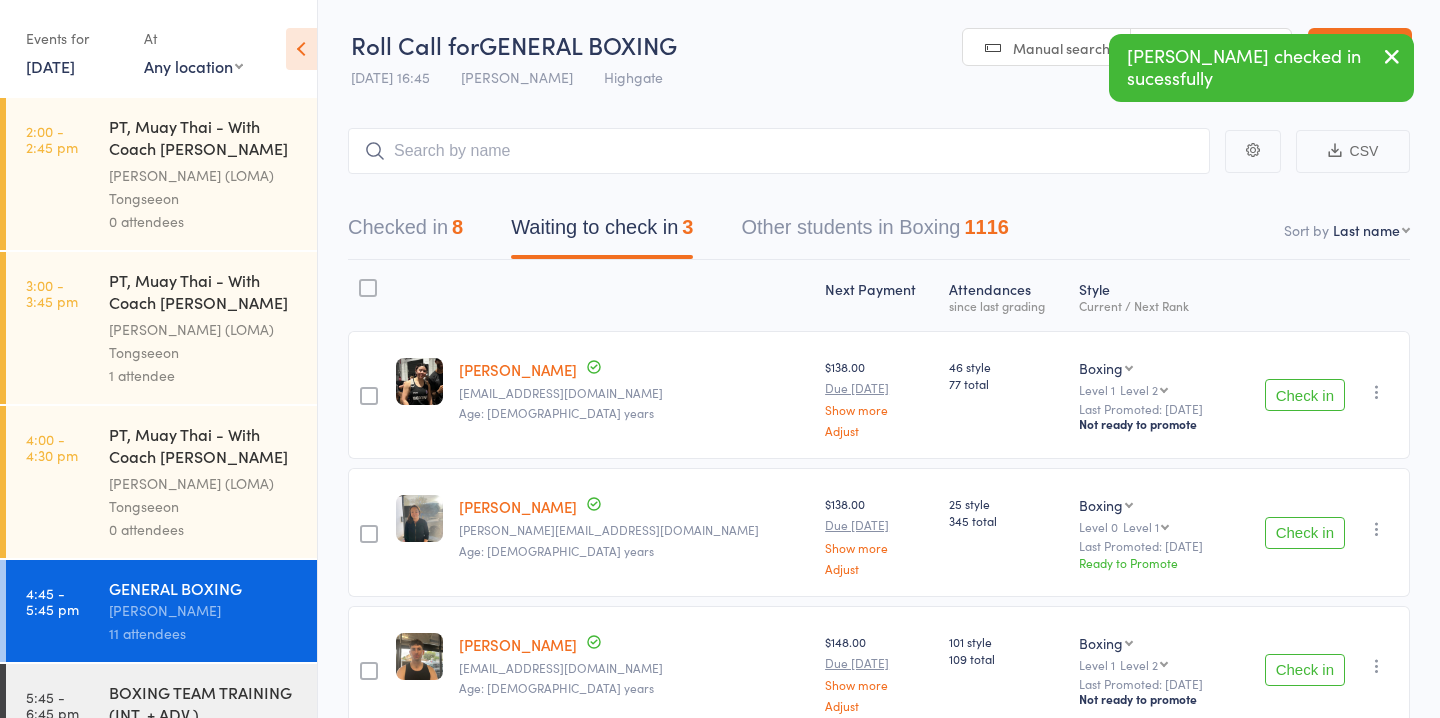 click on "Check in" at bounding box center [1305, 395] 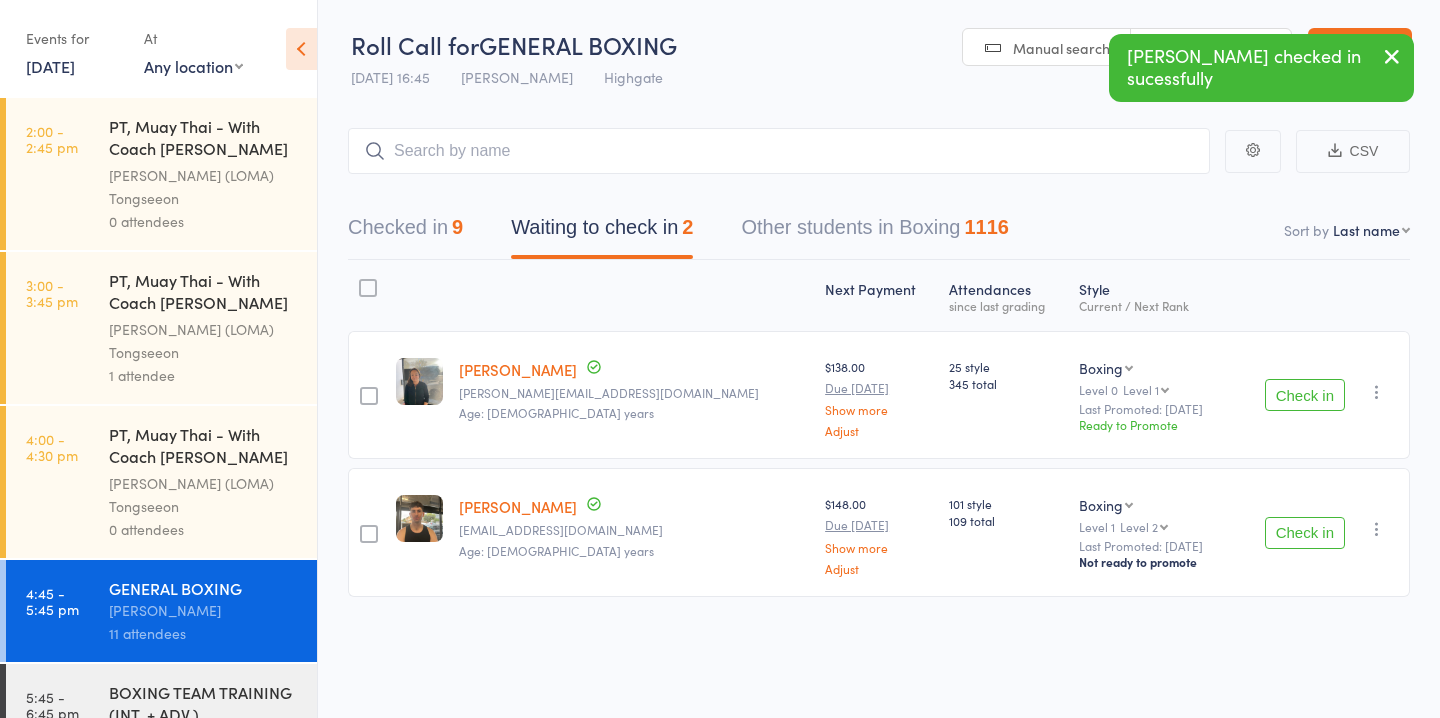 click on "Check in" at bounding box center [1305, 395] 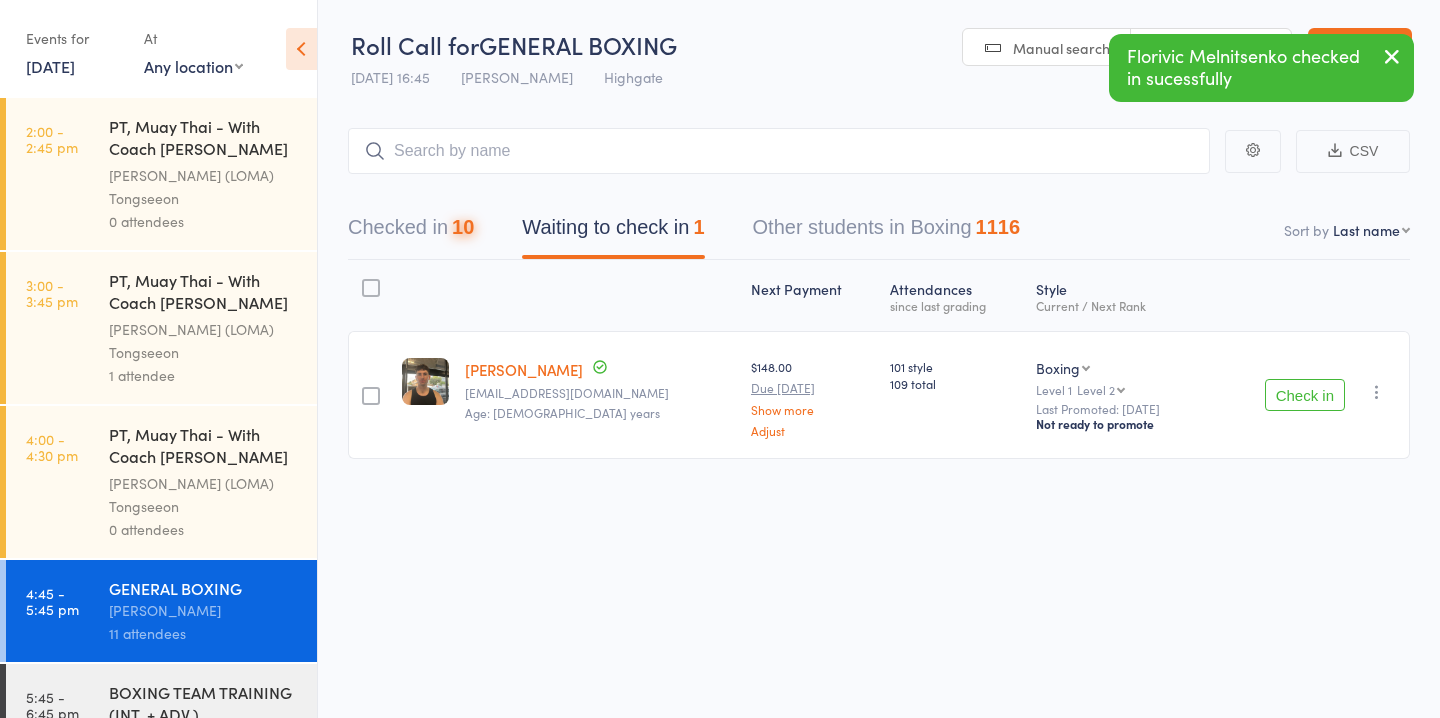 click on "Check in" at bounding box center (1305, 395) 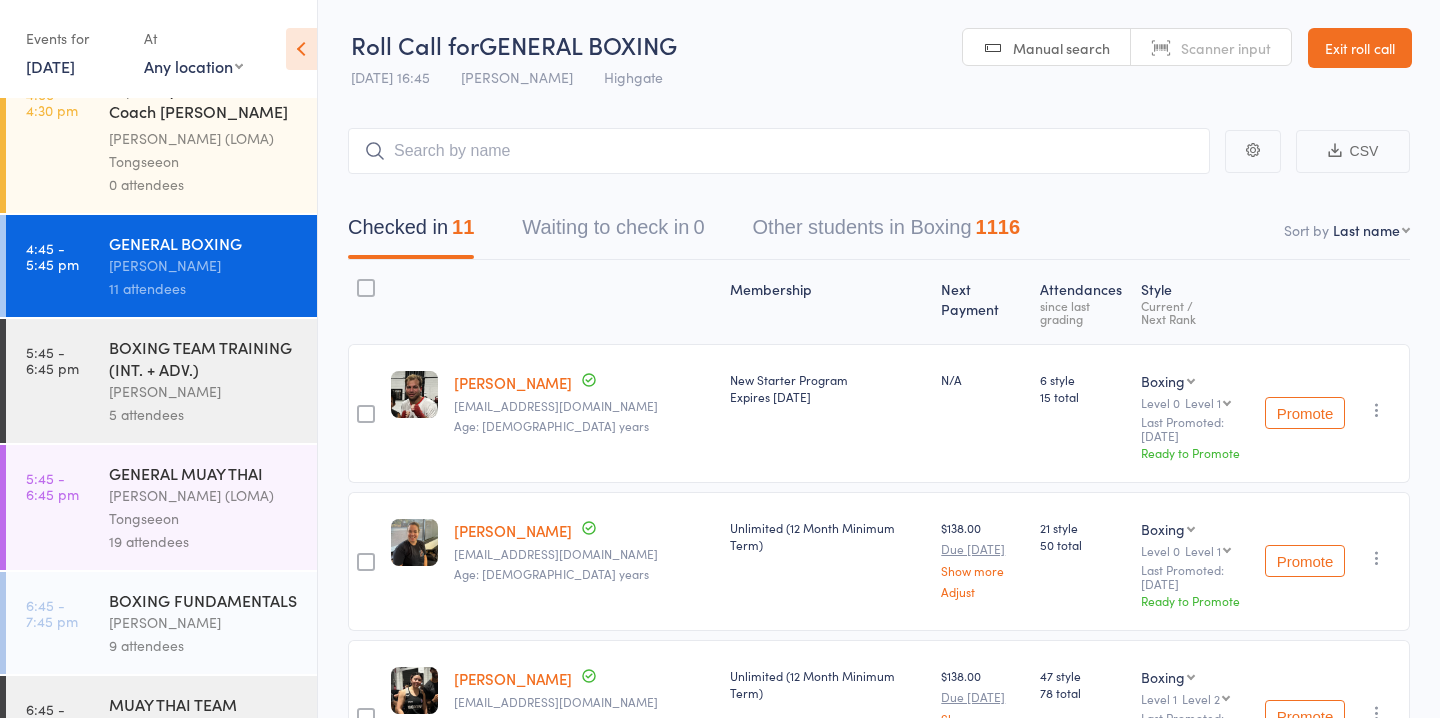 scroll, scrollTop: 443, scrollLeft: 0, axis: vertical 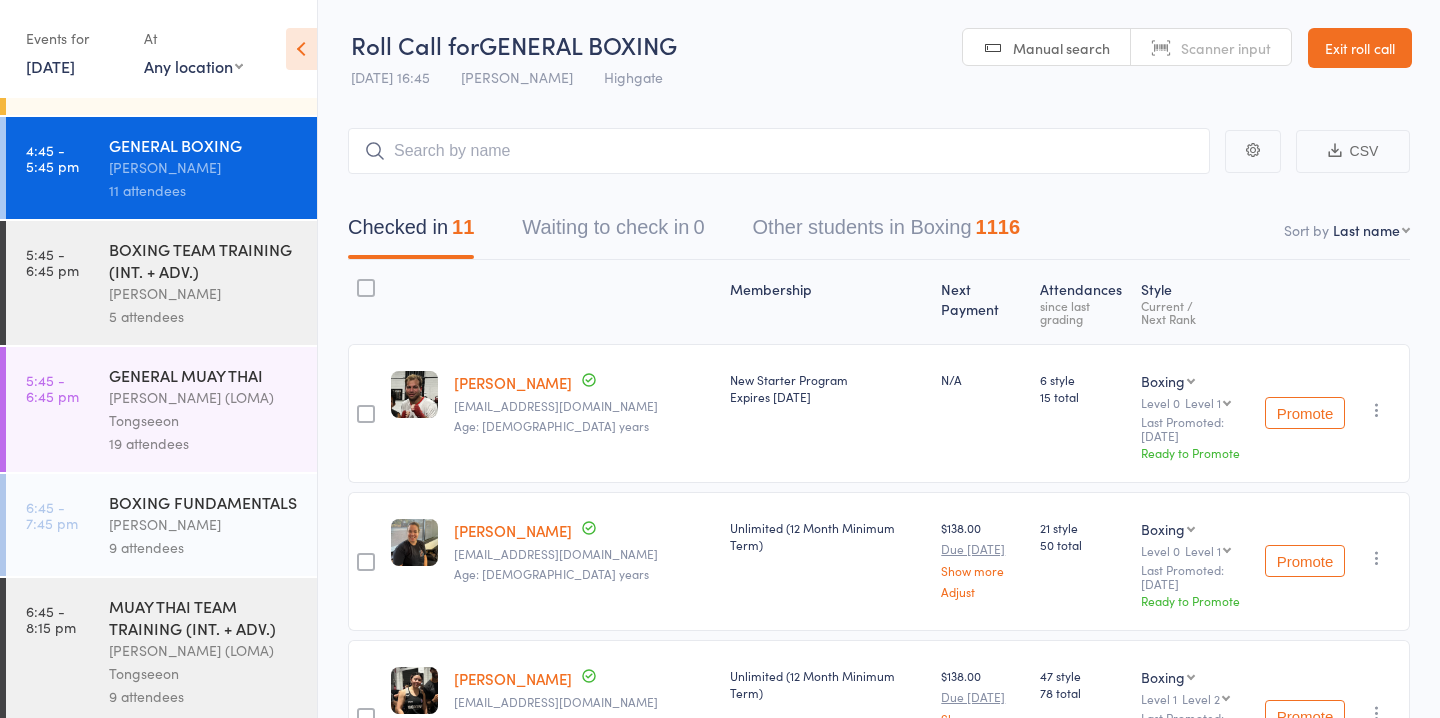 click on "Ronnarong (LOMA) Tongseeon" at bounding box center [204, 662] 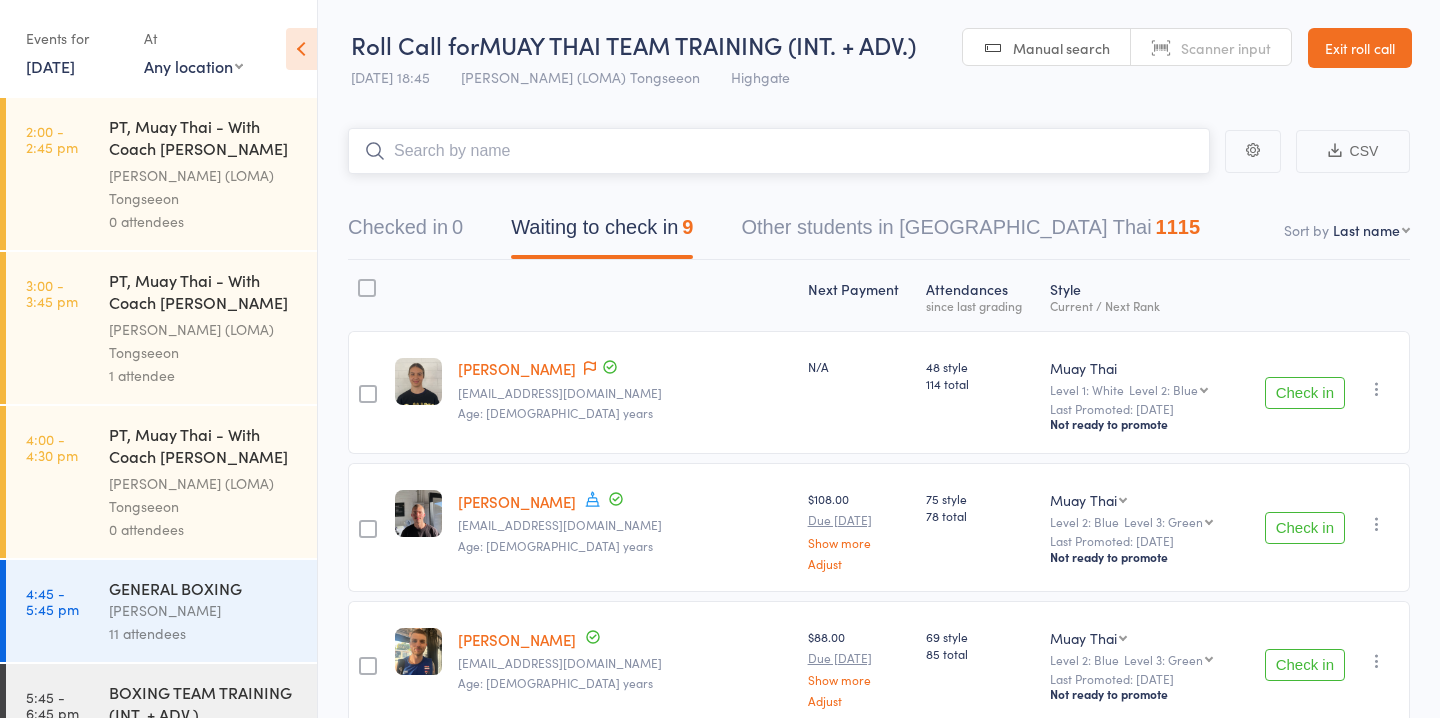 scroll, scrollTop: 443, scrollLeft: 0, axis: vertical 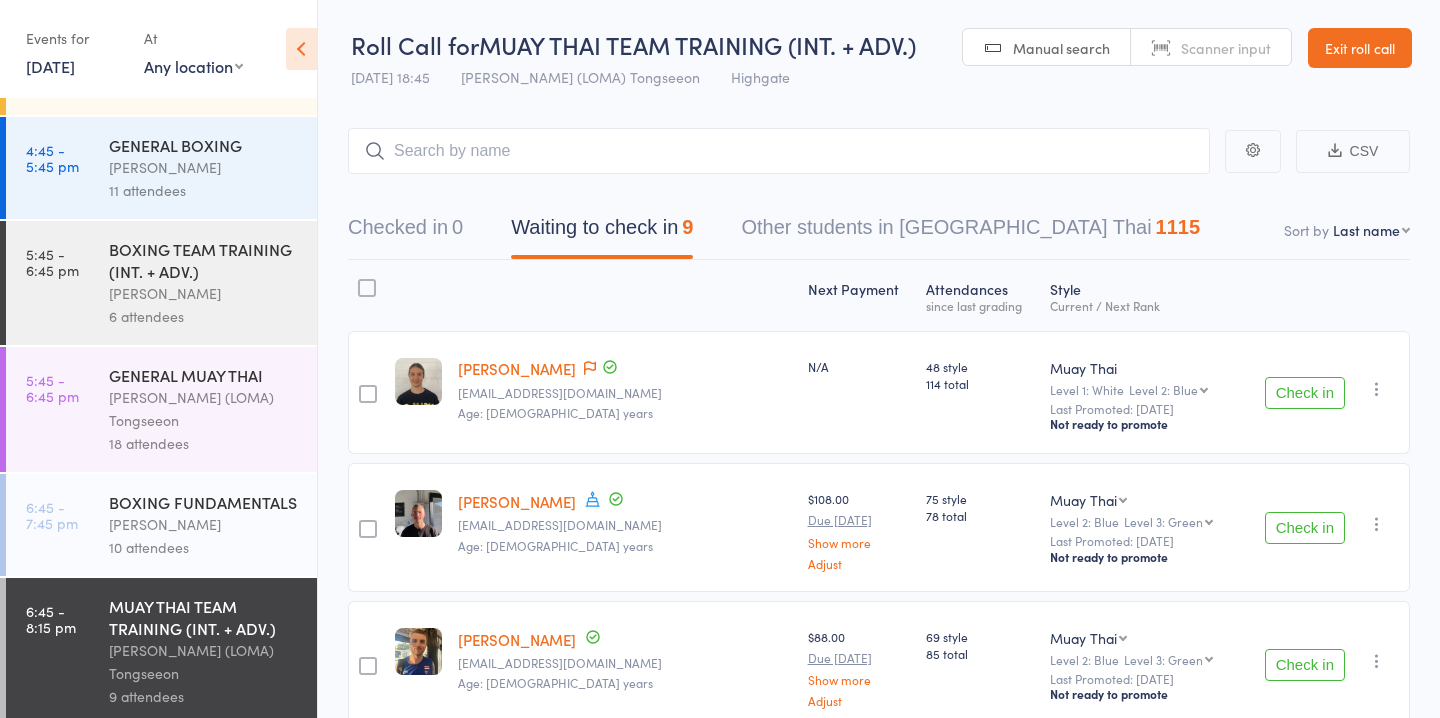 click on "Ronnarong (LOMA) Tongseeon" at bounding box center (204, 409) 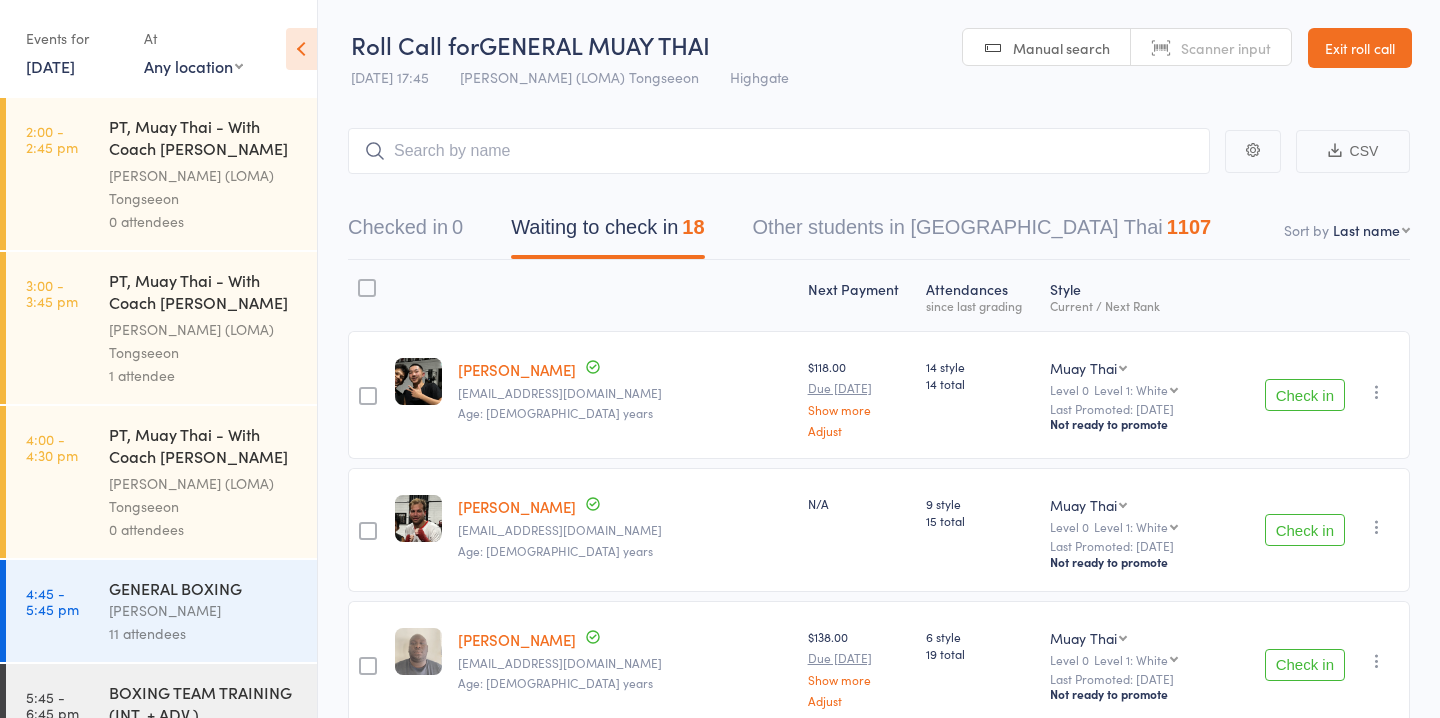 click on "Check in" at bounding box center [1305, 530] 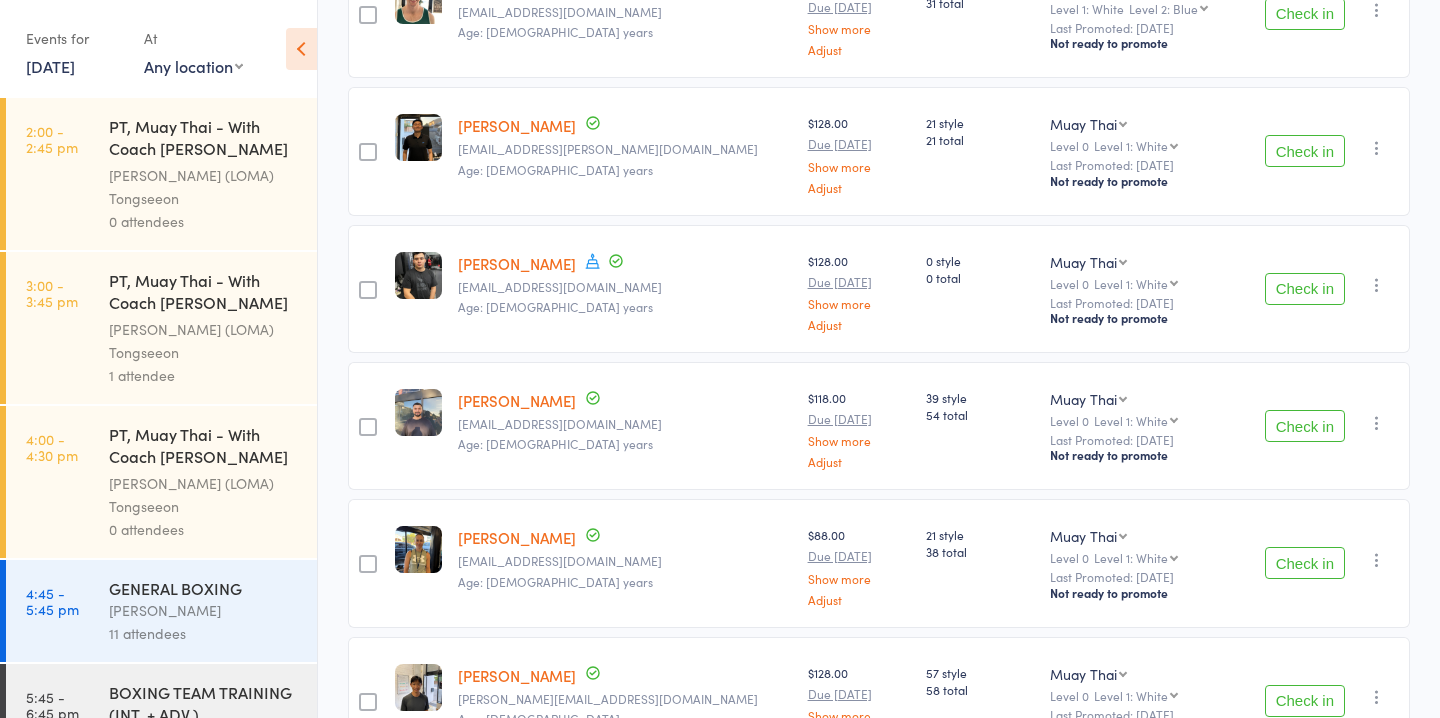 scroll, scrollTop: 1219, scrollLeft: 0, axis: vertical 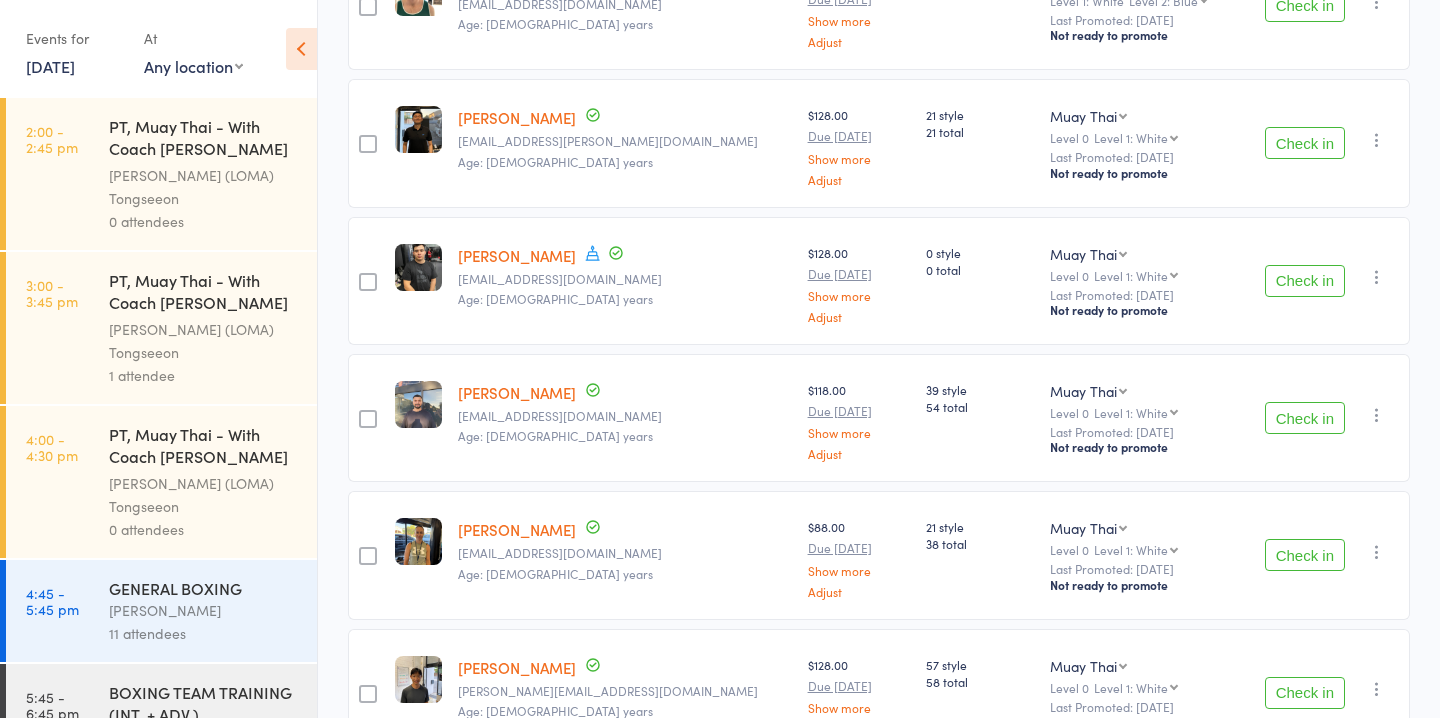 click on "Check in" at bounding box center [1305, 281] 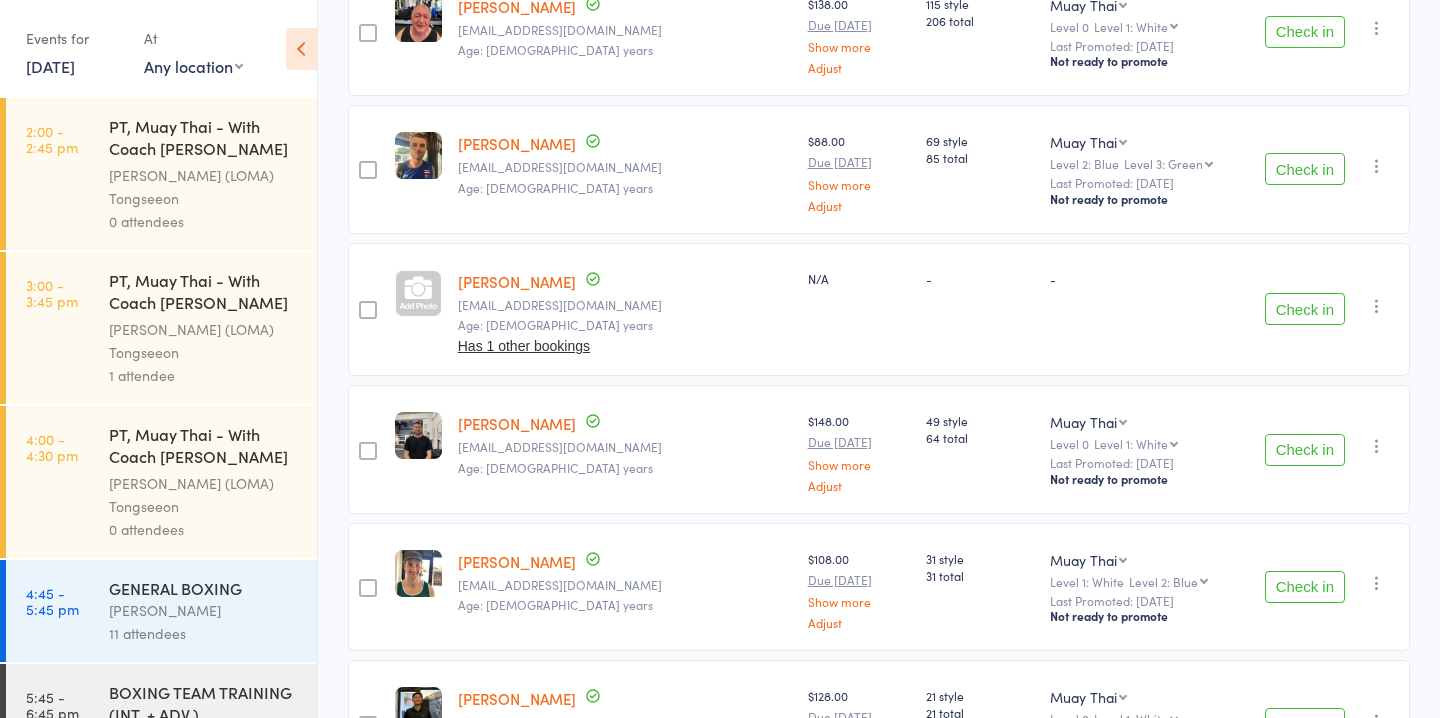 scroll, scrollTop: 0, scrollLeft: 0, axis: both 